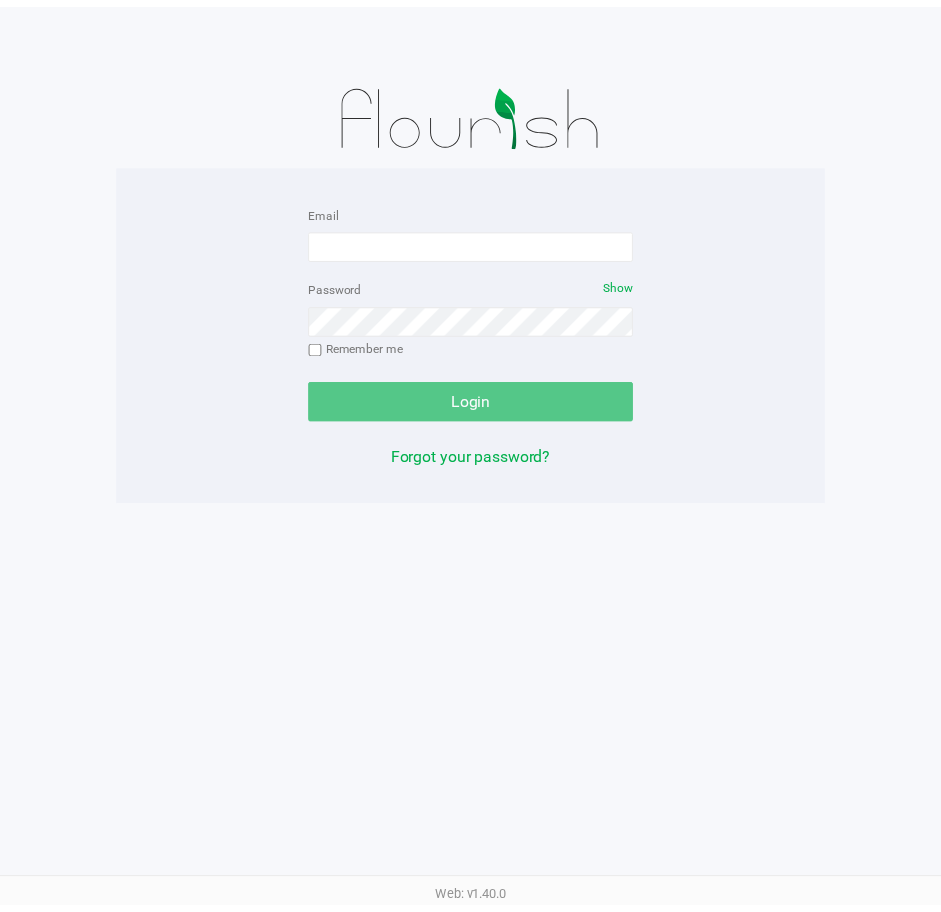 scroll, scrollTop: 0, scrollLeft: 0, axis: both 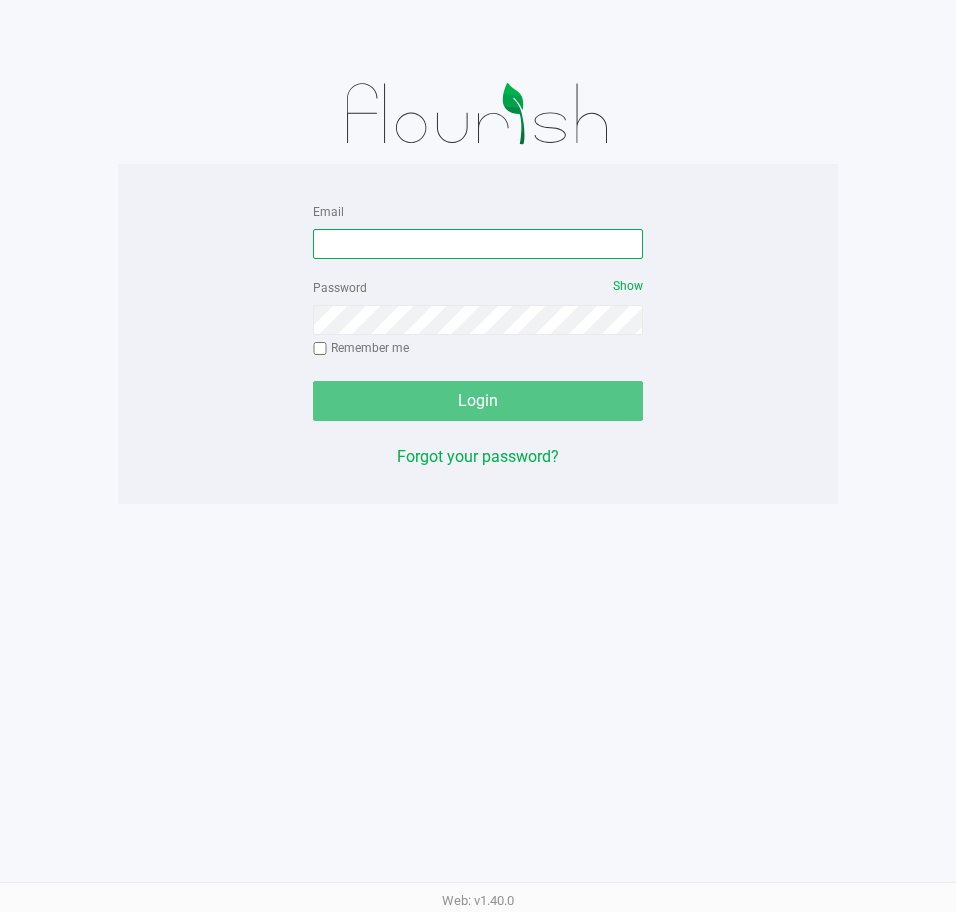 drag, startPoint x: 387, startPoint y: 241, endPoint x: 463, endPoint y: 239, distance: 76.02631 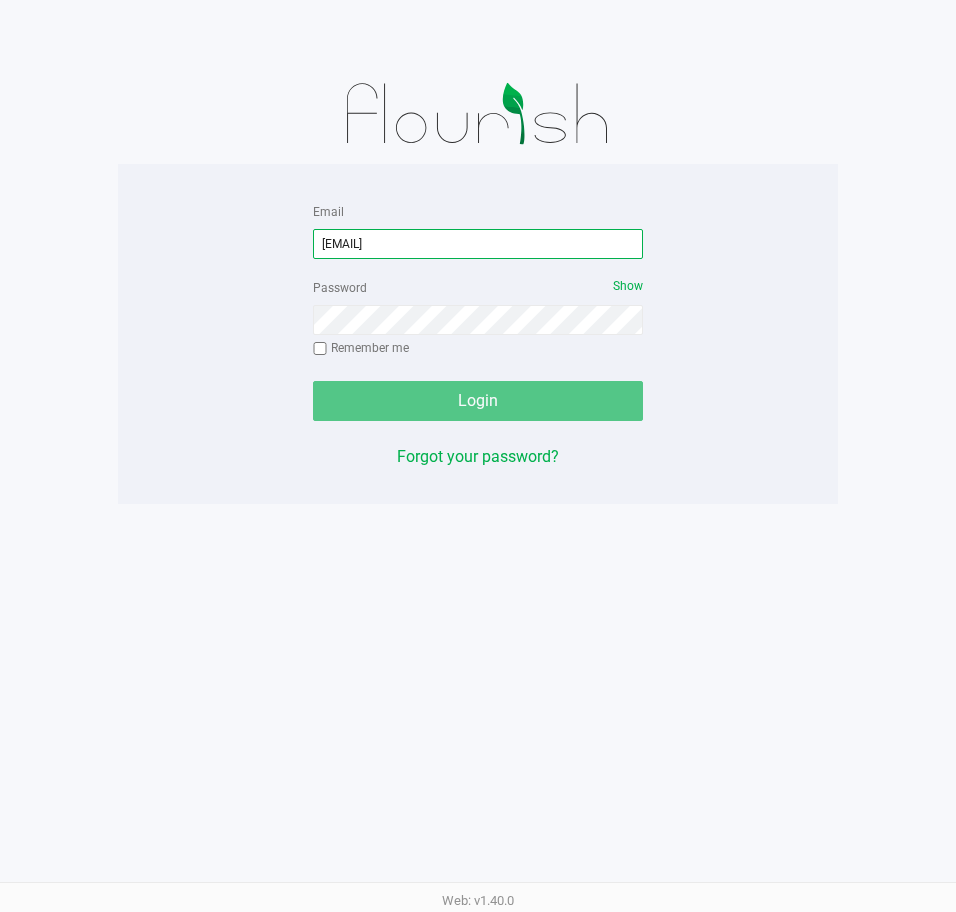 type on "[EMAIL]" 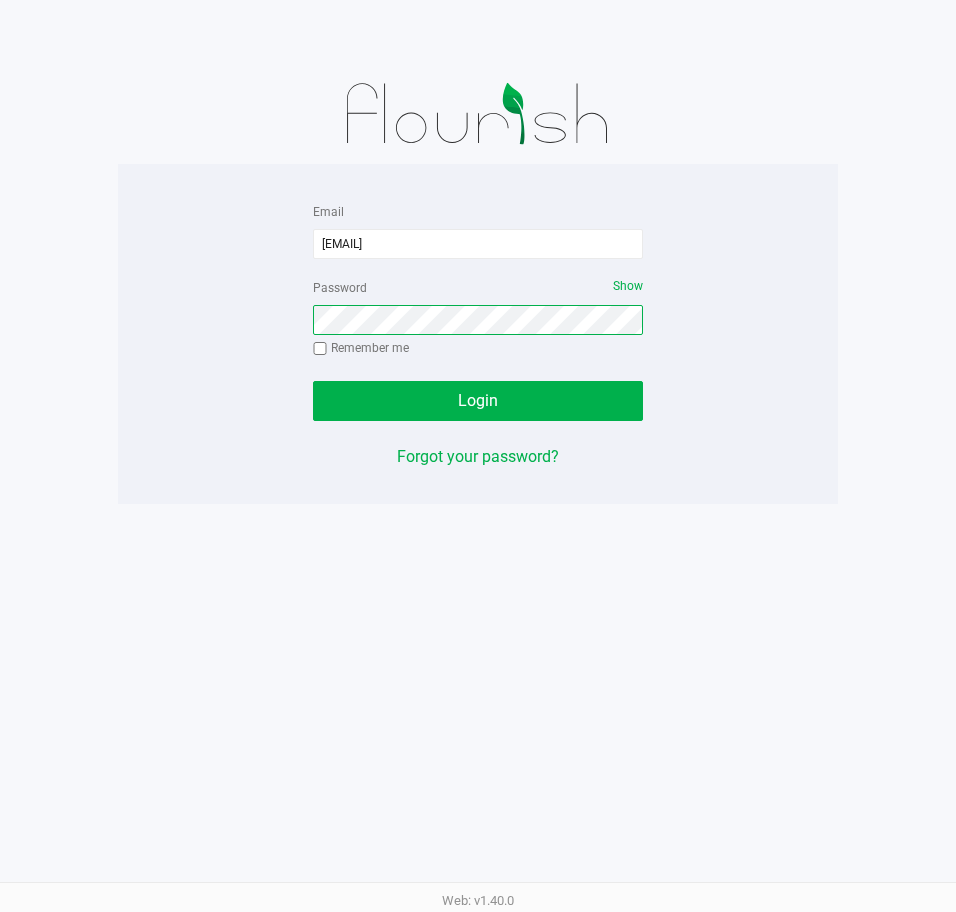click on "Login" 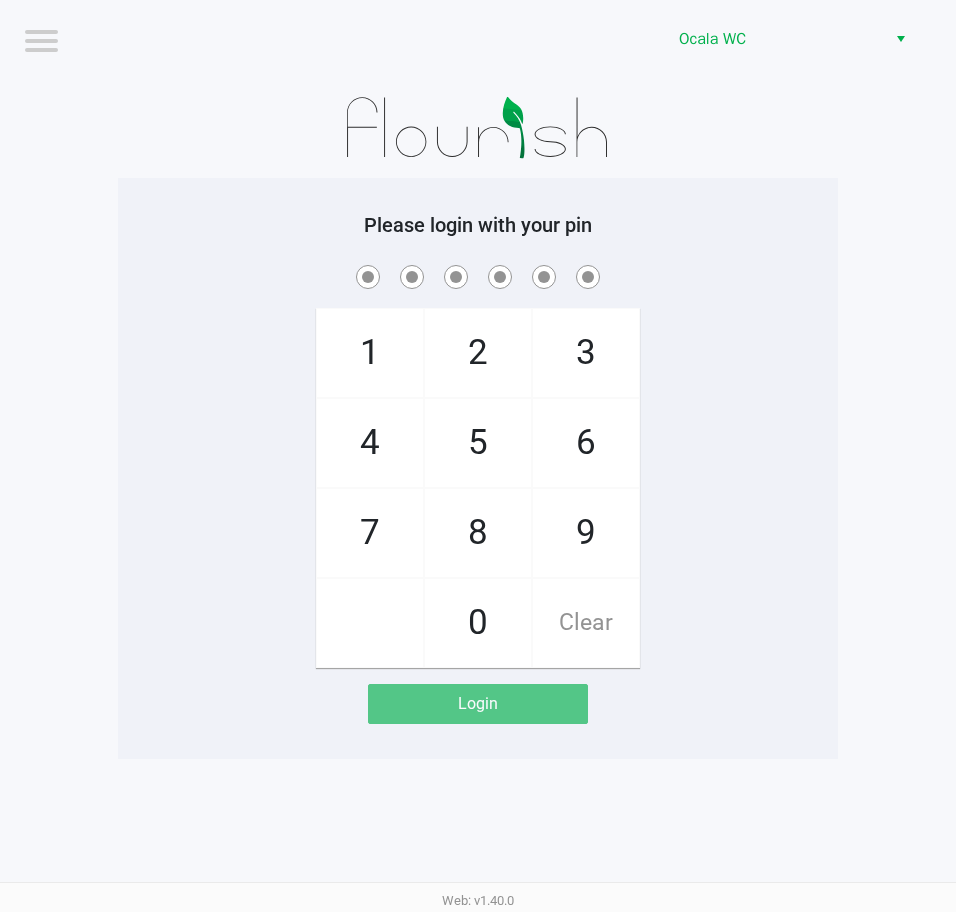 click on "Ocala WC" 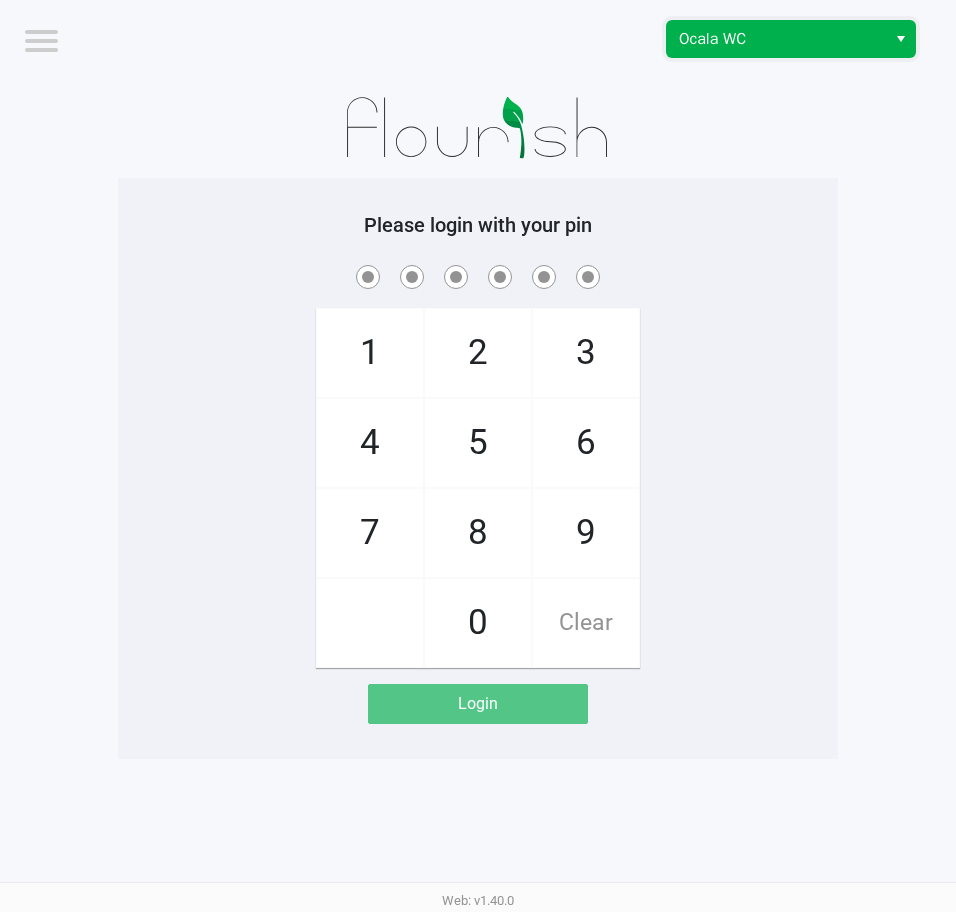 click on "Ocala WC" at bounding box center (776, 39) 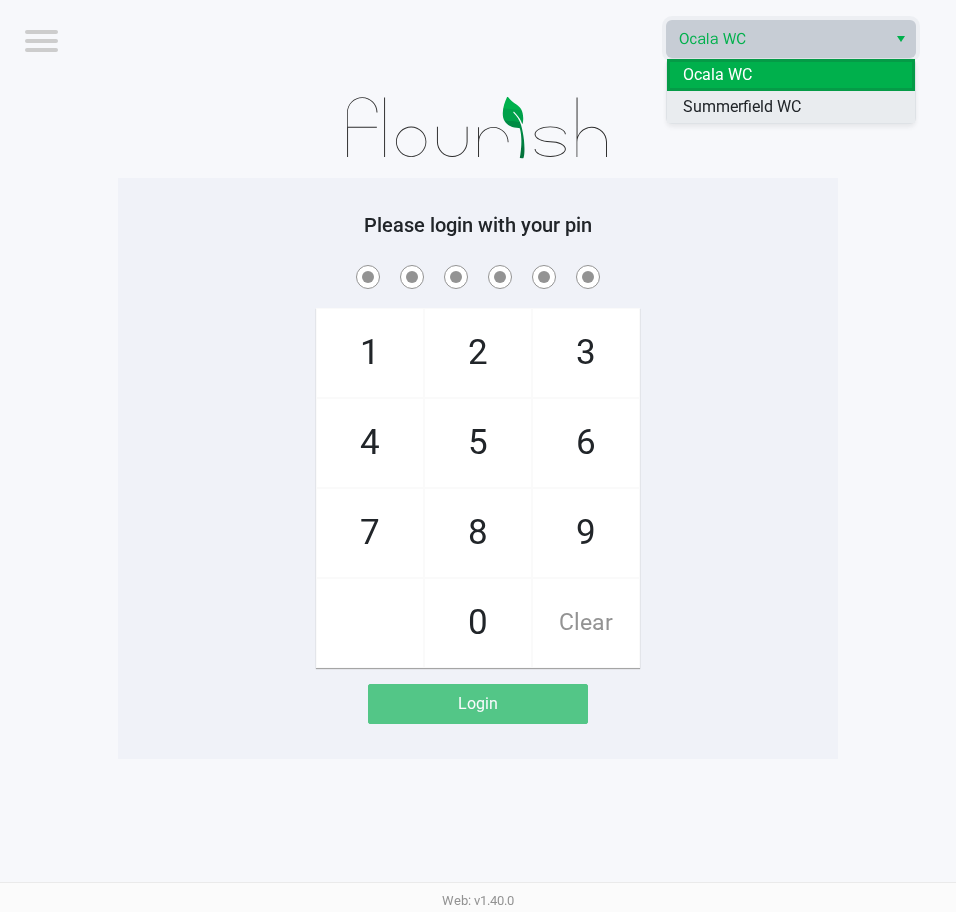 drag, startPoint x: 828, startPoint y: 110, endPoint x: 837, endPoint y: 131, distance: 22.847319 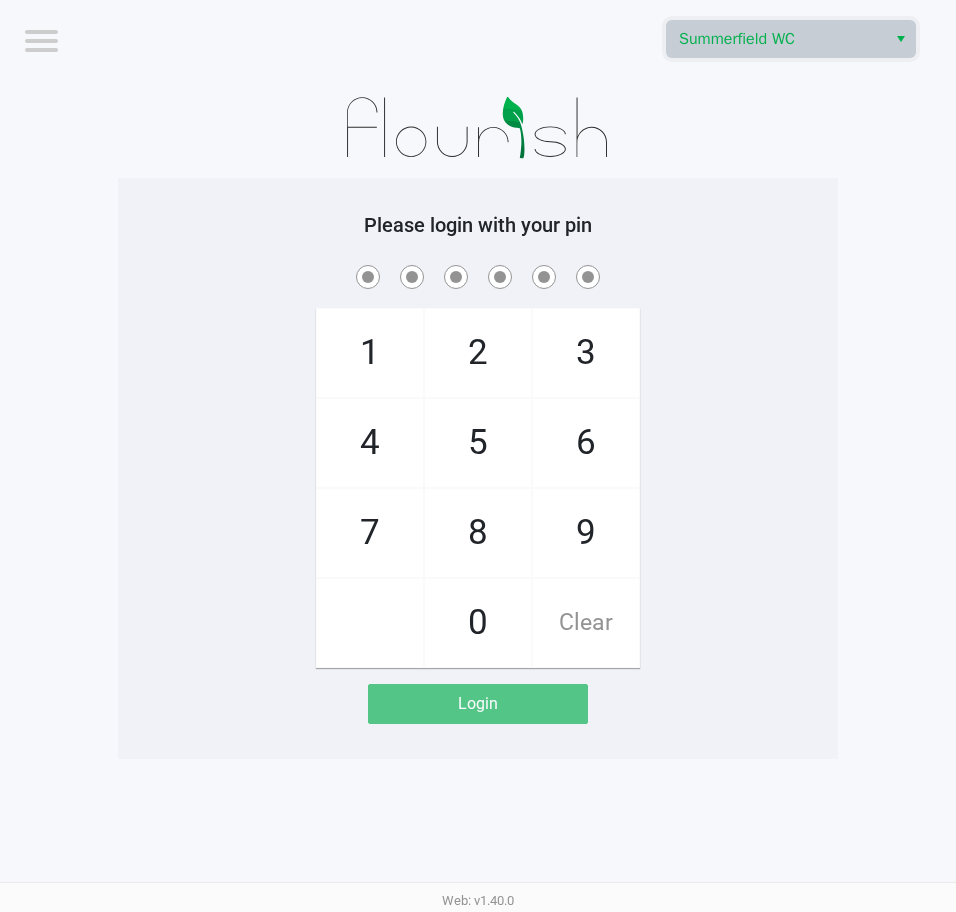 click 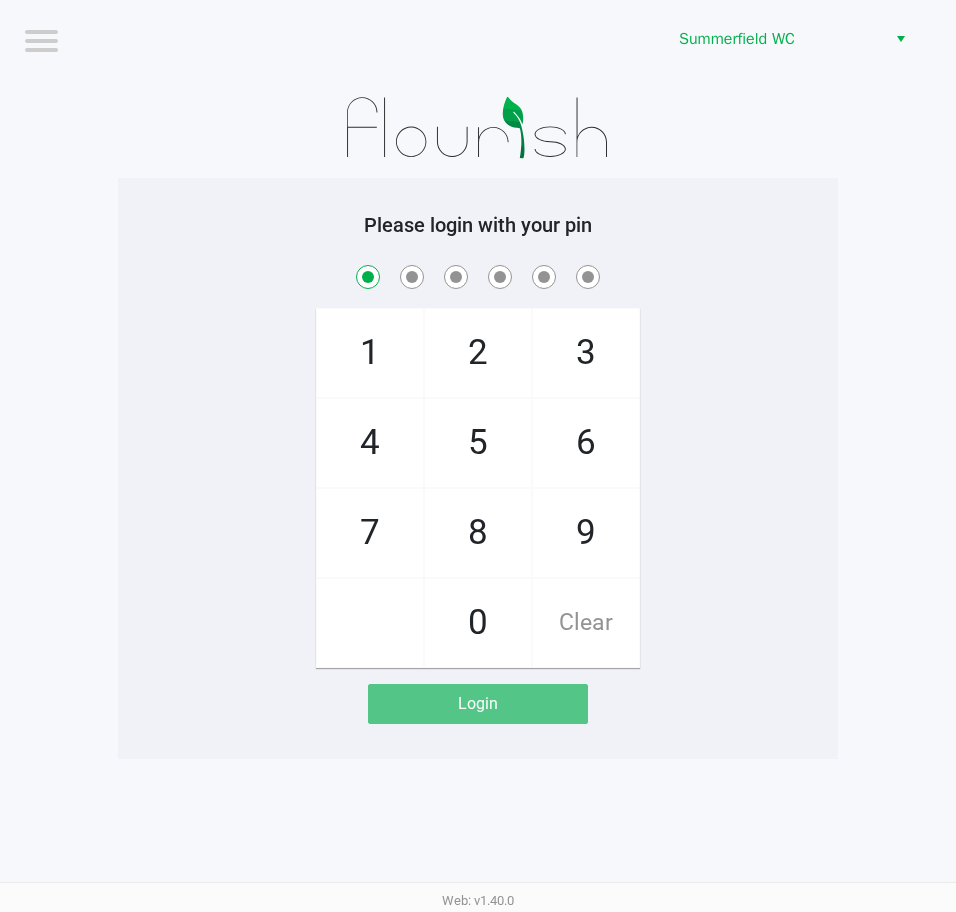 checkbox on "true" 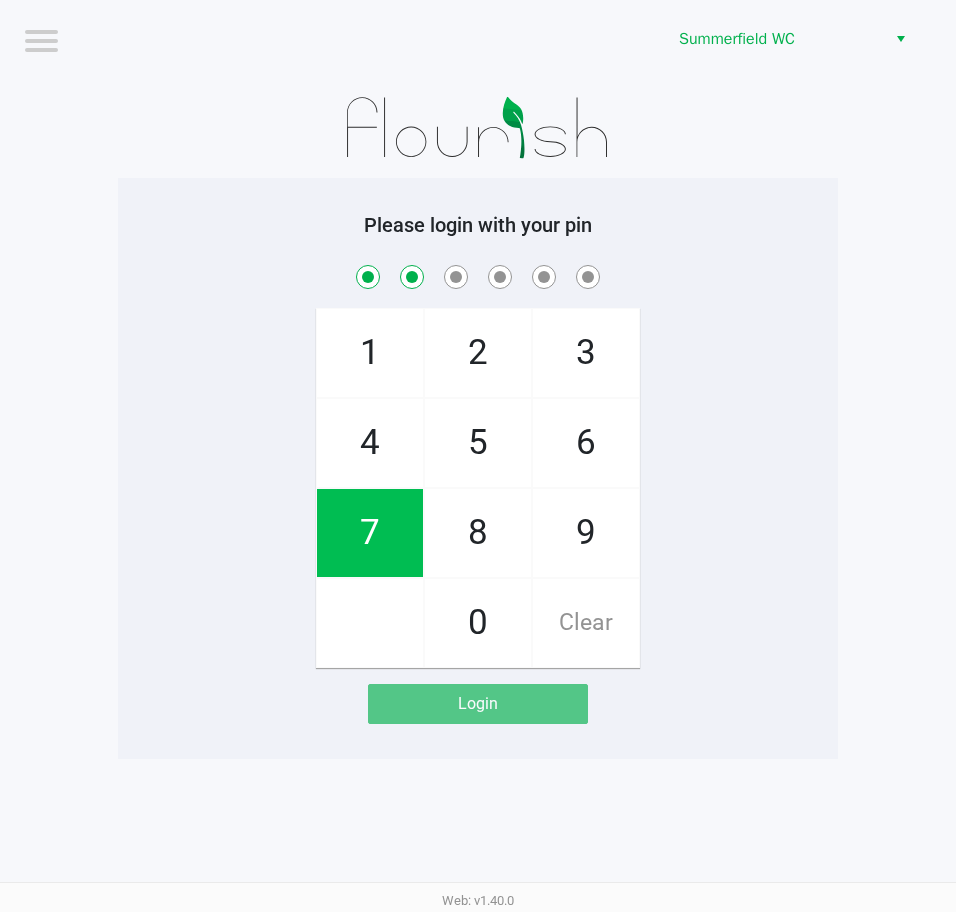checkbox on "true" 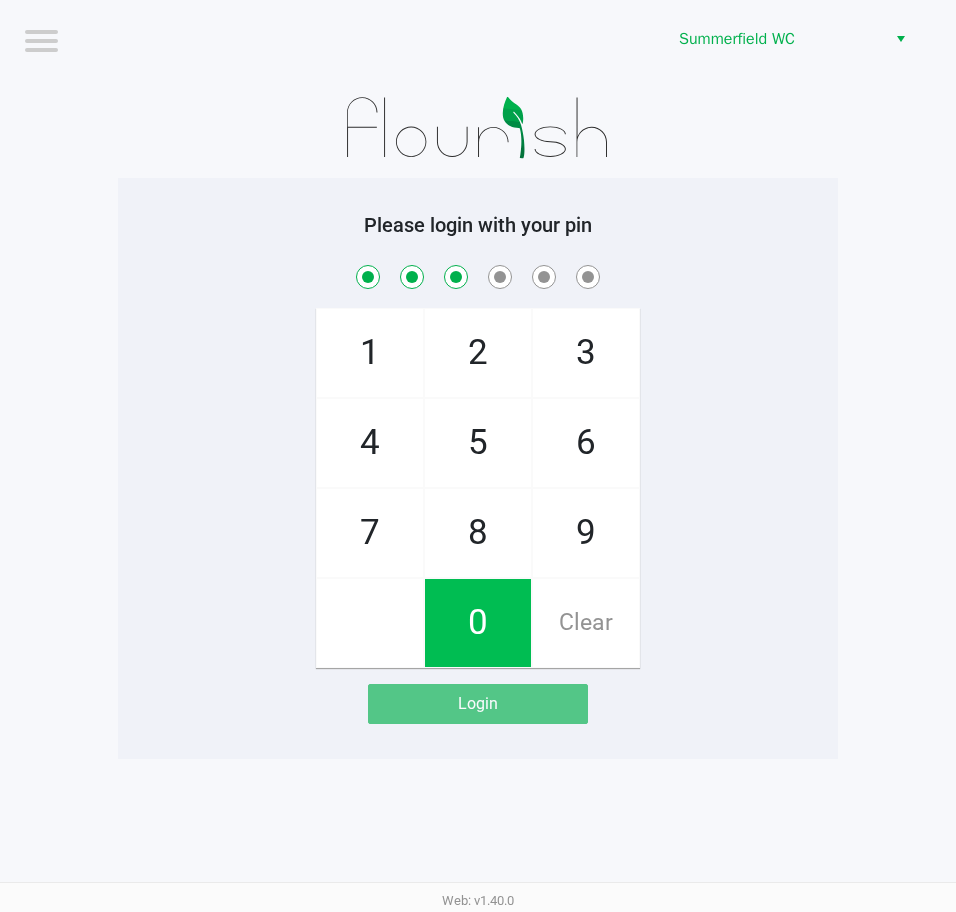 checkbox on "true" 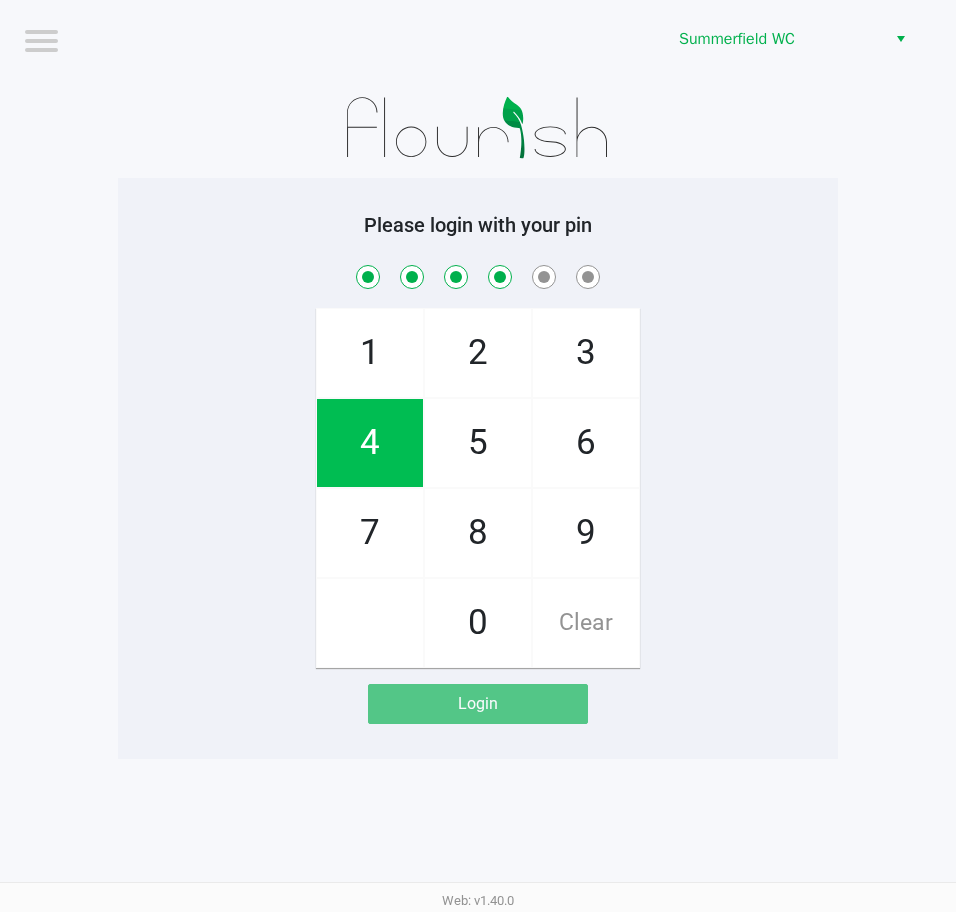checkbox on "true" 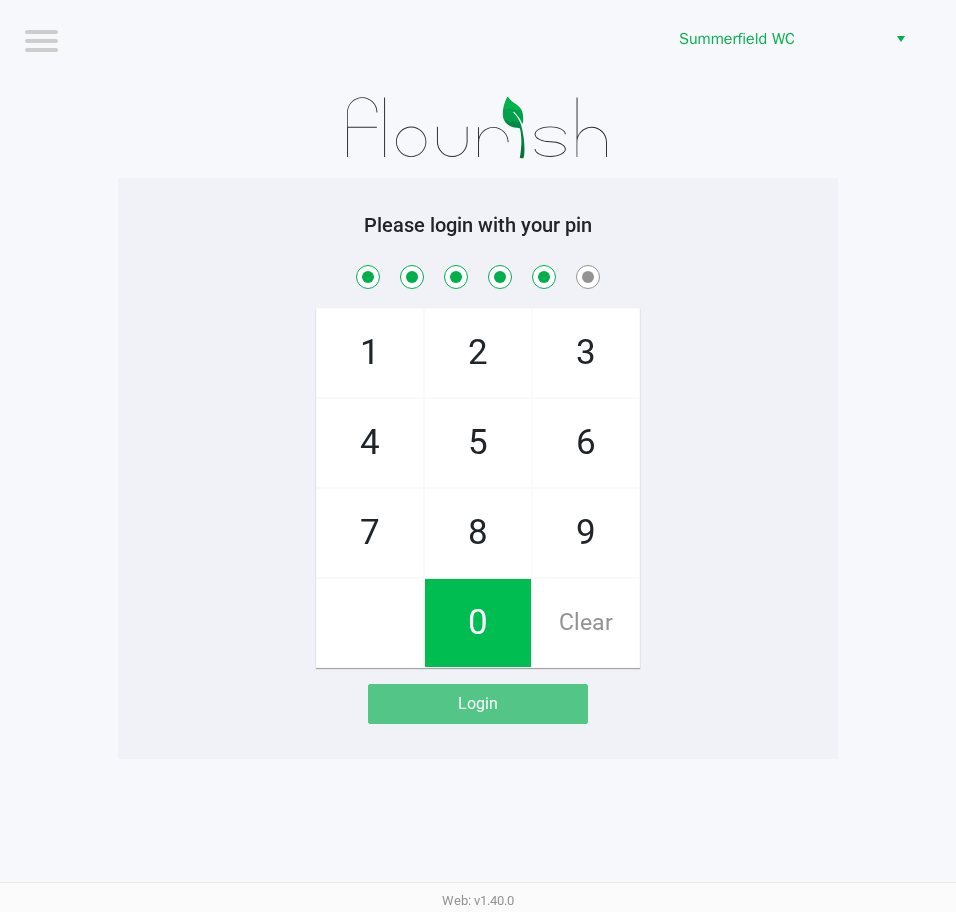 checkbox on "true" 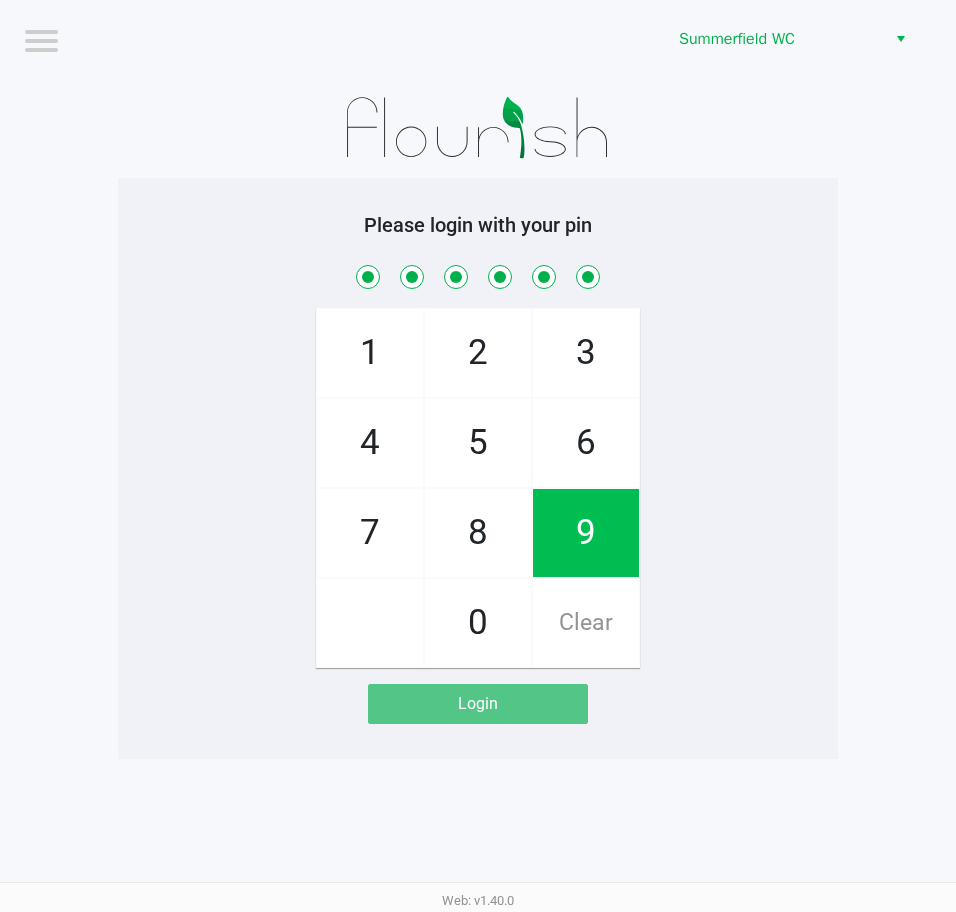 checkbox on "true" 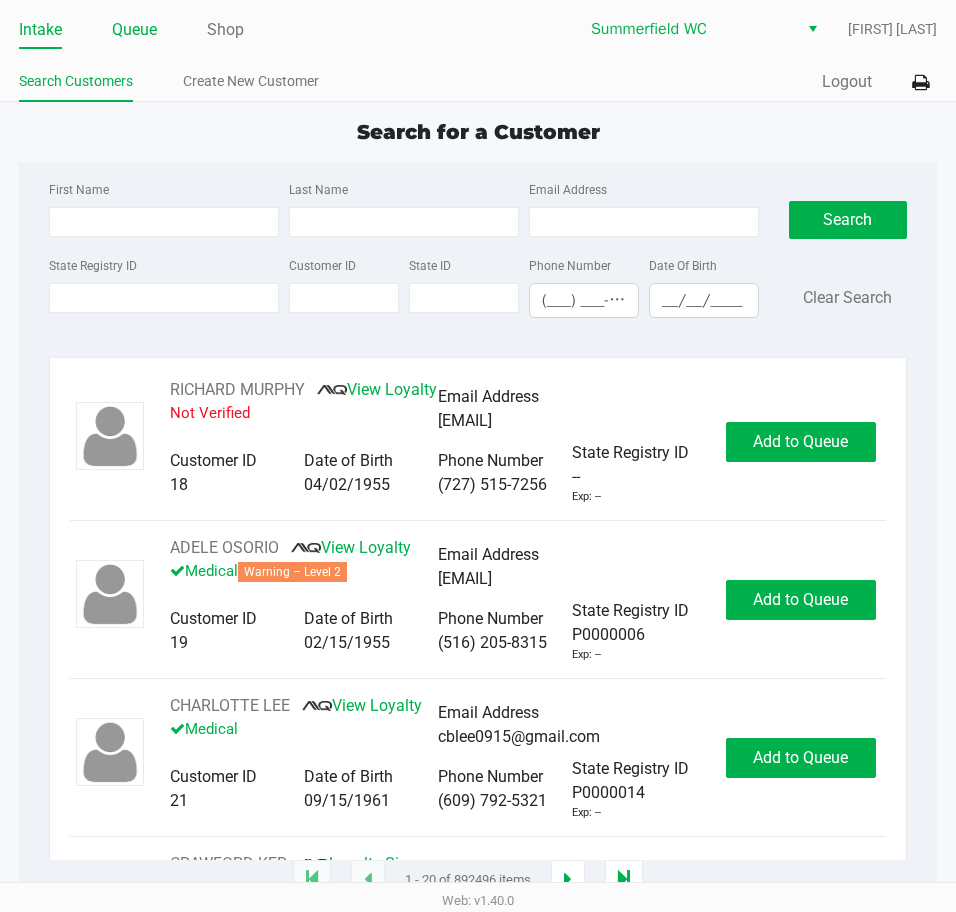 click on "Queue" 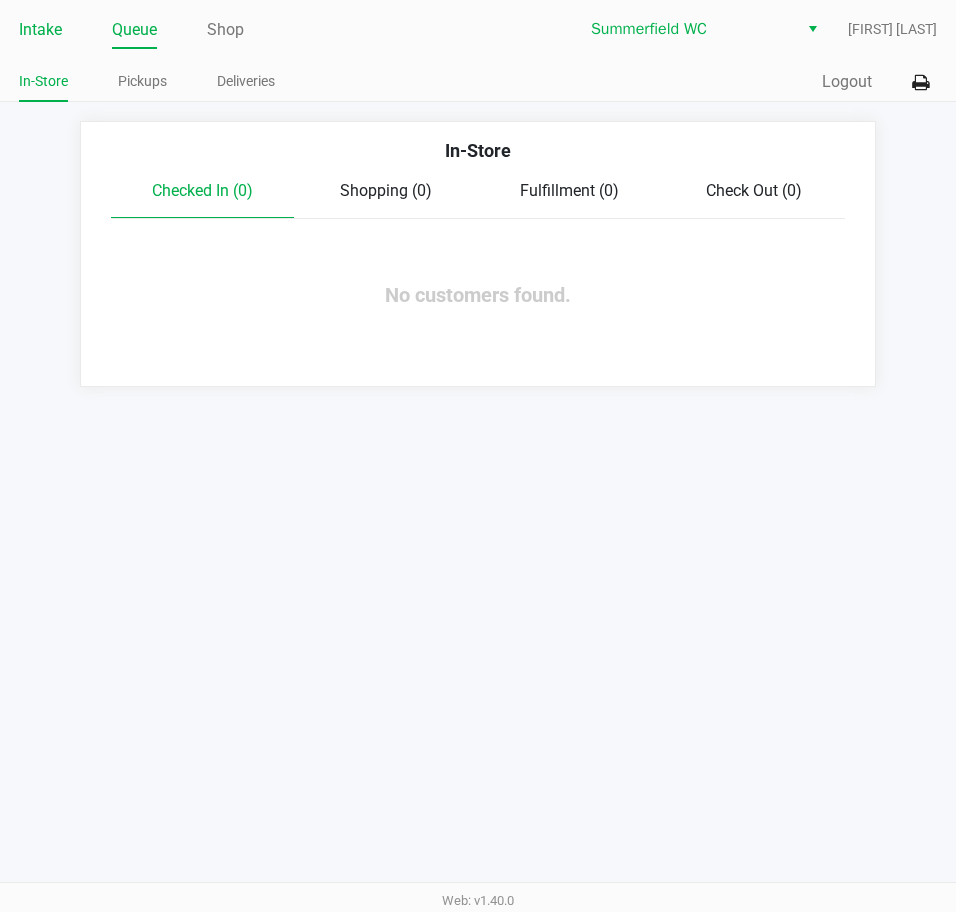 click on "Intake" 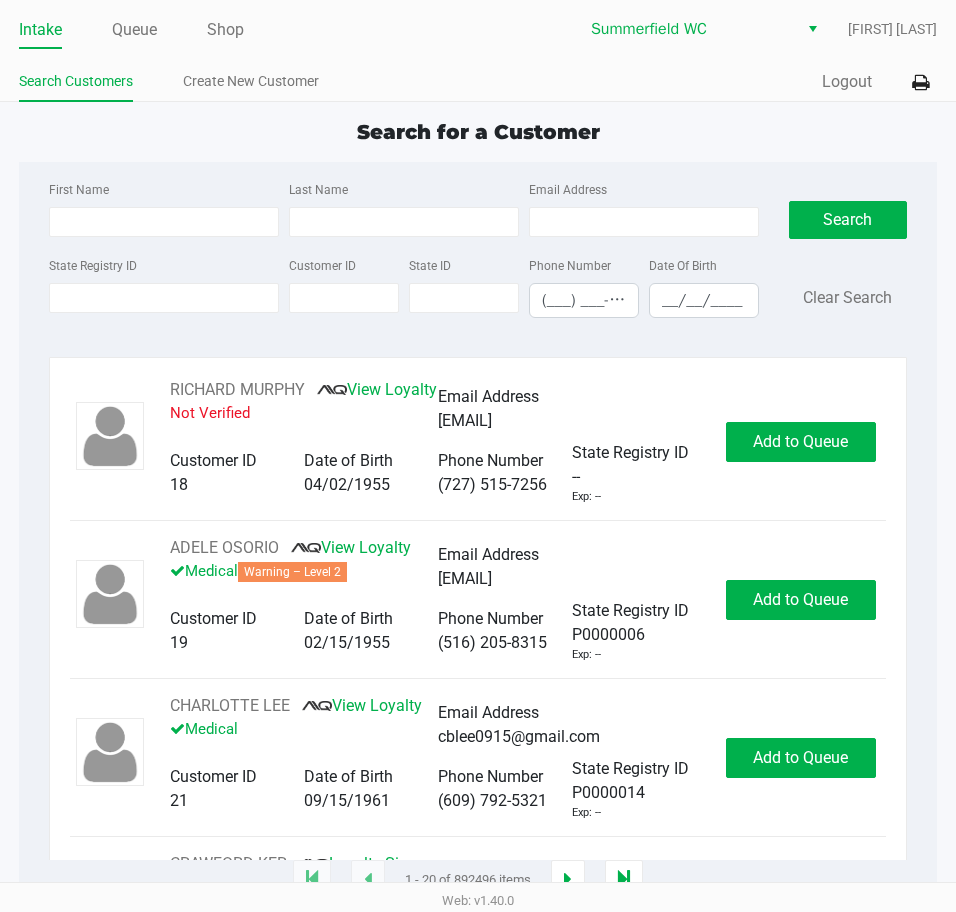 click on "Search for a Customer First Name Last Name Email Address State Registry ID Customer ID State ID Phone Number (___) ___-____ Date Of Birth __/__/____  Search   Clear Search   RICHARD MURPHY       View Loyalty   Not Verified   Email Address   ms1111111111@hotmail.com   Customer ID   18   Date of Birth   04/02/1955   Phone Number   (727) 515-7256   State Registry ID   --   Exp: --   Add to Queue   ADELE OSORIO       View Loyalty   Medical   Warning – Level 2   Email Address   floatingonmycloud@gmail.com   Customer ID   19   Date of Birth   02/15/1955   Phone Number   (516) 205-8315   State Registry ID   P0000006   Exp: --   Add to Queue   CHARLOTTE LEE       View Loyalty   Medical   Email Address   cblee0915@gmail.com   Customer ID   21   Date of Birth   09/15/1961   Phone Number   (609) 792-5321   State Registry ID   P0000014   Exp: --   Add to Queue   CRAWFORD KER       Loyalty Signup   Medical   Email Address   --   Customer ID   23   Date of Birth   07/27/2006   Phone Number   (727) 409-2778" 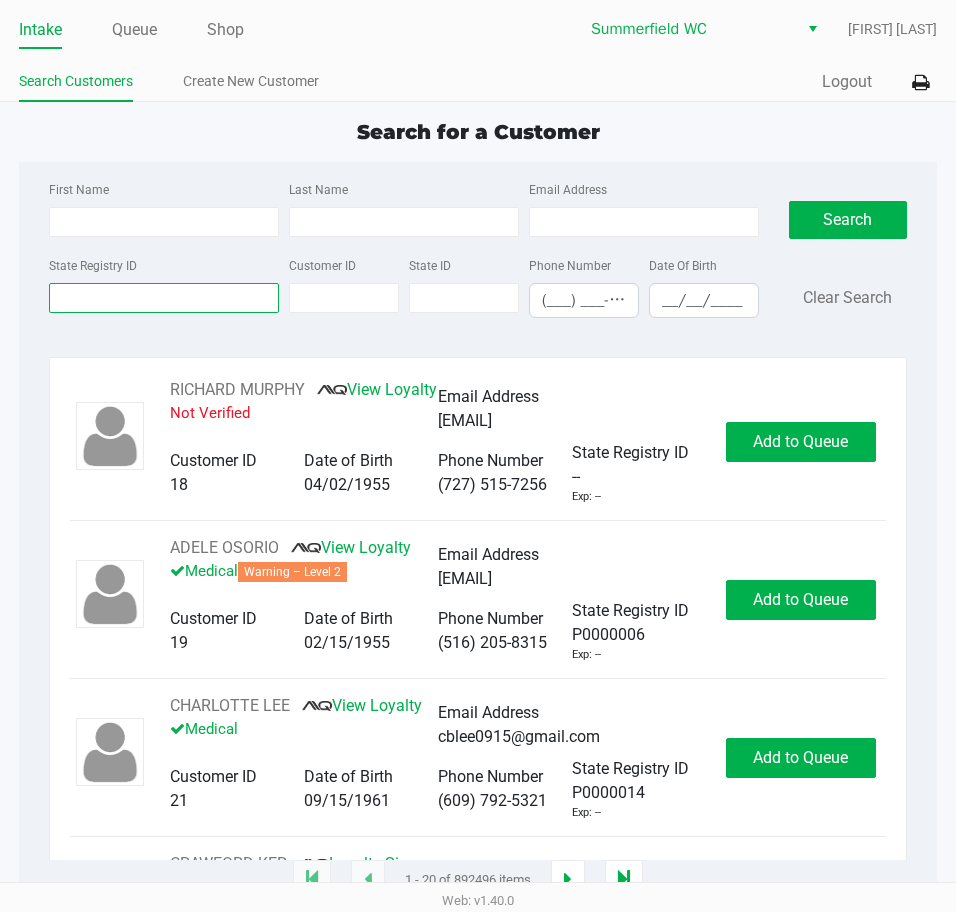 click on "State Registry ID" at bounding box center (164, 298) 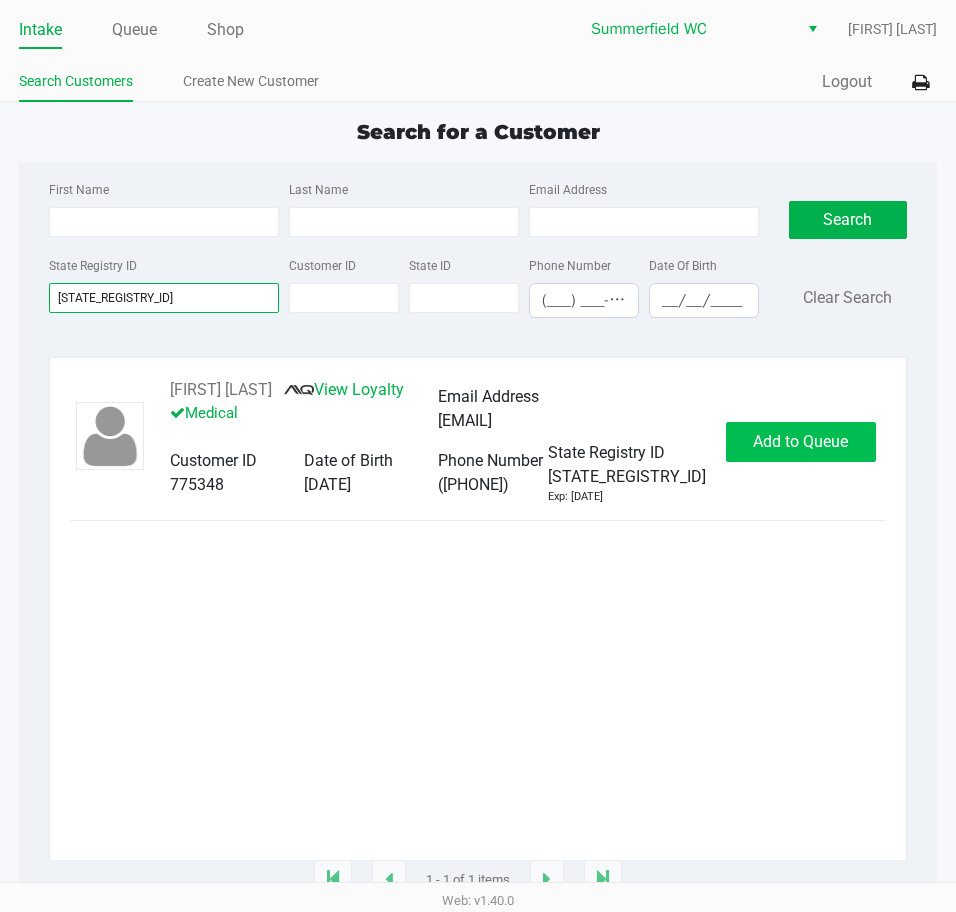 type on "p2kx2182" 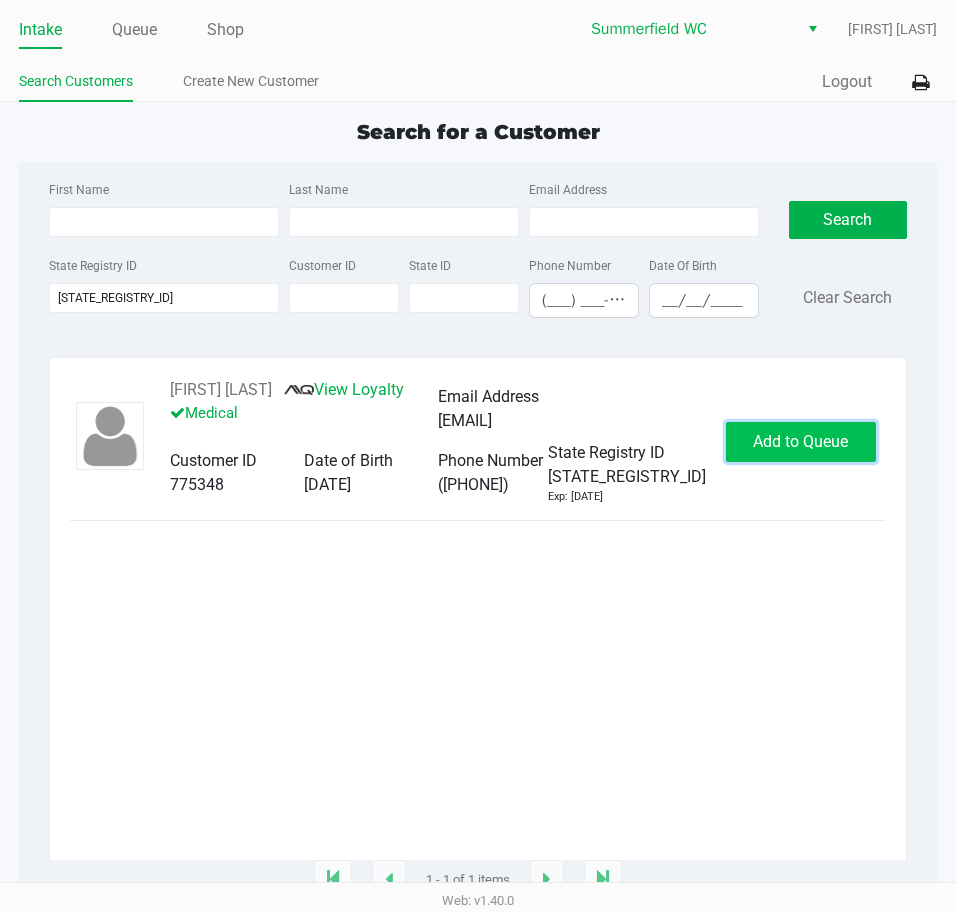 click on "Add to Queue" 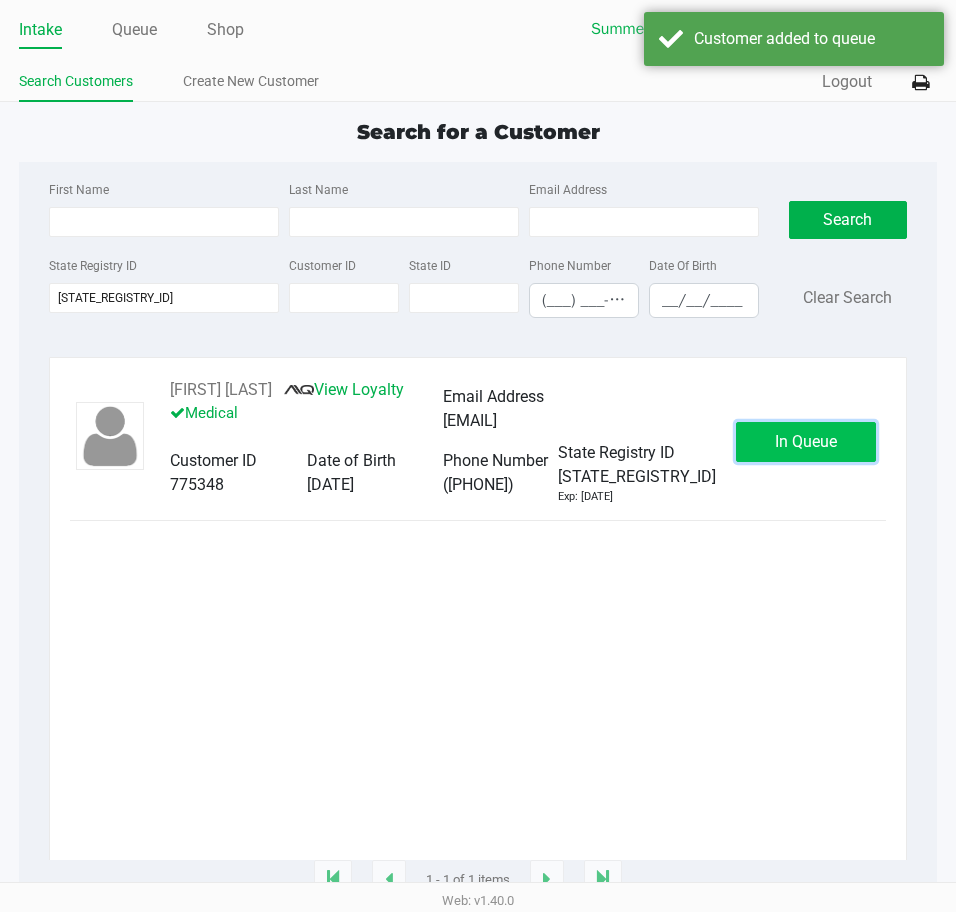 click on "In Queue" 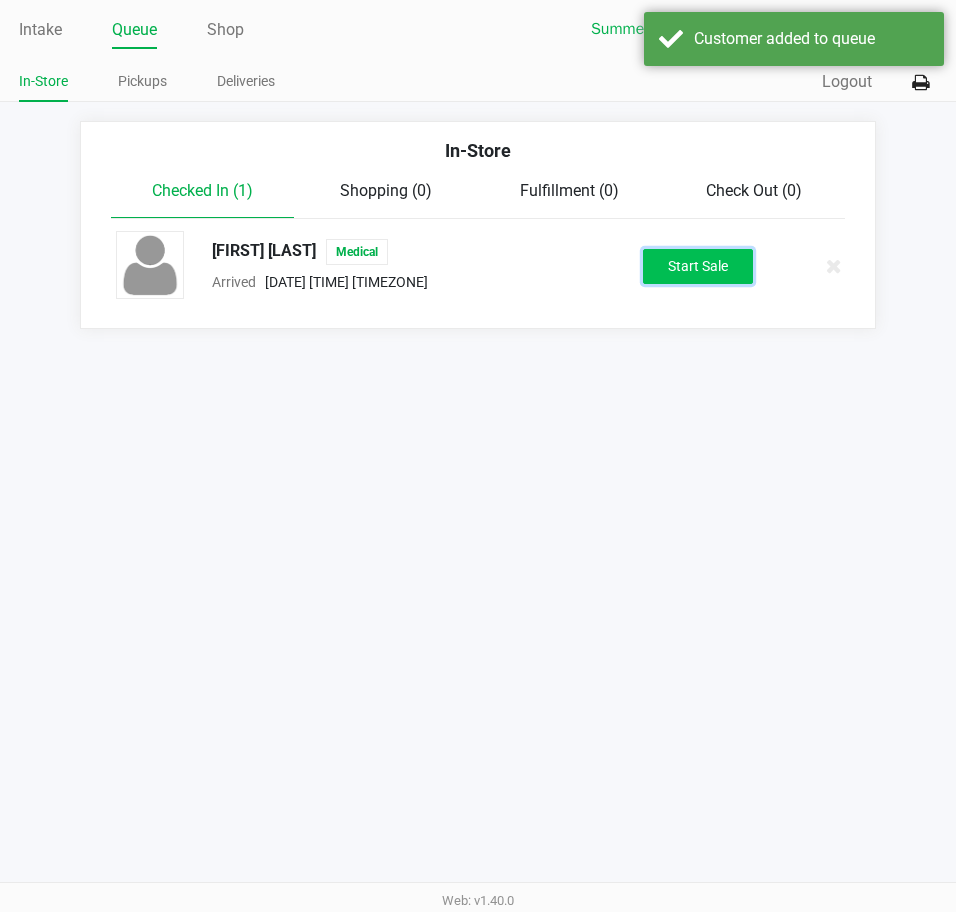 click on "Start Sale" 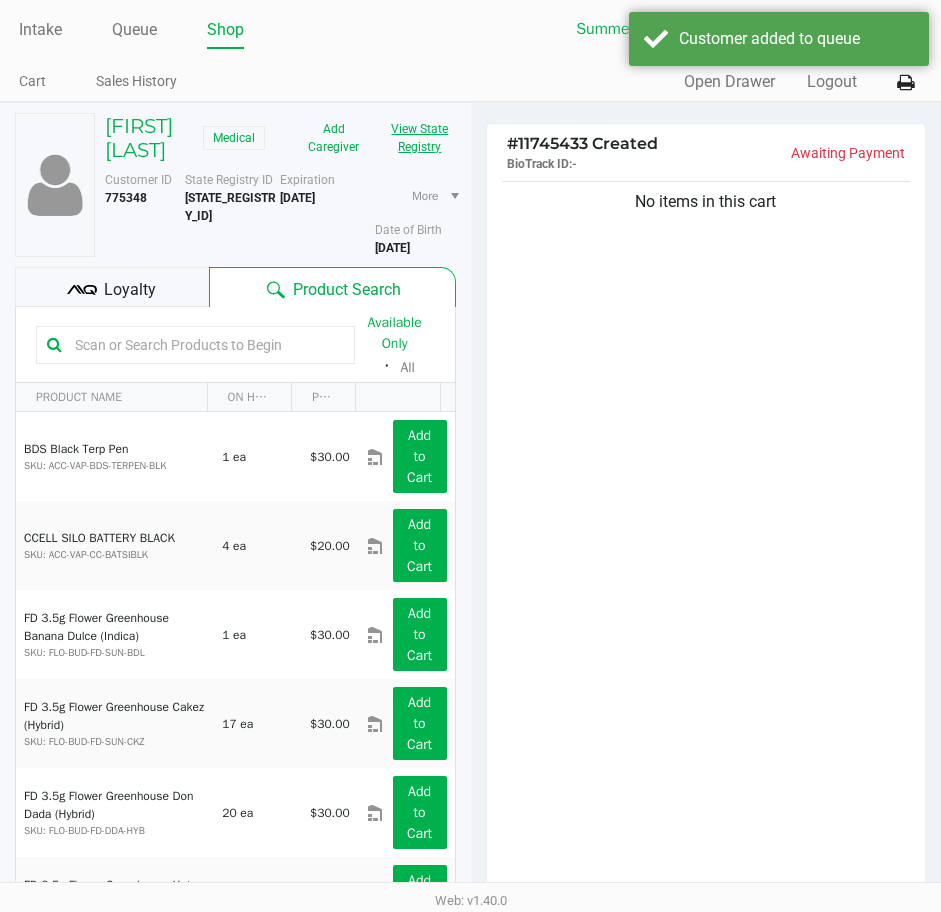 click on "View State Registry" 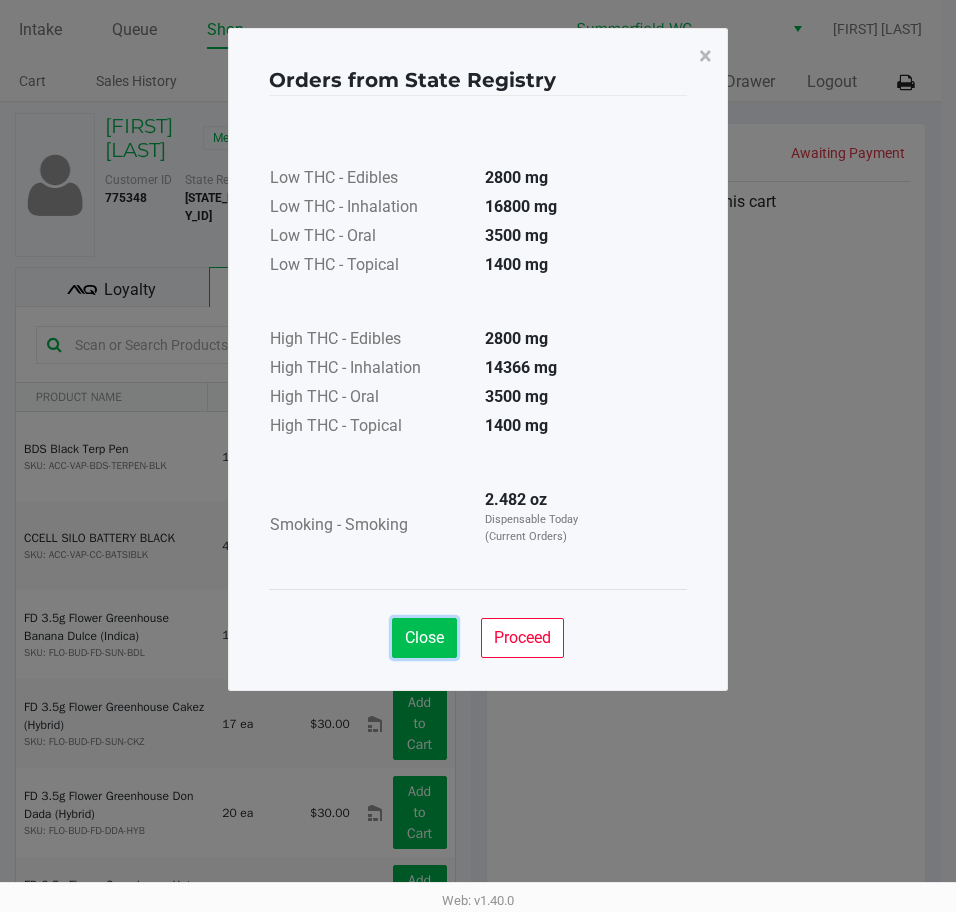 click on "Close" 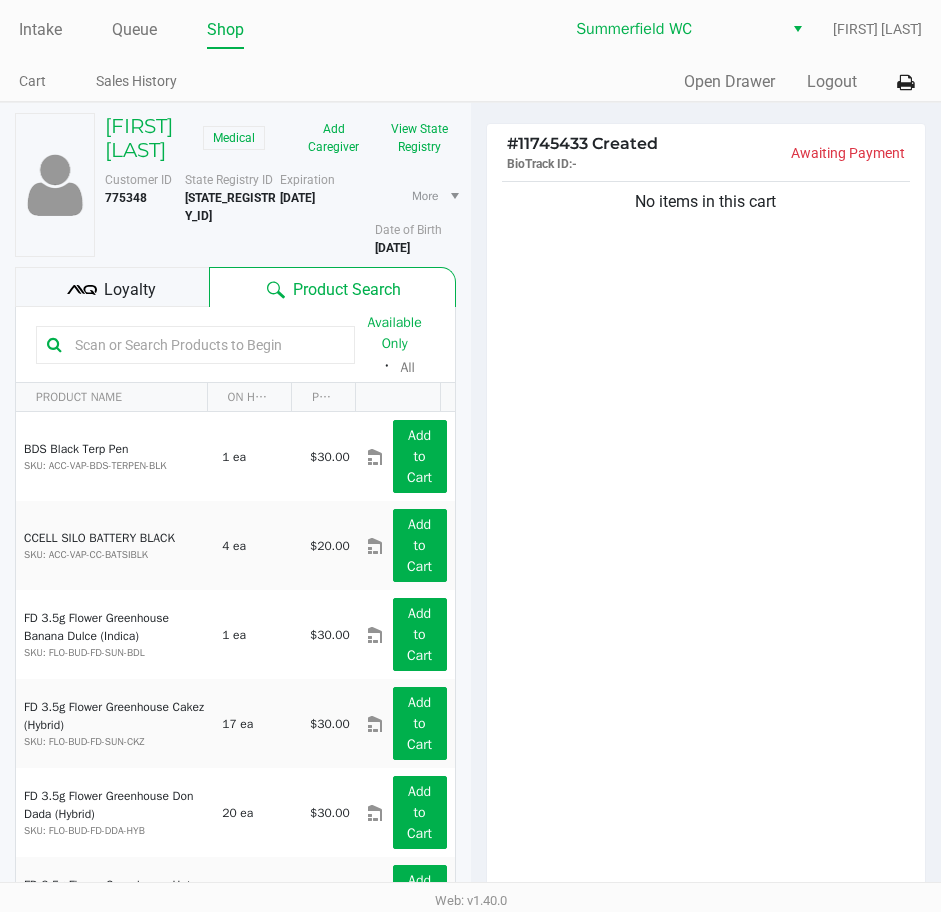 click 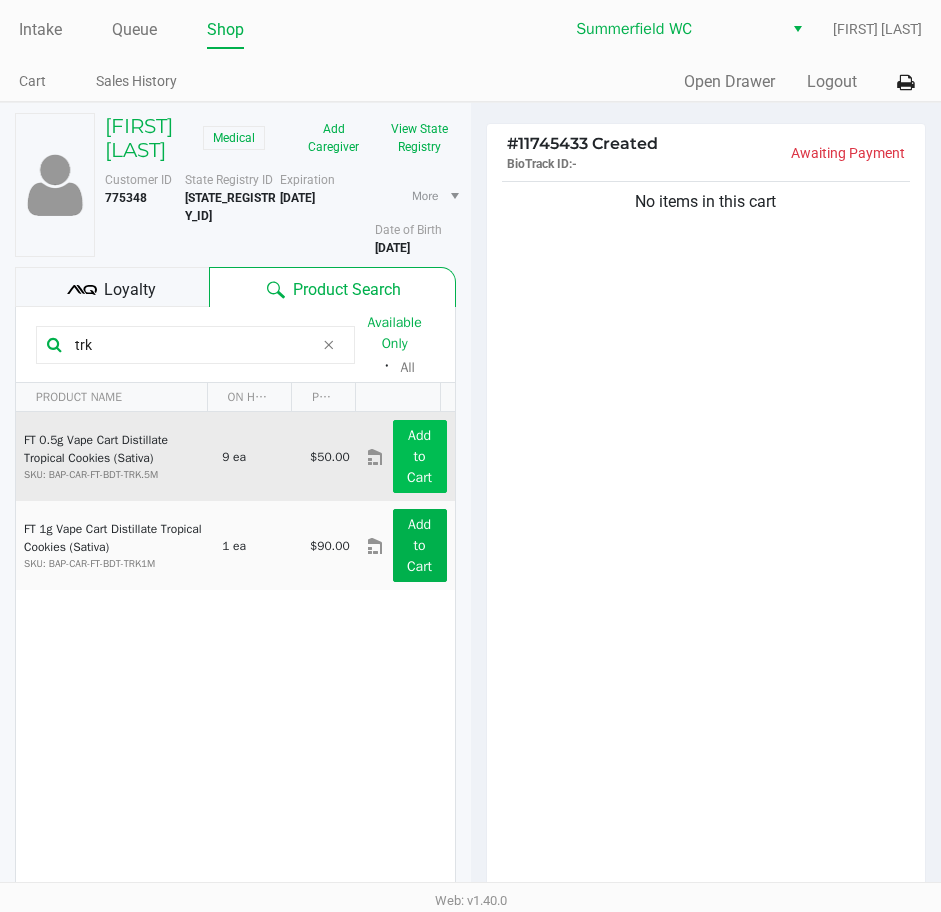 type on "trk" 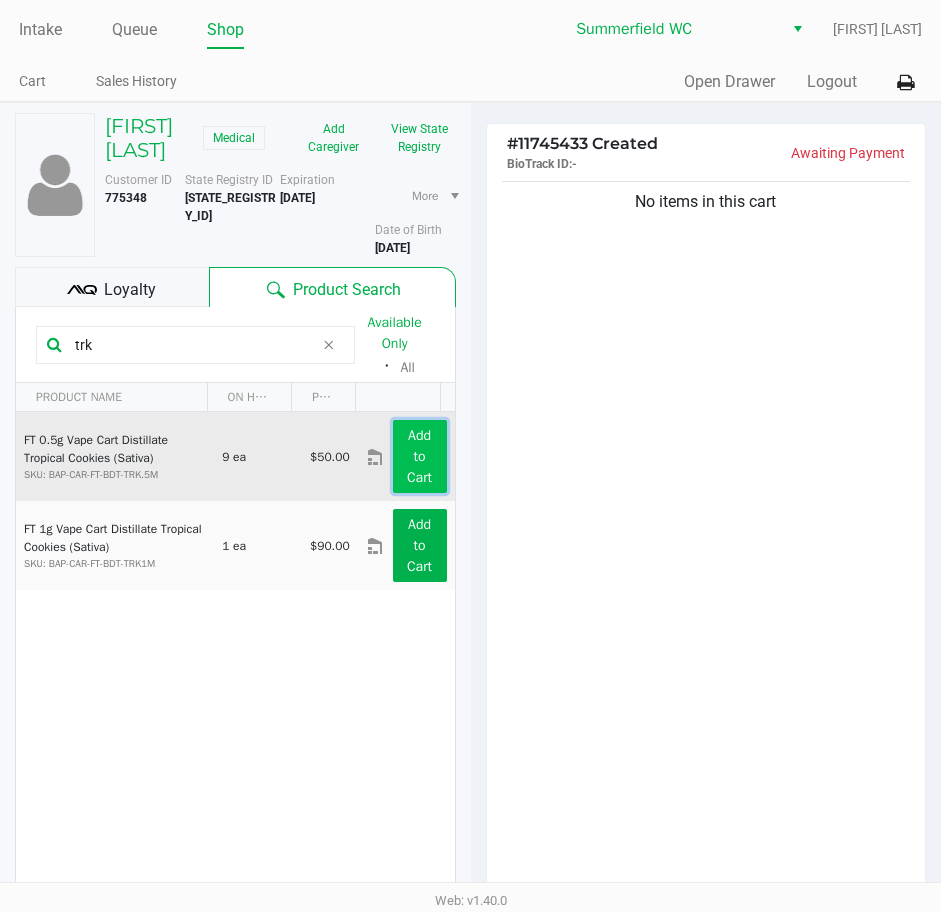 click on "Add to Cart" 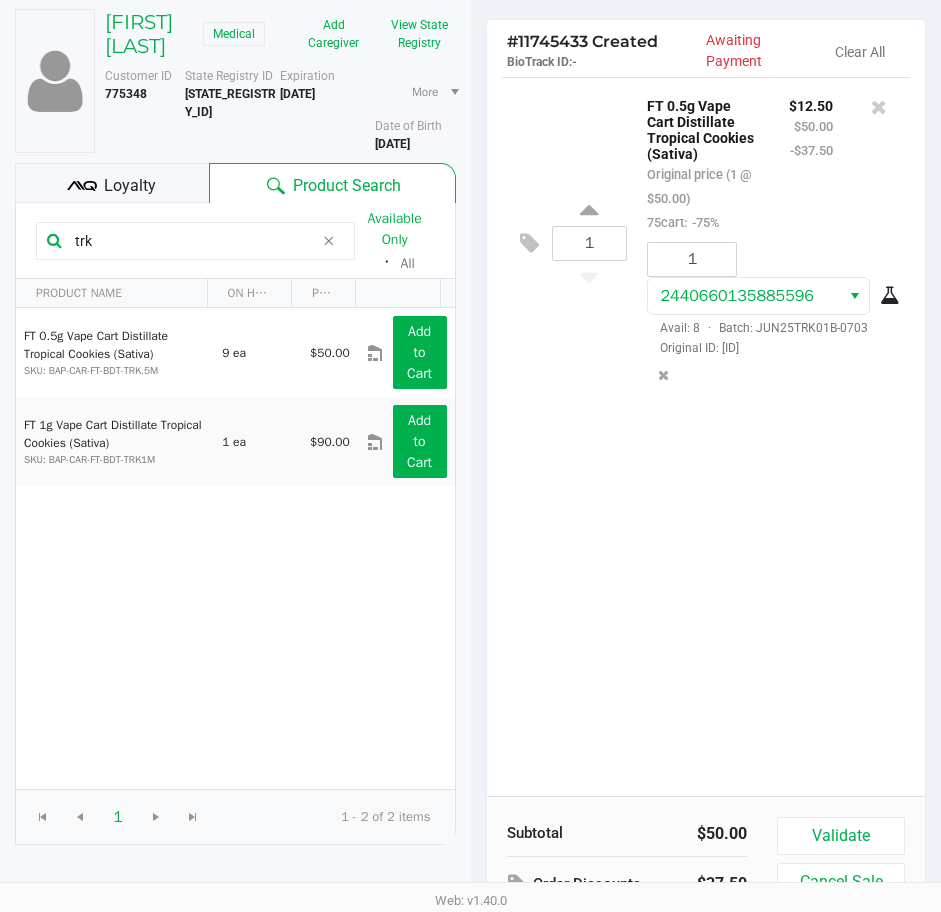 scroll, scrollTop: 209, scrollLeft: 0, axis: vertical 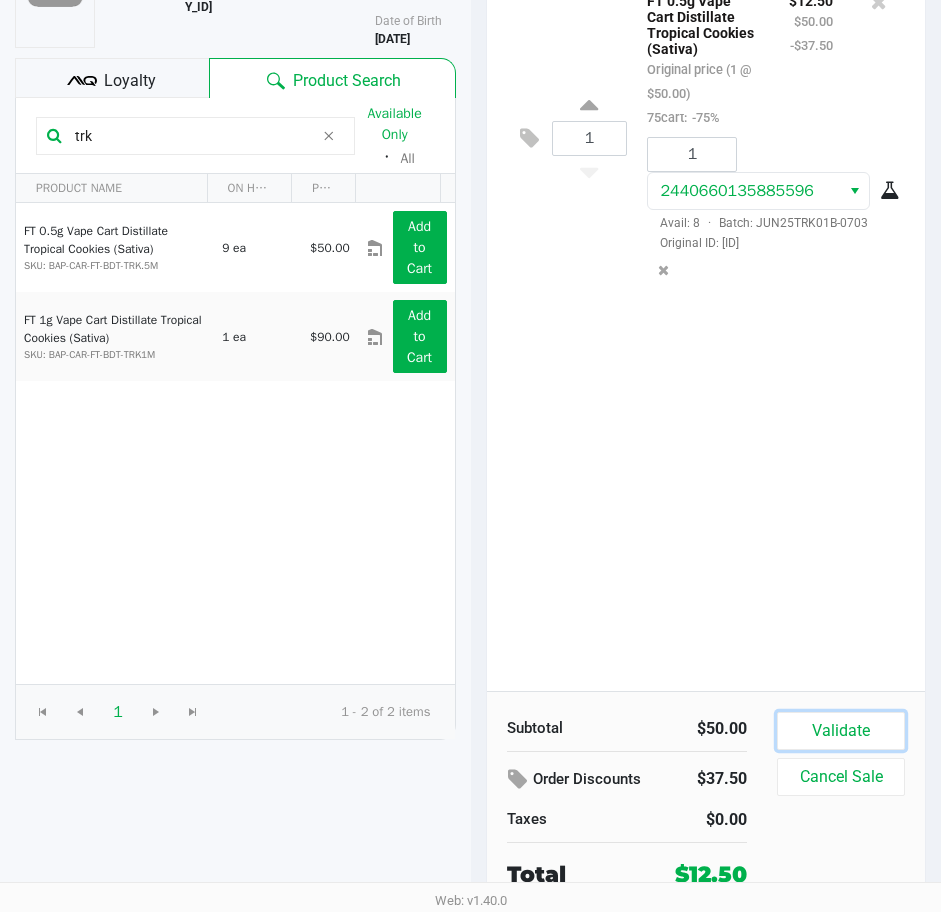 click on "Validate" 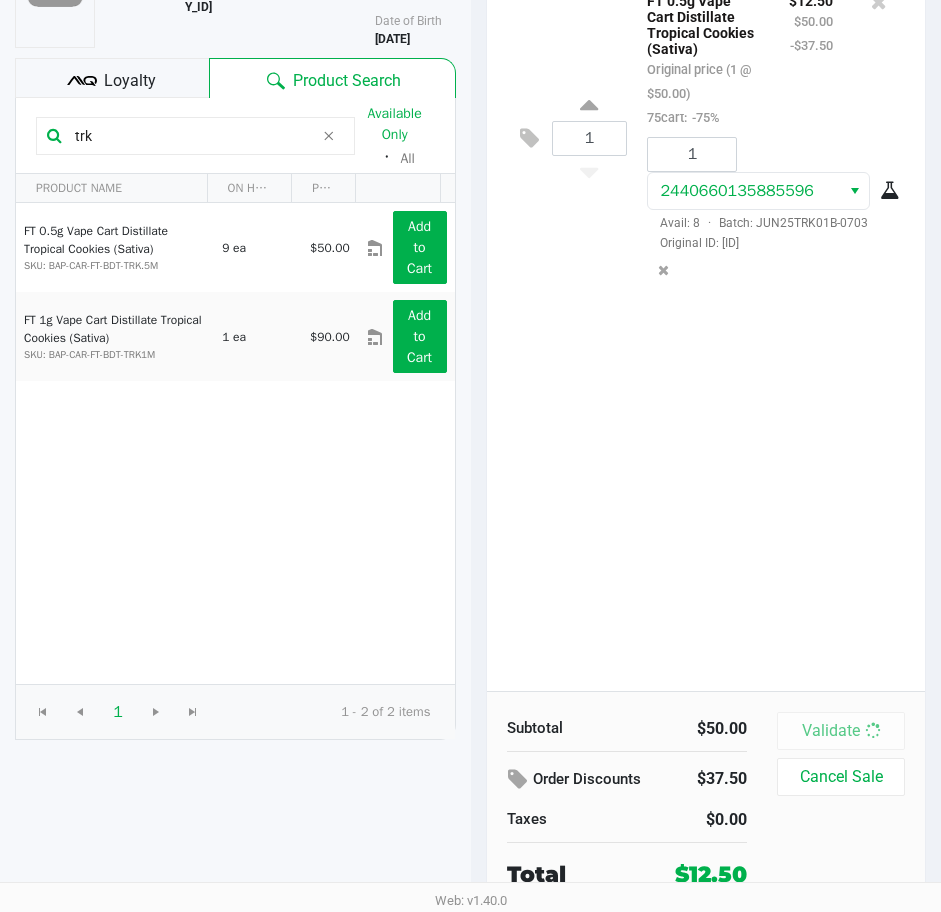 scroll, scrollTop: 0, scrollLeft: 0, axis: both 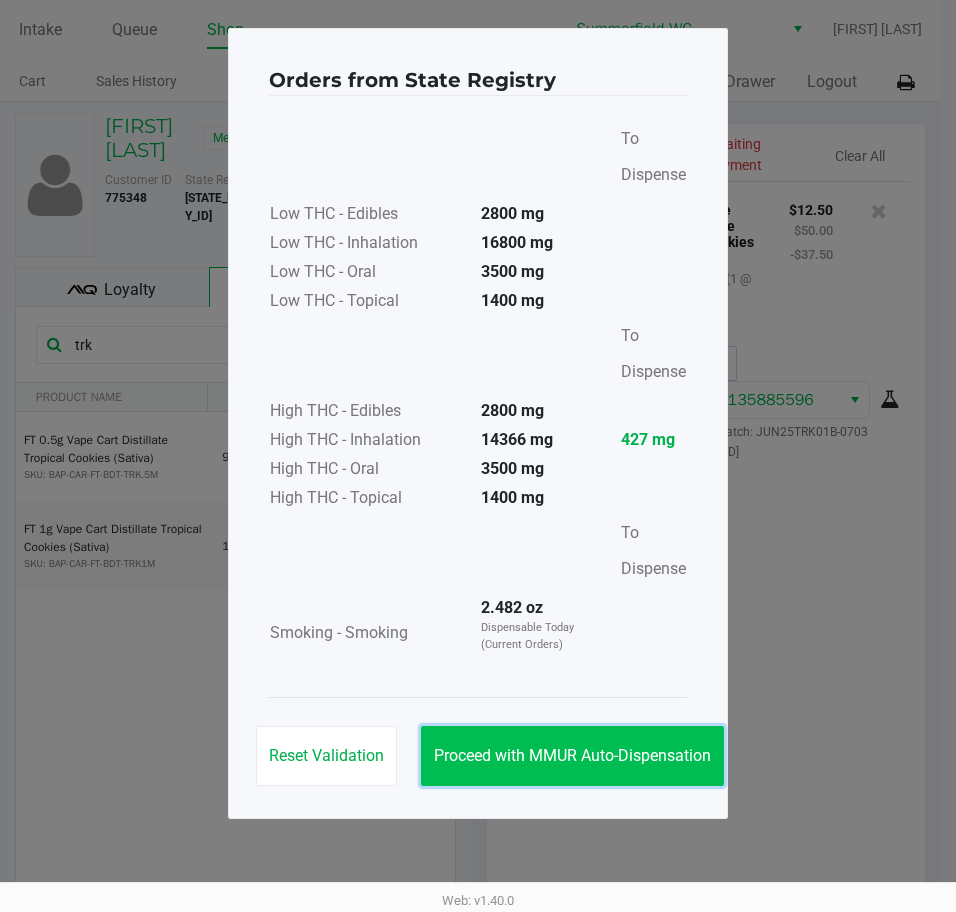 click on "Proceed with MMUR Auto-Dispensation" 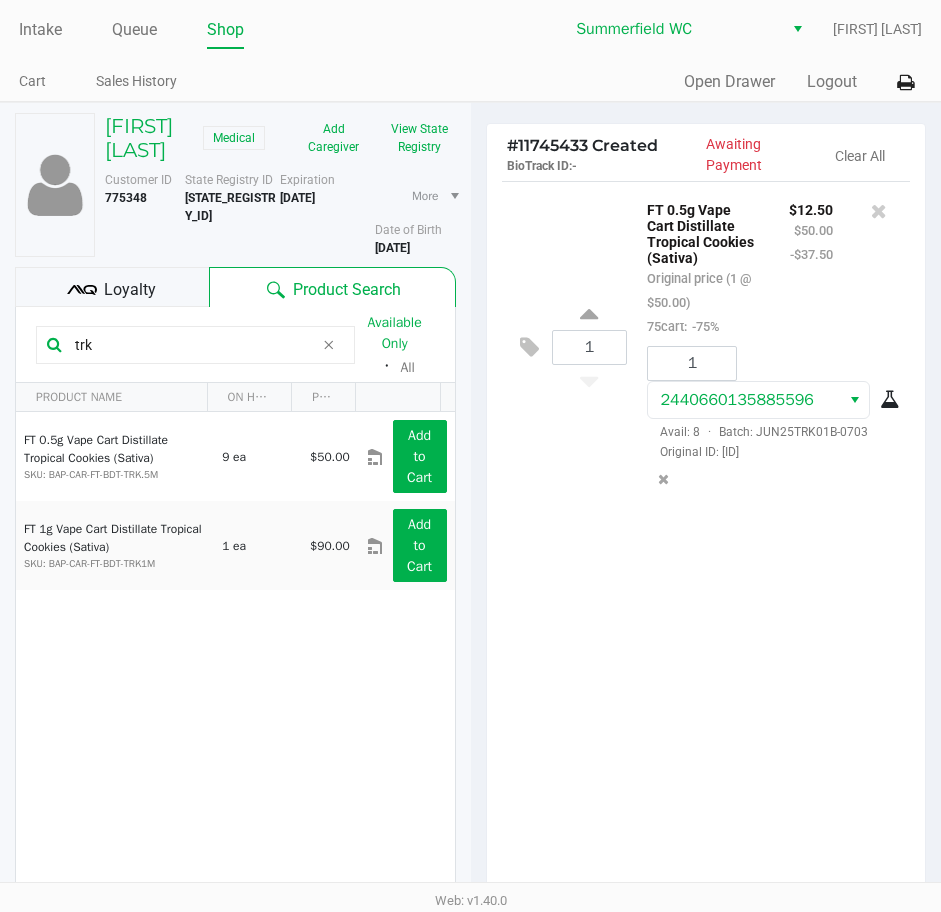 scroll, scrollTop: 254, scrollLeft: 0, axis: vertical 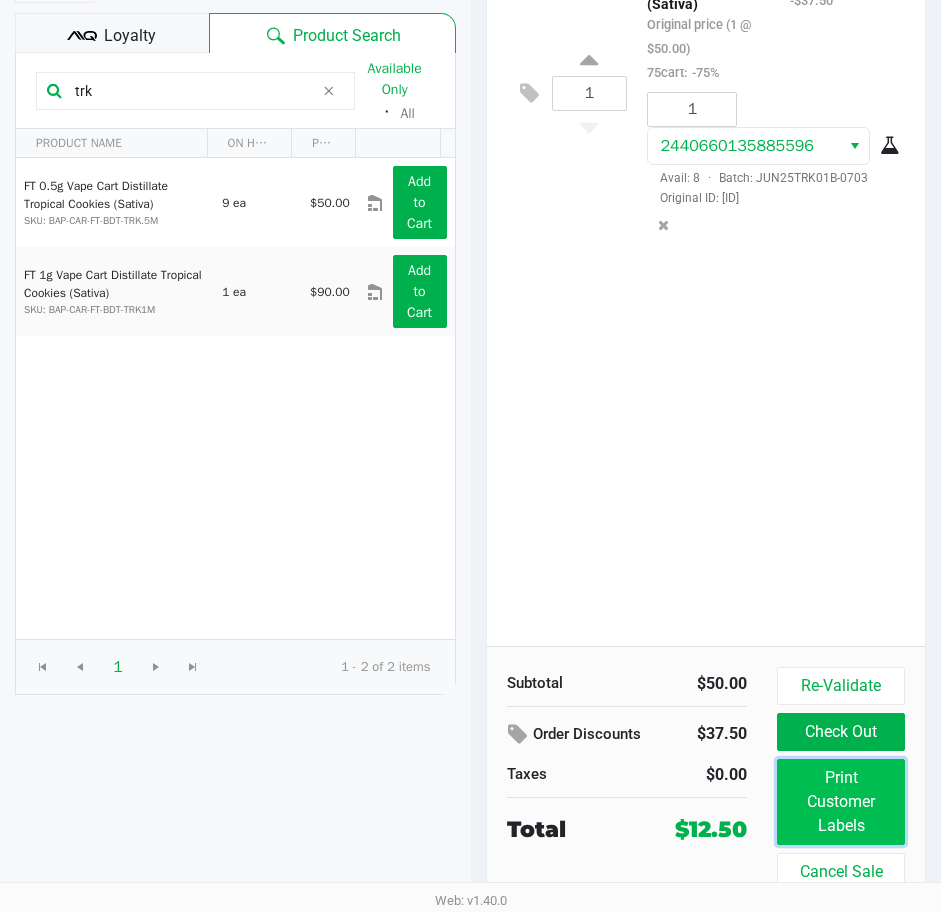 click on "Print Customer Labels" 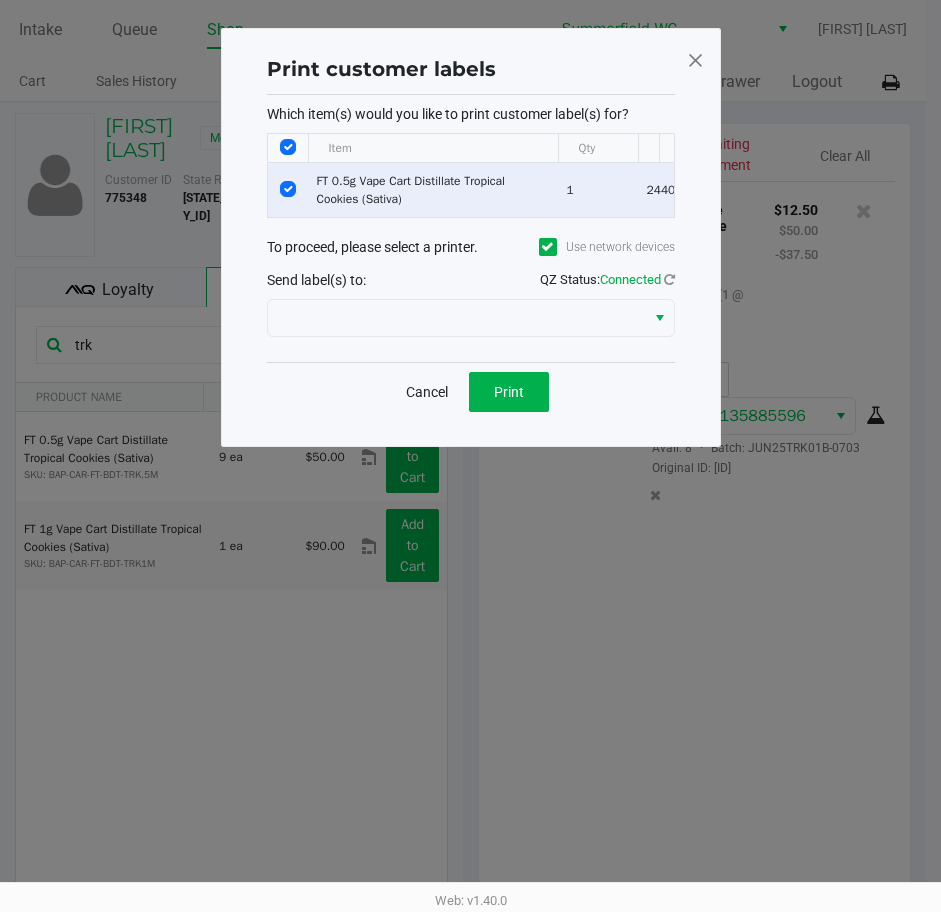 scroll, scrollTop: 0, scrollLeft: 0, axis: both 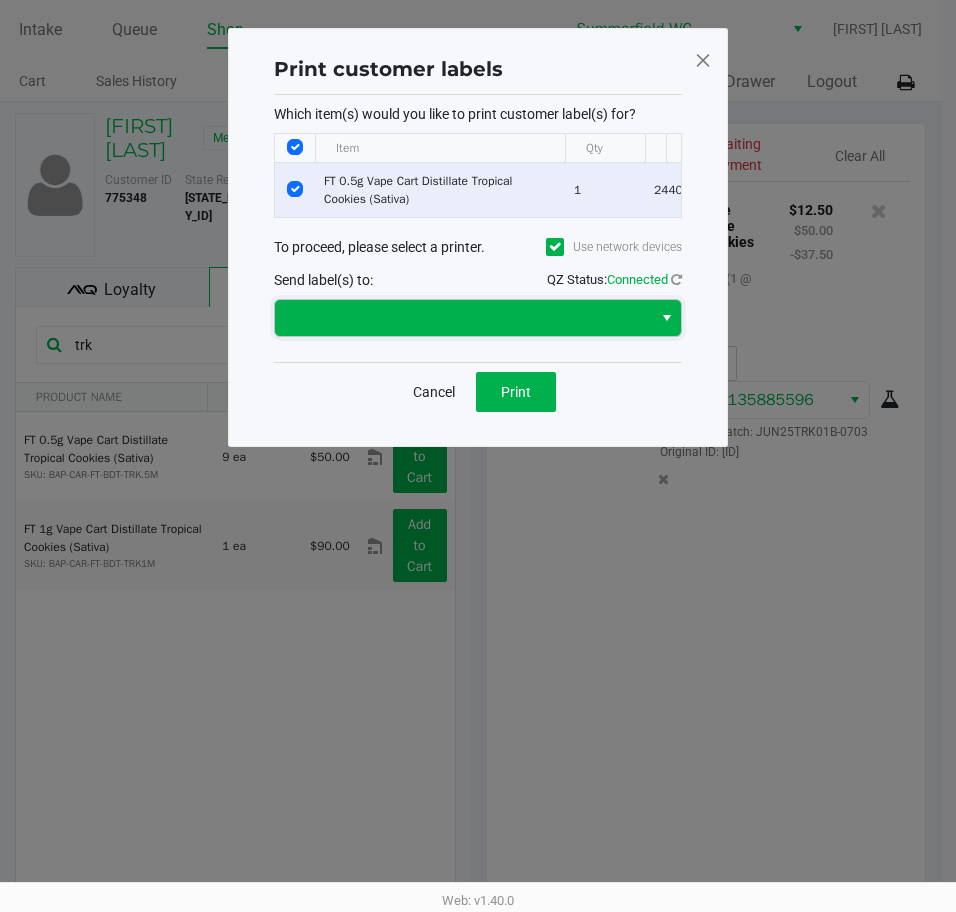 click at bounding box center [463, 318] 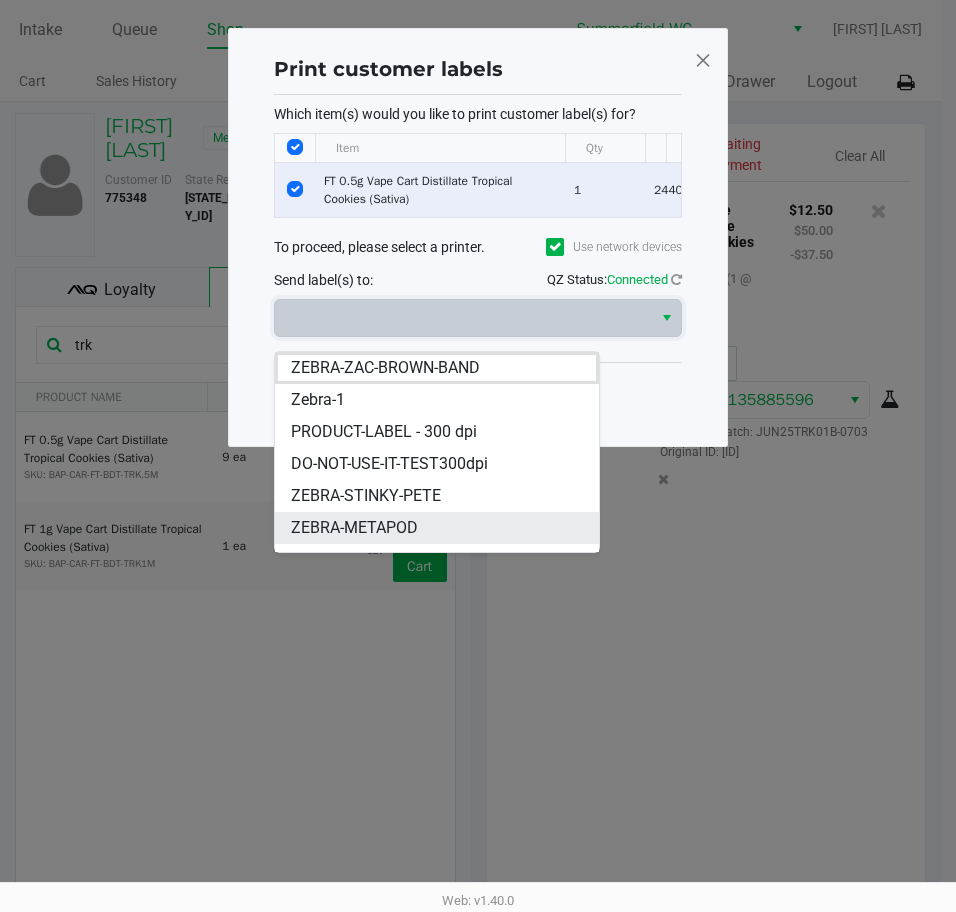 click on "ZEBRA-METAPOD" at bounding box center [354, 528] 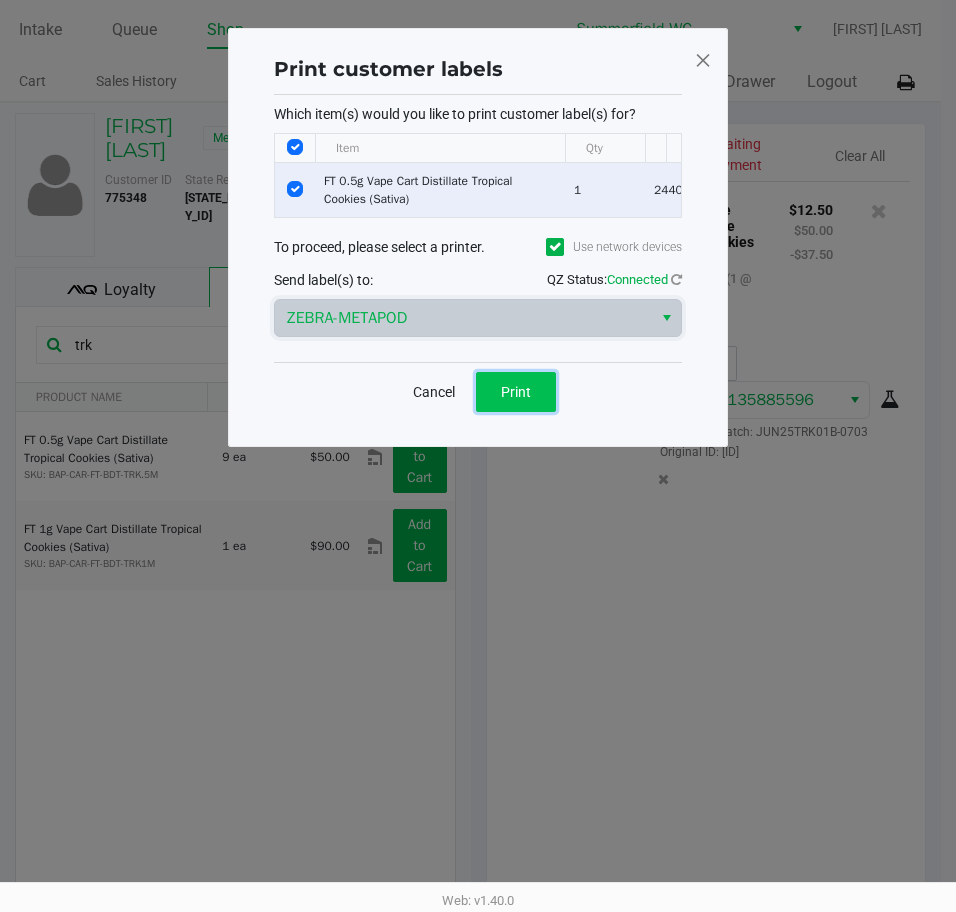 click on "Print" 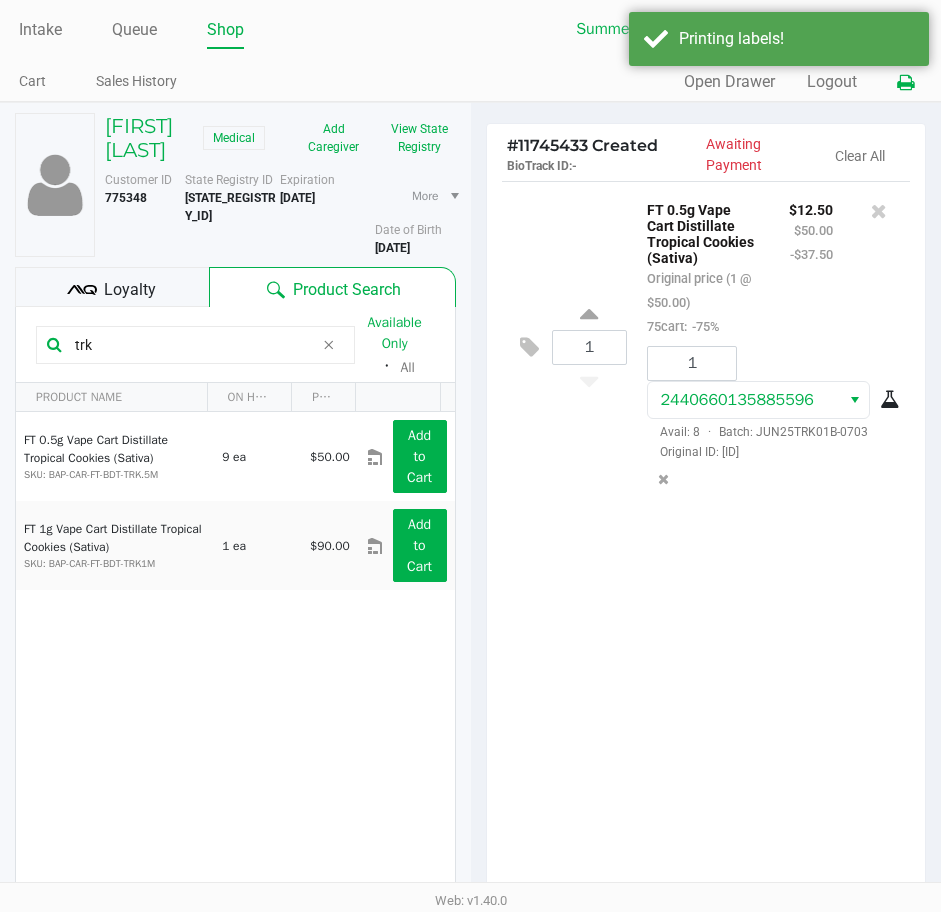 click 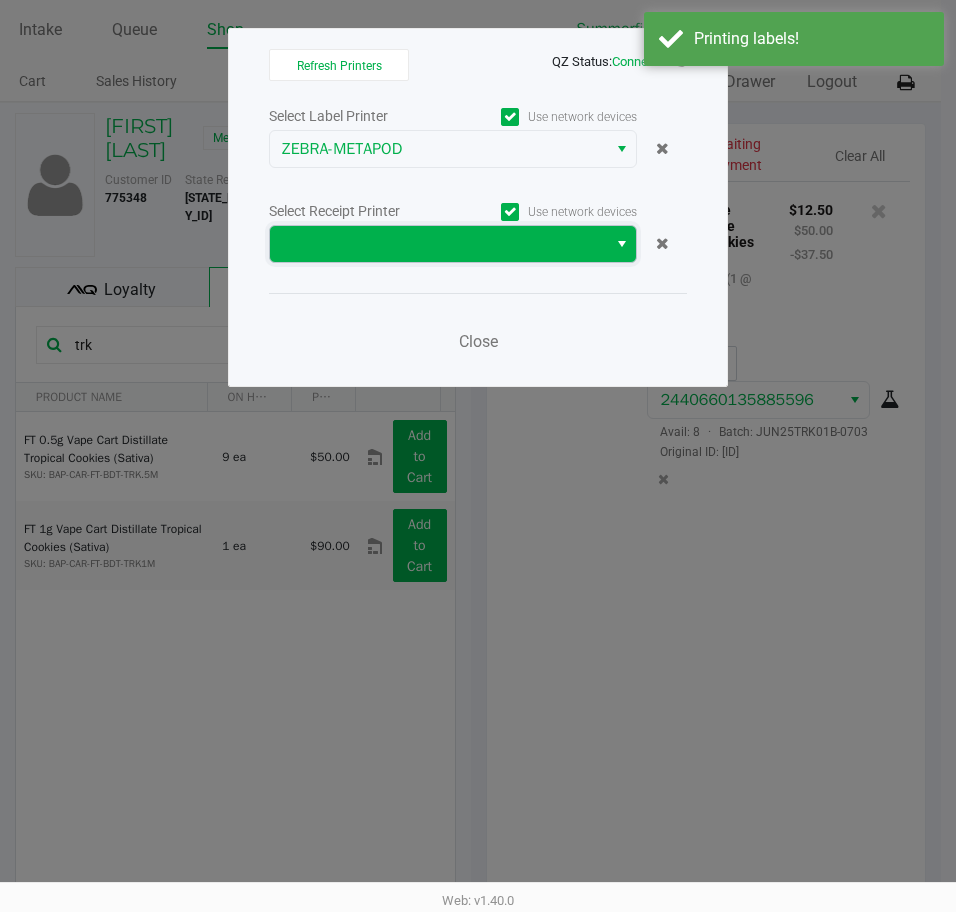 click at bounding box center [438, 244] 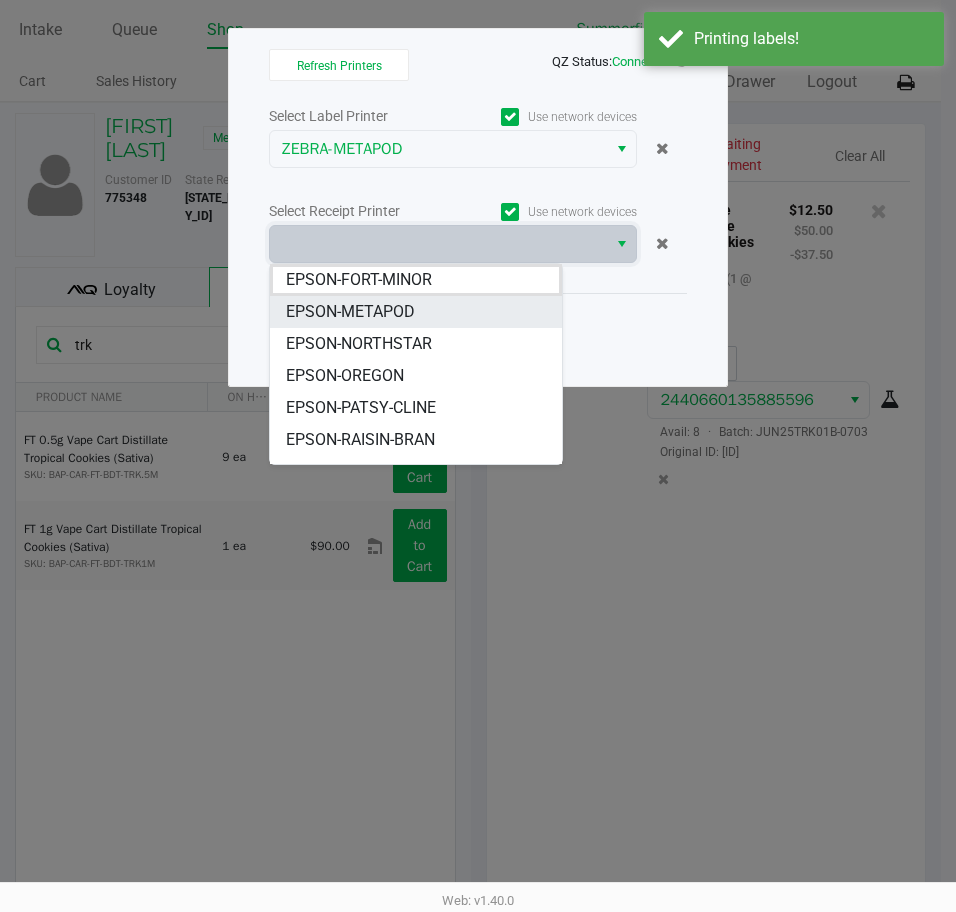 click on "EPSON-METAPOD" at bounding box center (350, 312) 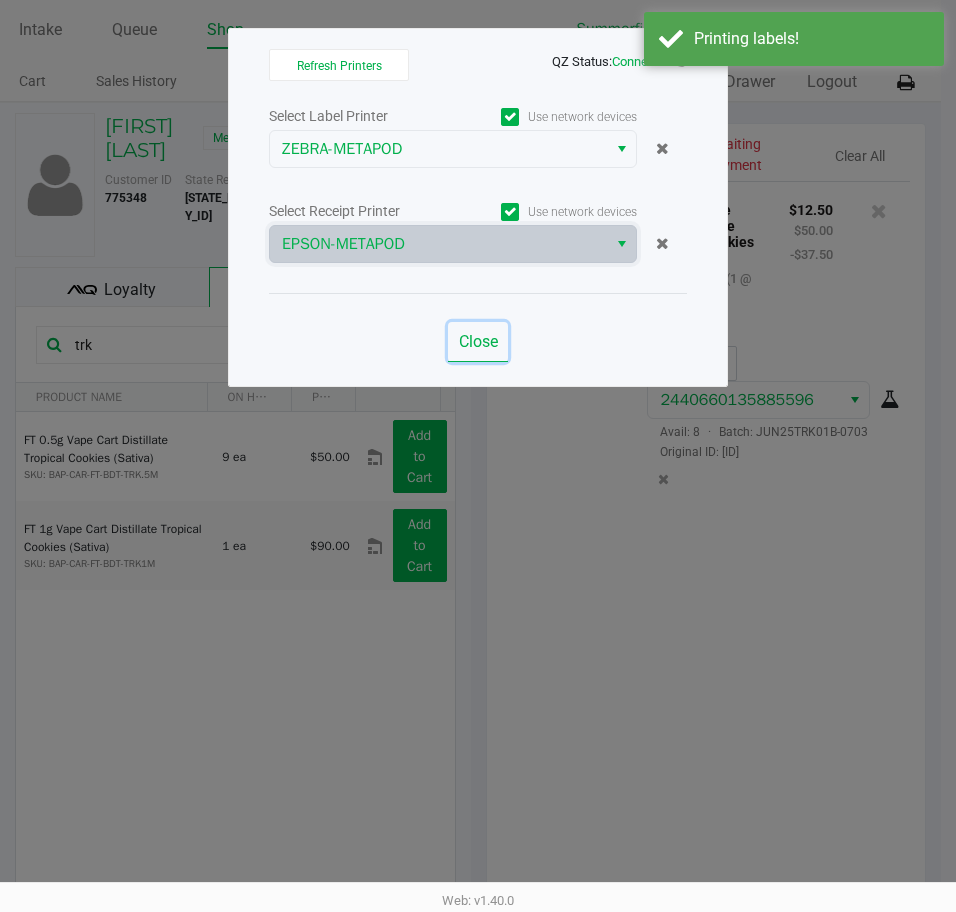 click on "Close" 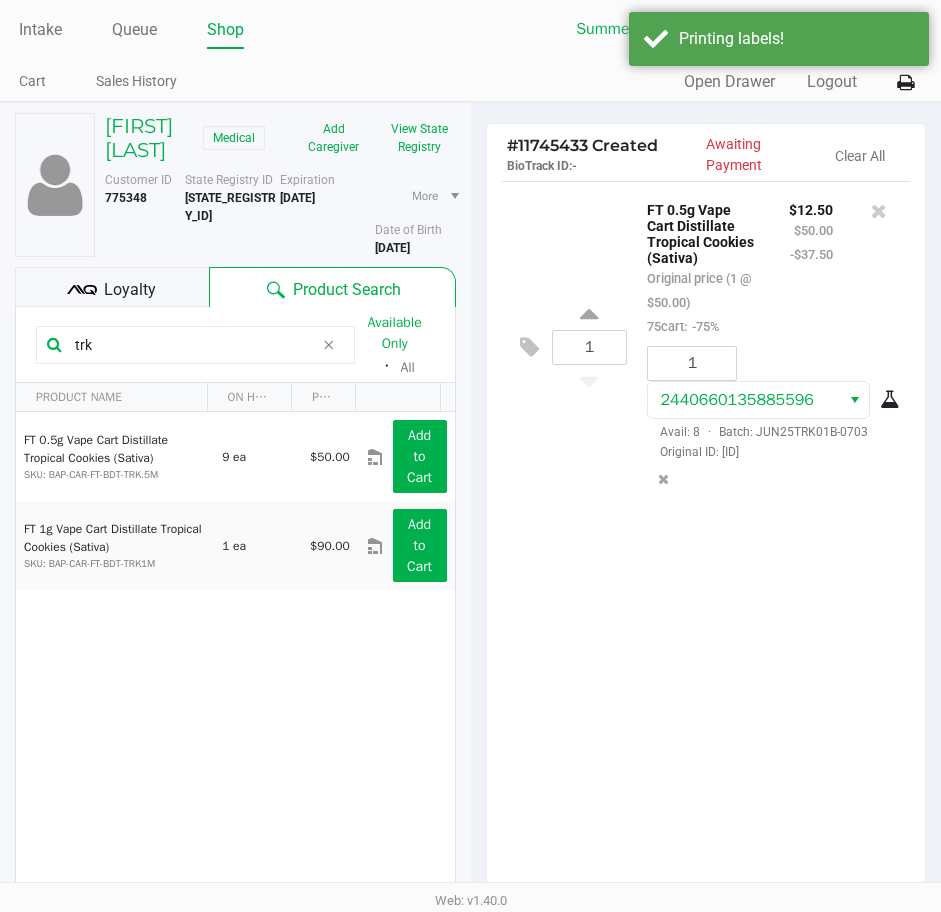 click on "1  FT 0.5g Vape Cart Distillate Tropical Cookies (Sativa)   Original price (1 @ $50.00)  75cart:  -75% $12.50 $50.00 -$37.50 1 2440660135885596  Avail: 8  ·  Batch: JUN25TRK01B-0703   Original ID: FLSRWGM-20250711-166" 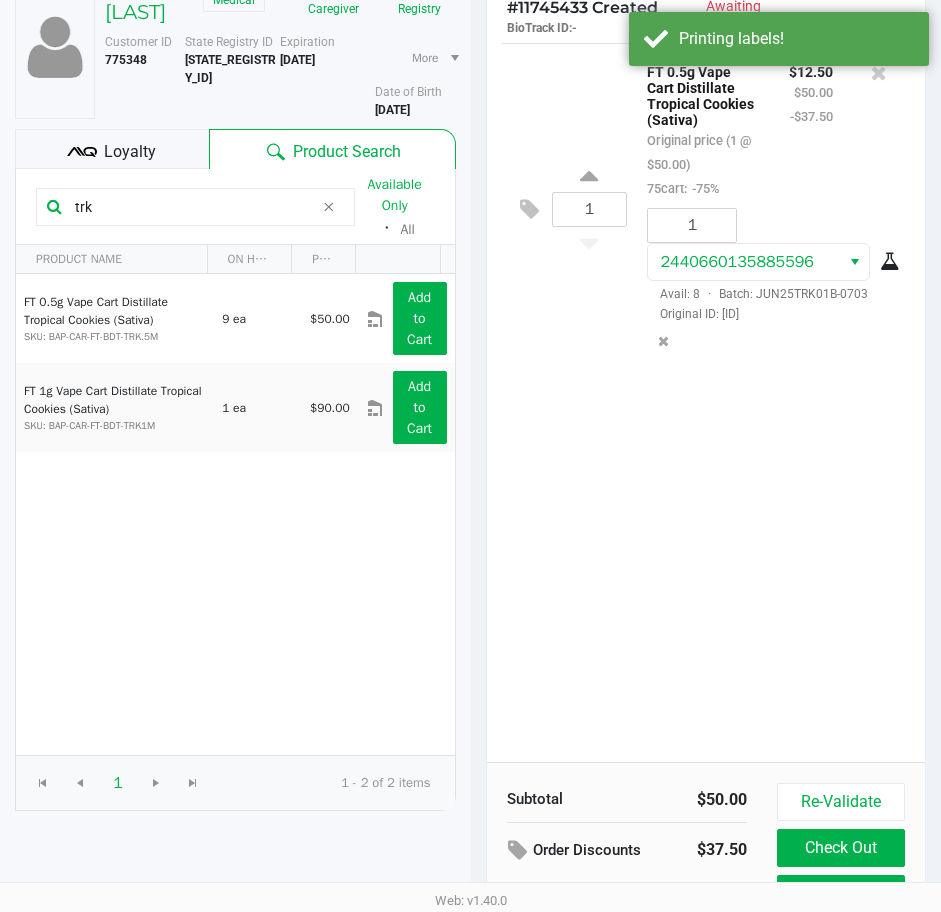 scroll, scrollTop: 254, scrollLeft: 0, axis: vertical 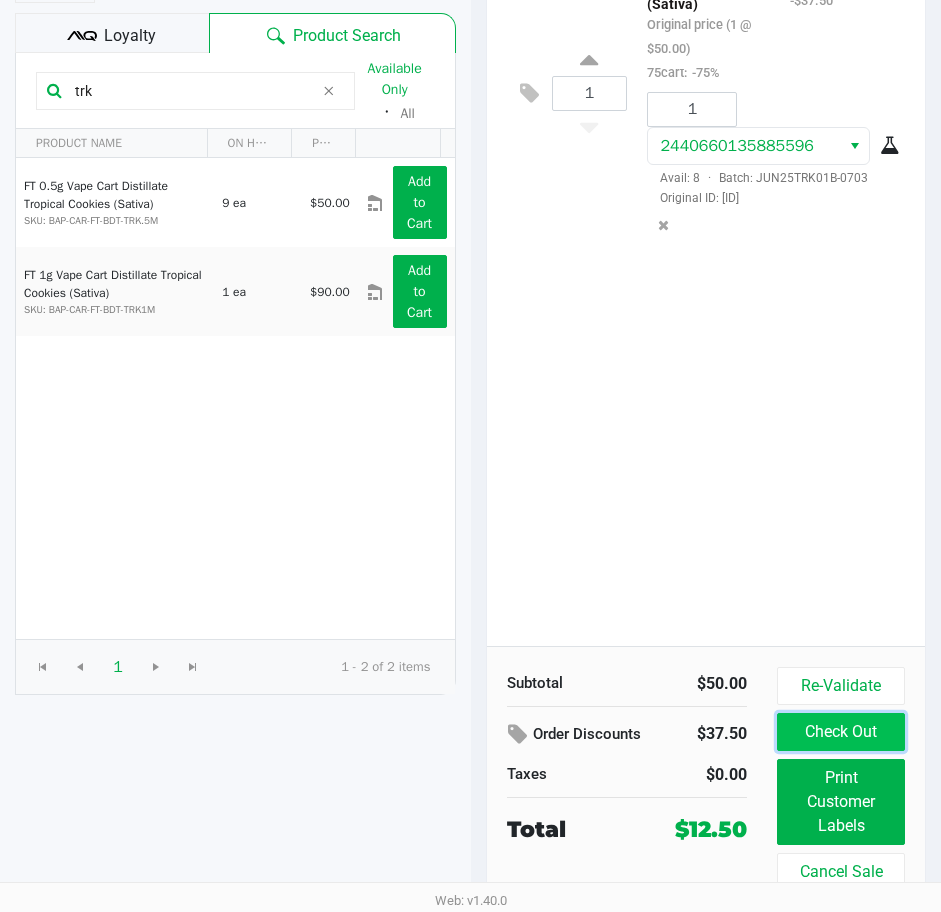 click on "Check Out" 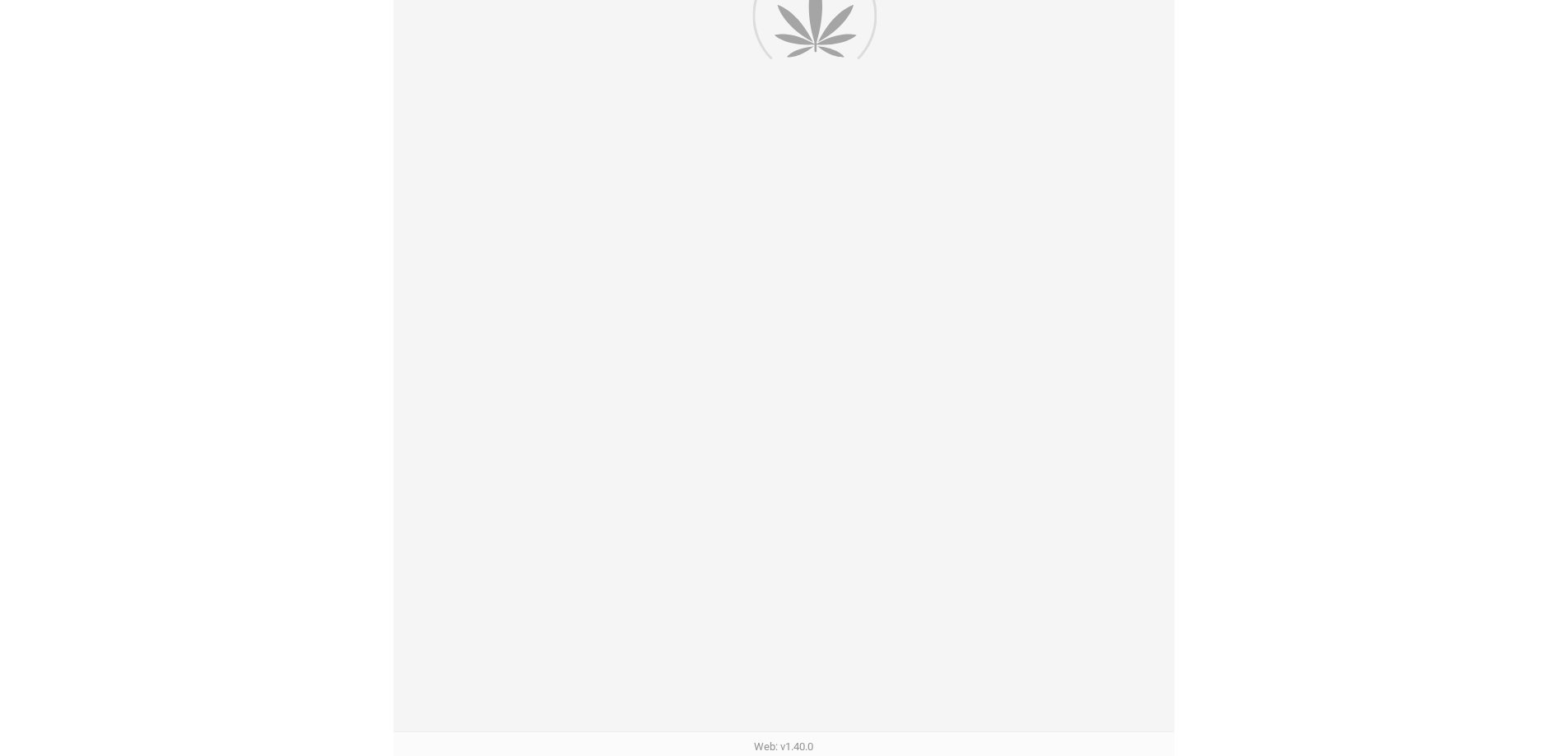scroll, scrollTop: 0, scrollLeft: 0, axis: both 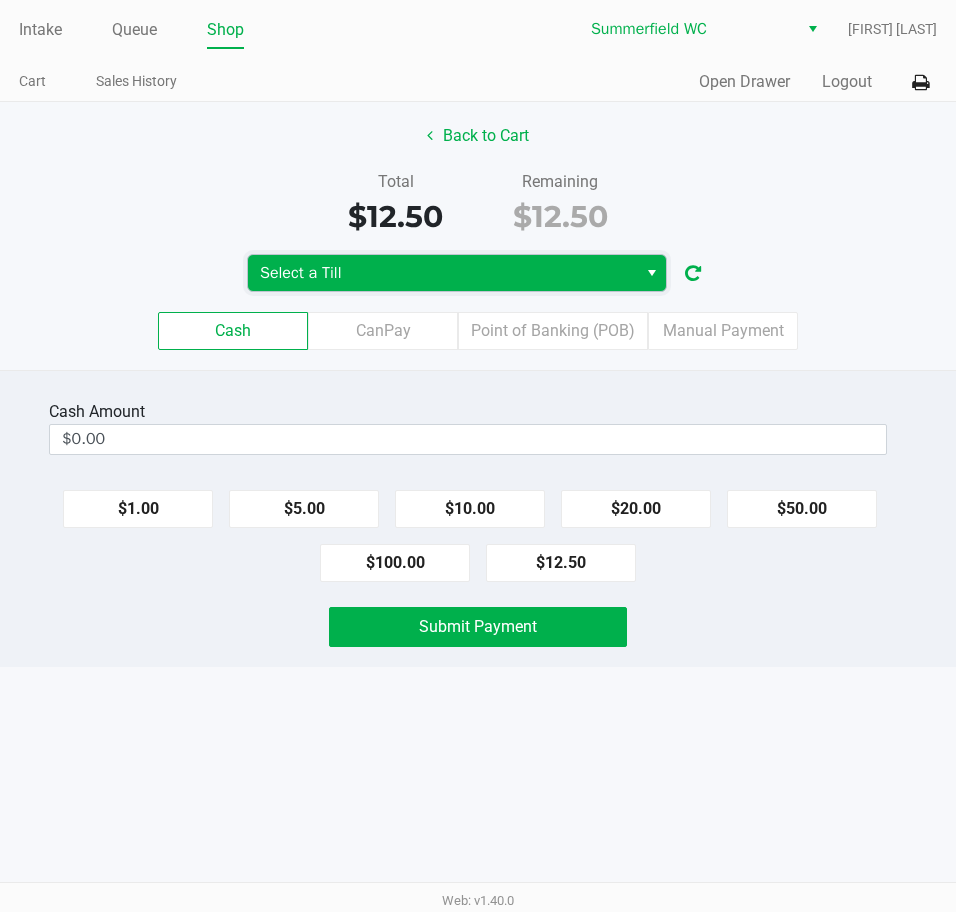 click on "Select a Till" at bounding box center [442, 273] 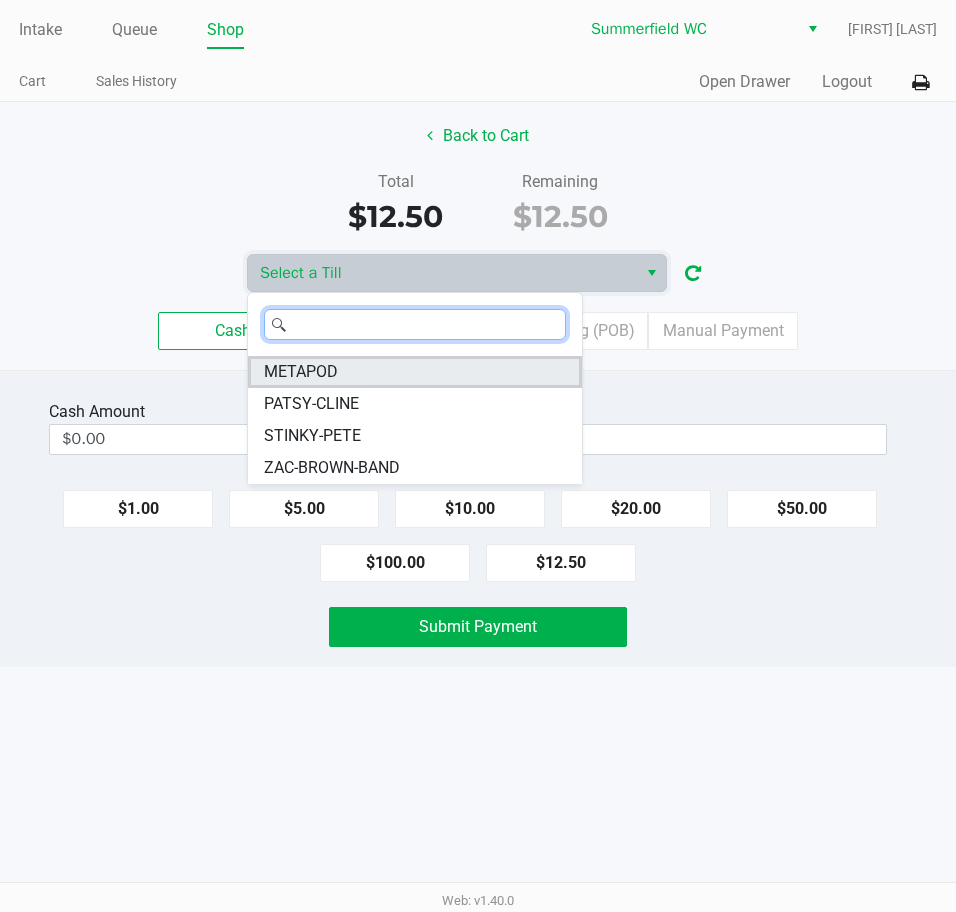 click on "METAPOD" at bounding box center [415, 372] 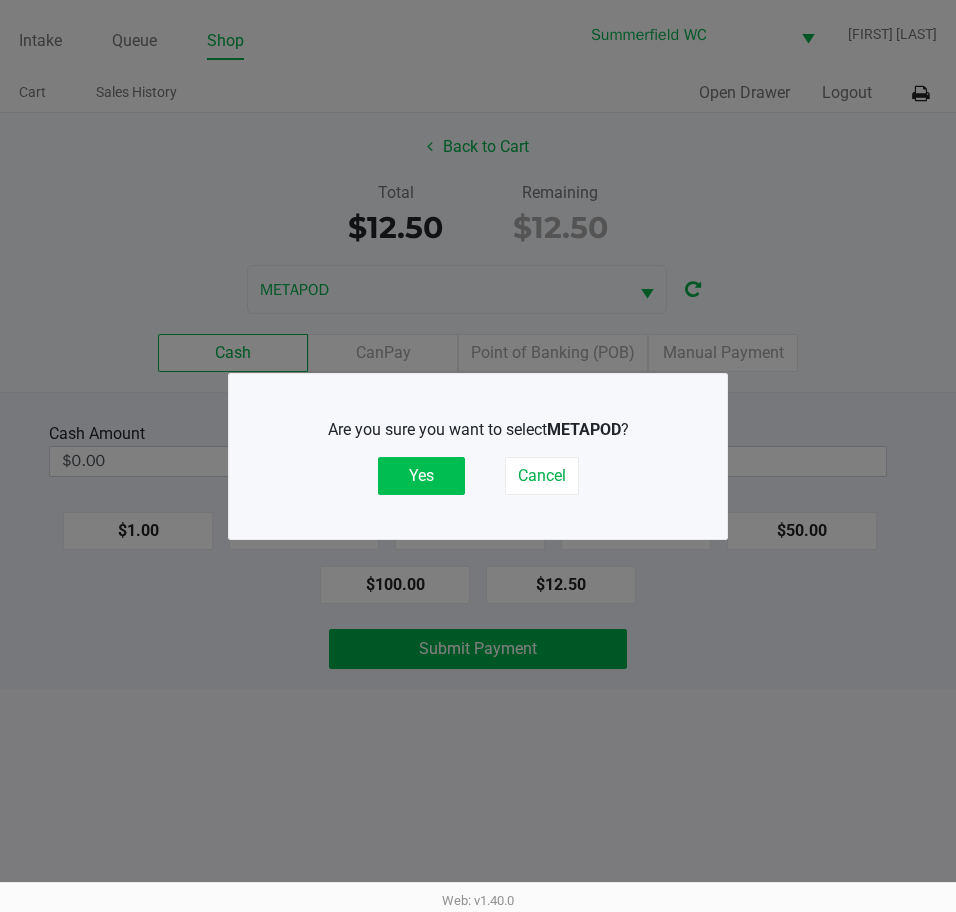 click on "Yes" 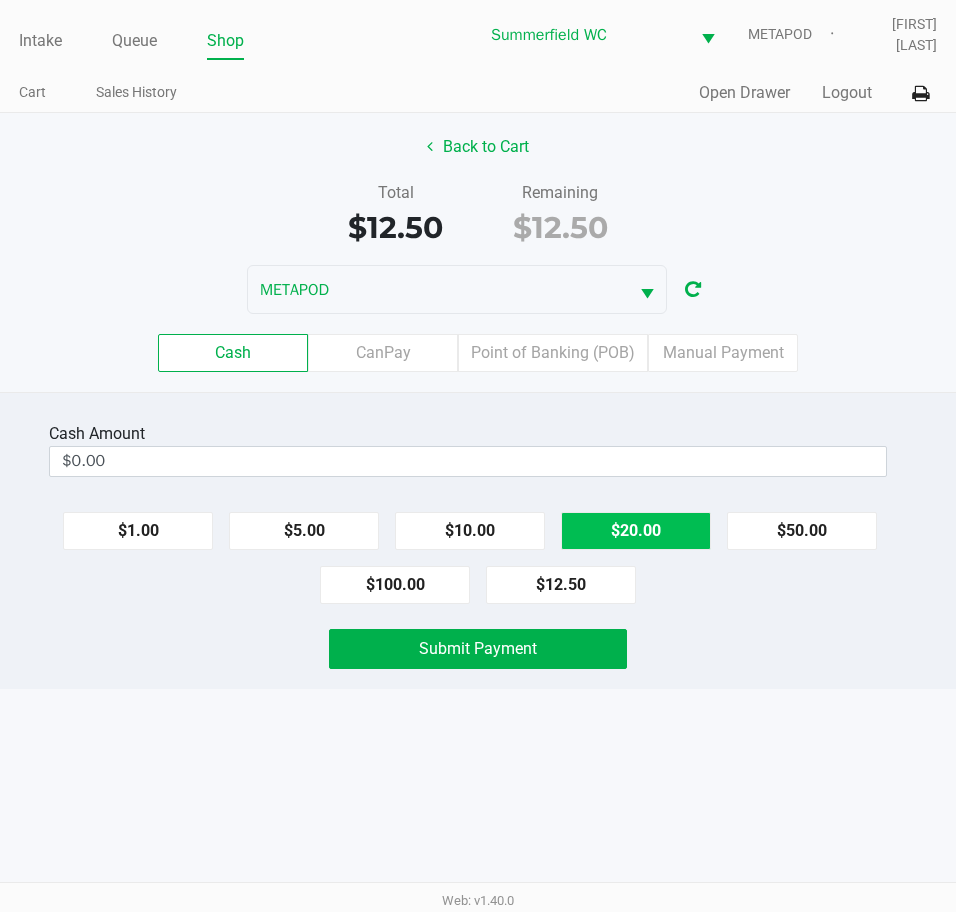 drag, startPoint x: 693, startPoint y: 530, endPoint x: 553, endPoint y: 609, distance: 160.75136 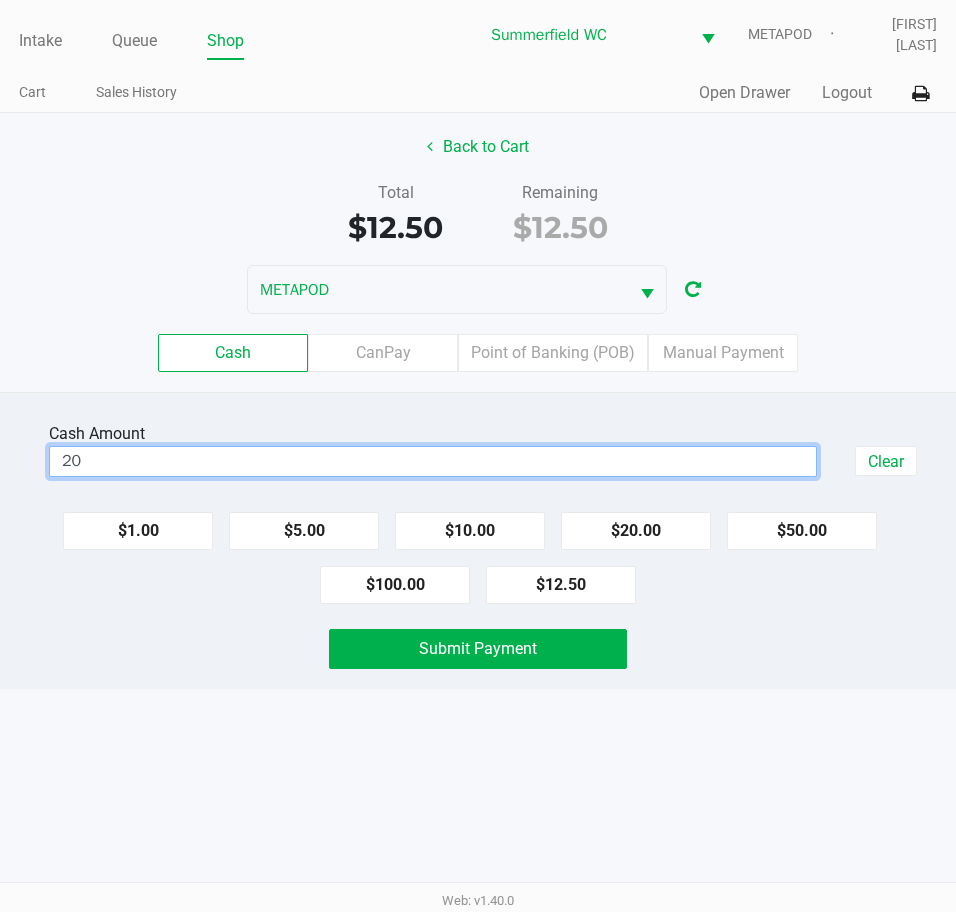 click on "20" at bounding box center (433, 461) 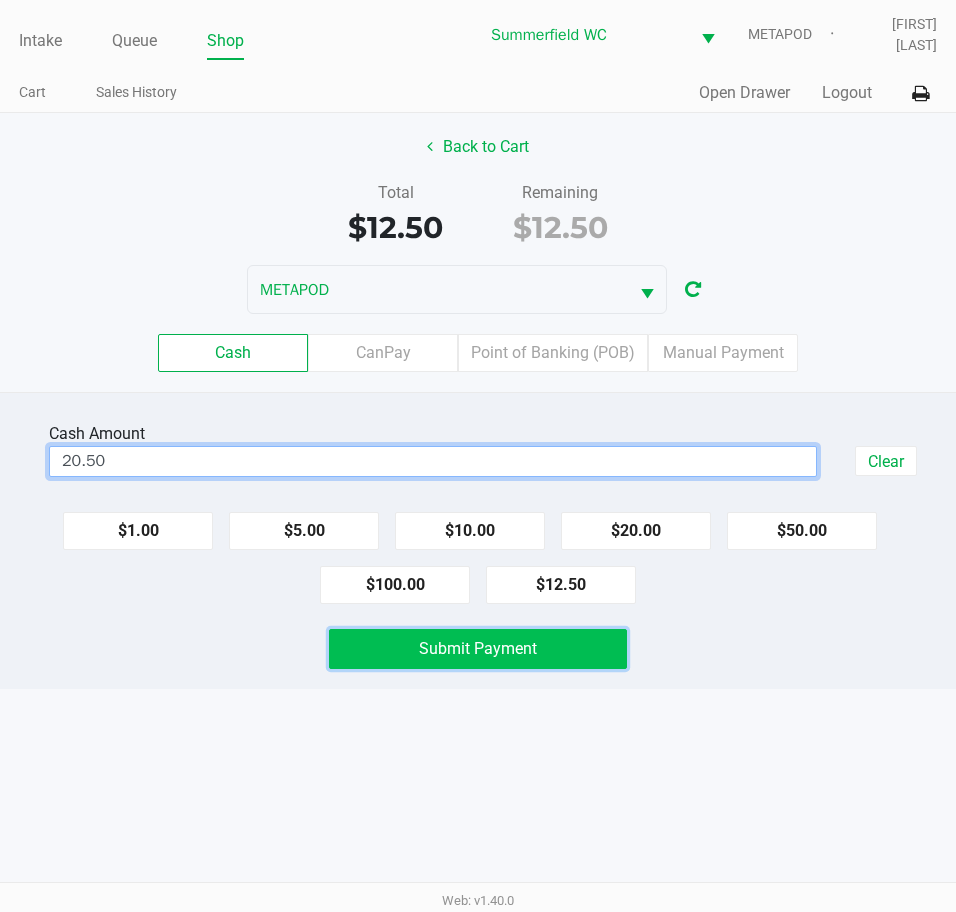 type on "$20.50" 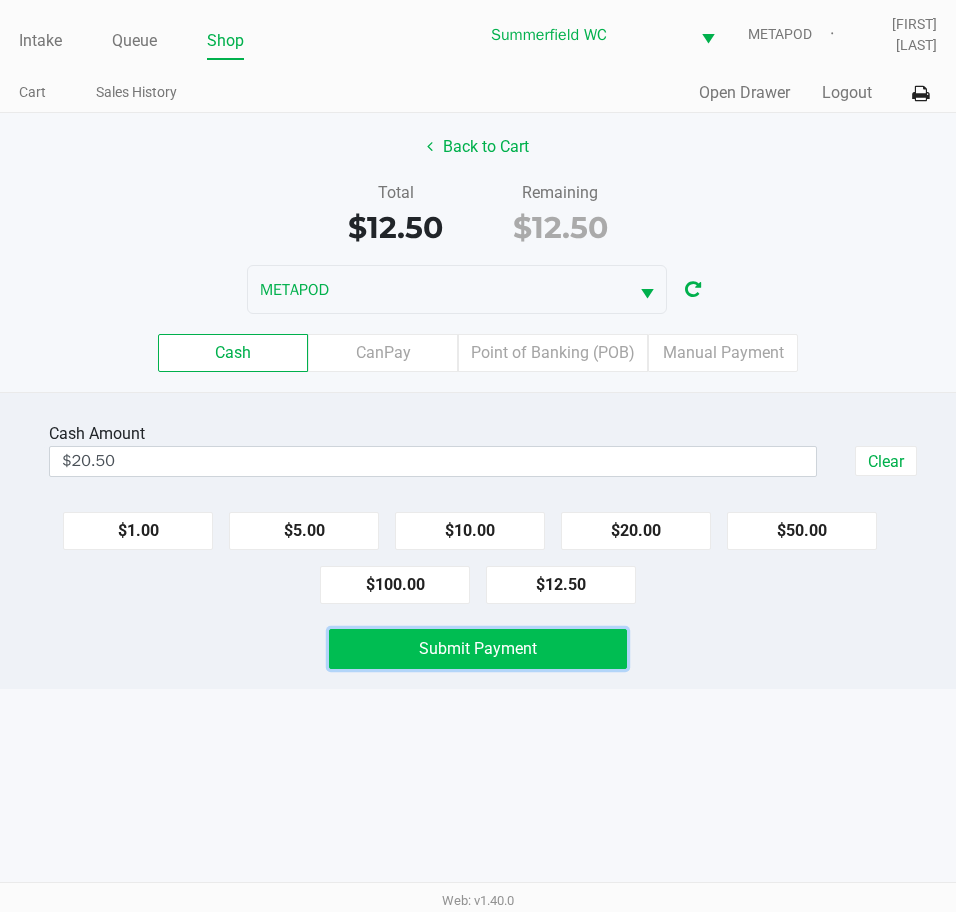 click on "Submit Payment" 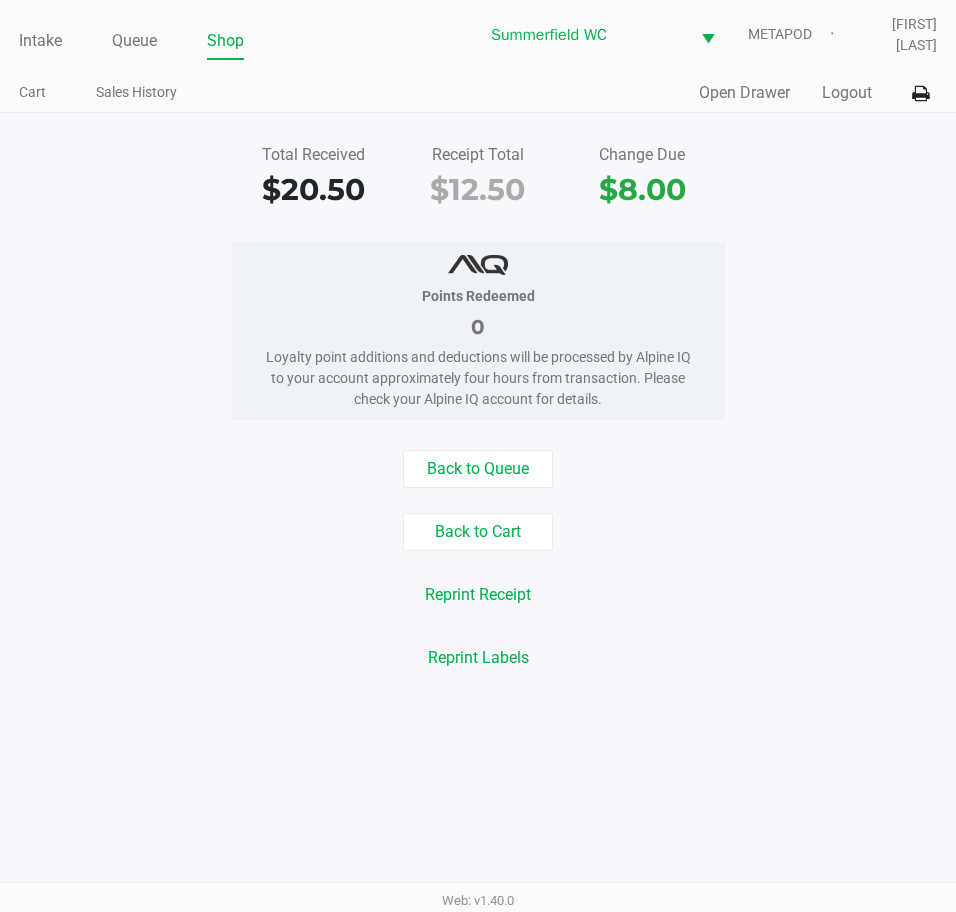 click on "Total Received   $20.50   Receipt Total   $12.50   Change Due   $8.00" 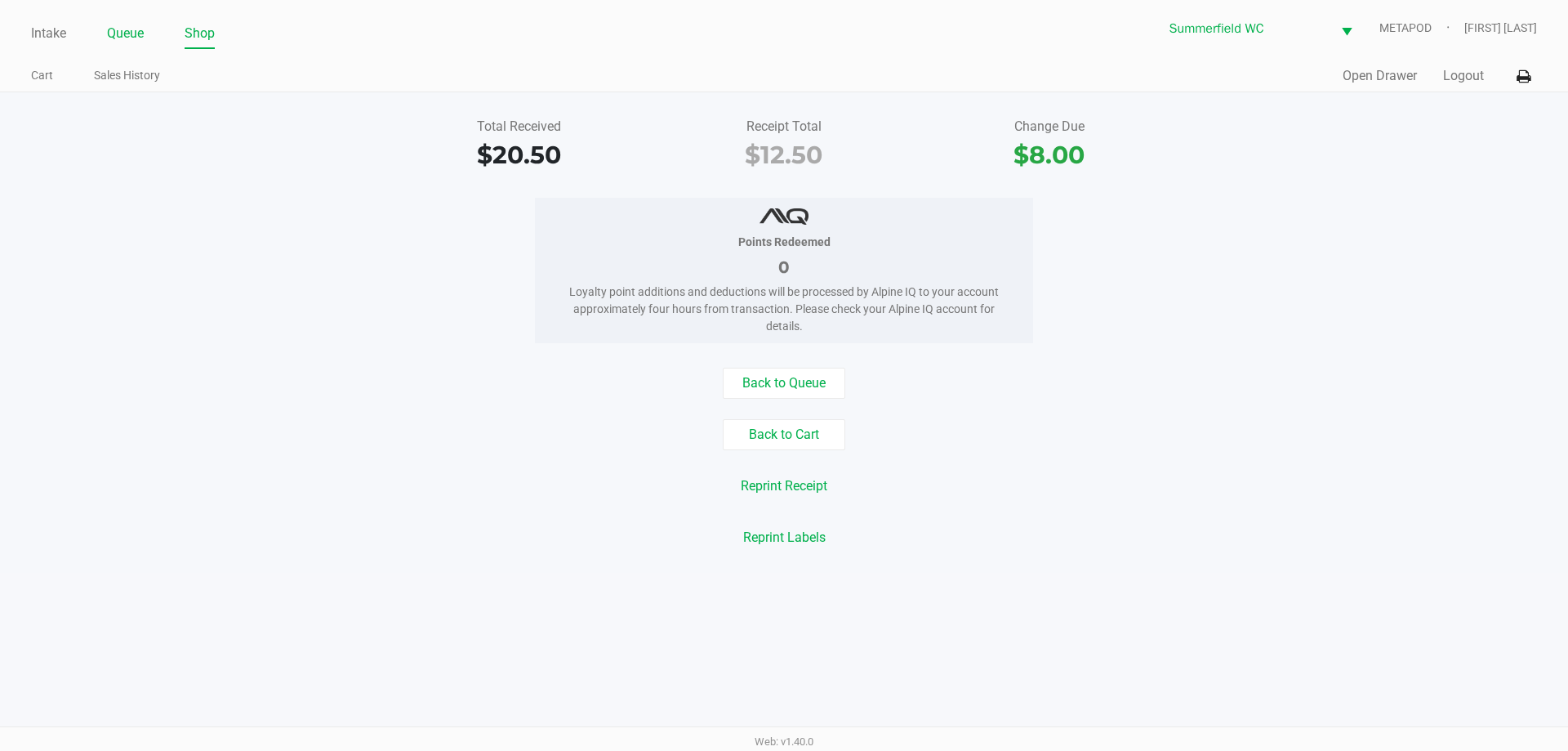 click on "Queue" 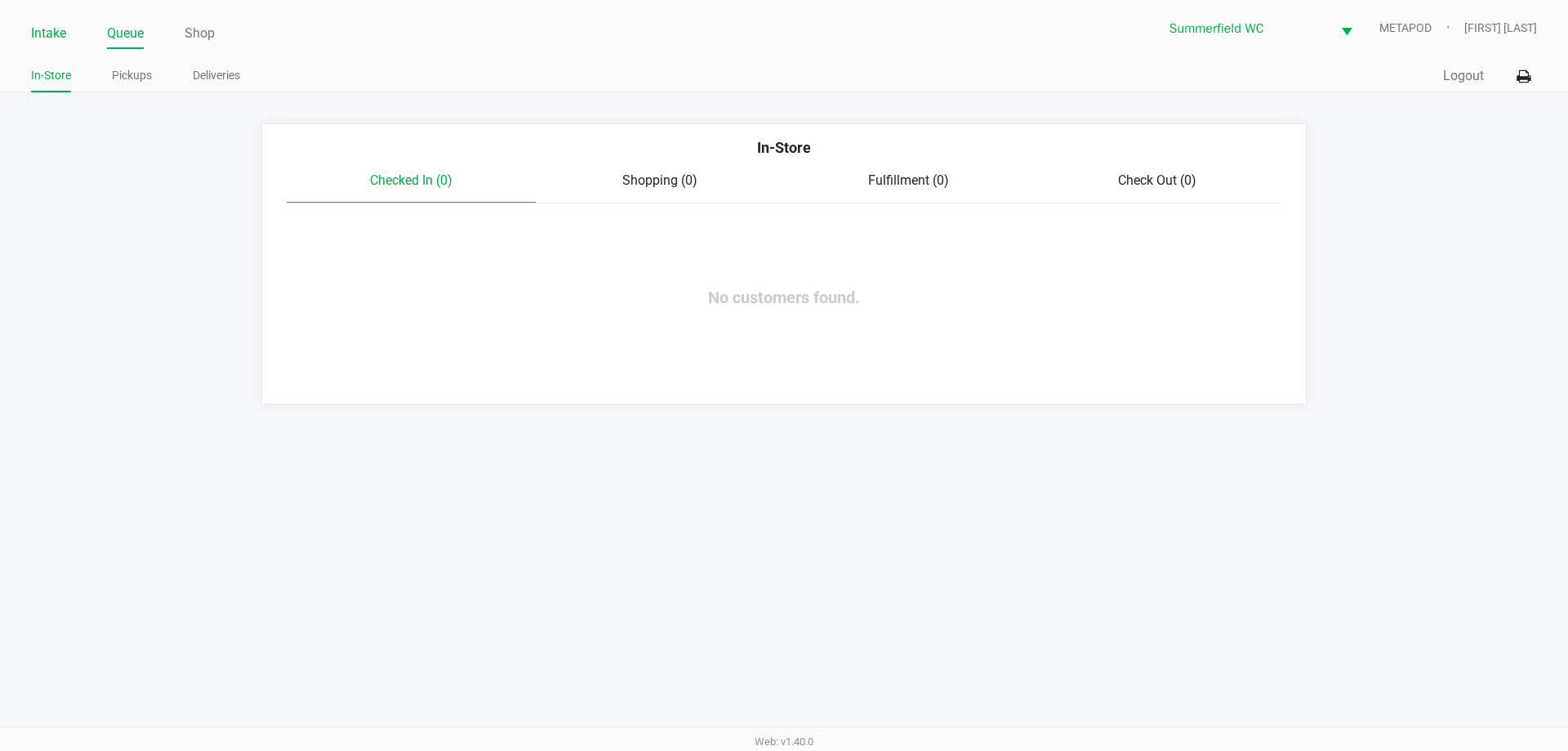 click on "Intake" 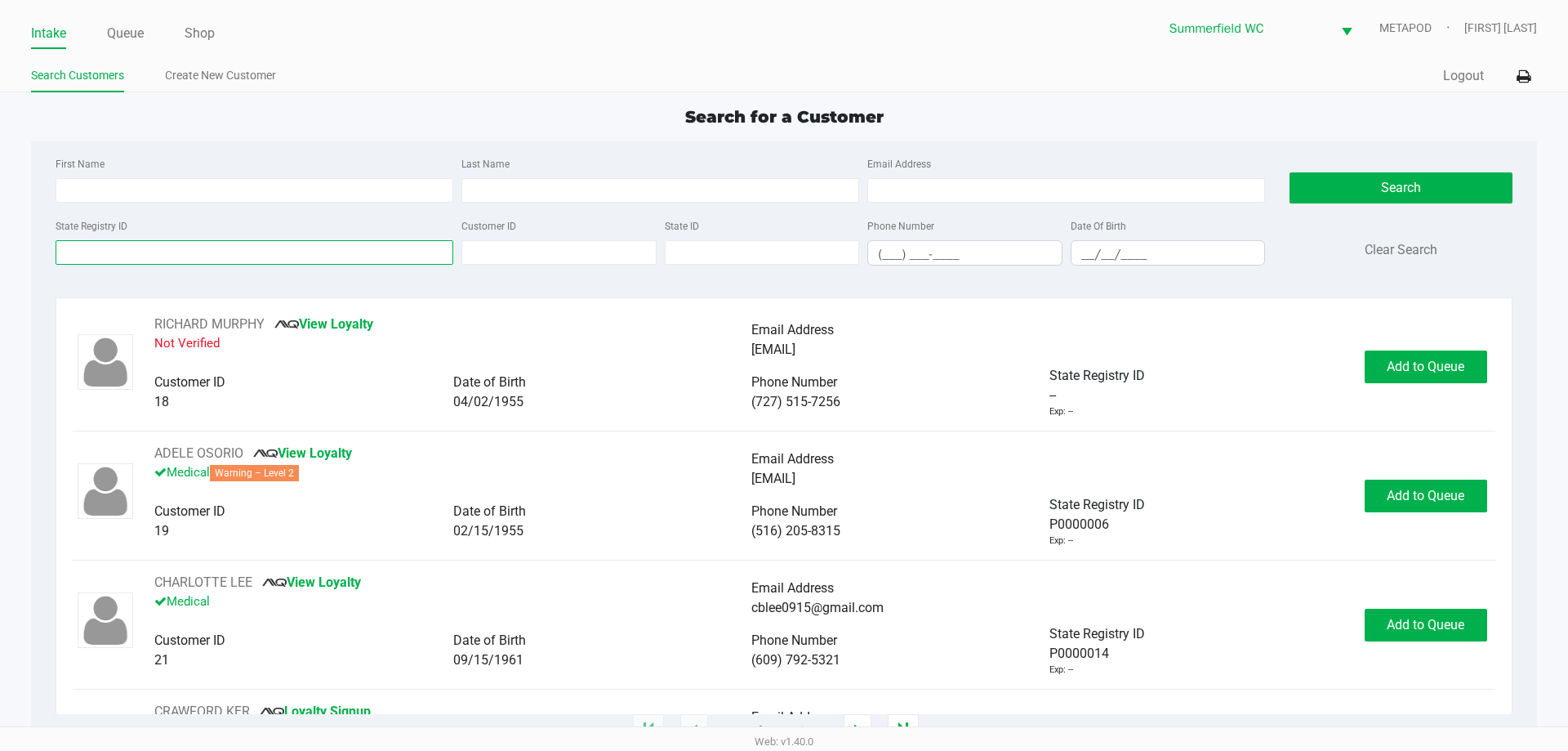 click on "State Registry ID" at bounding box center [254, 253] 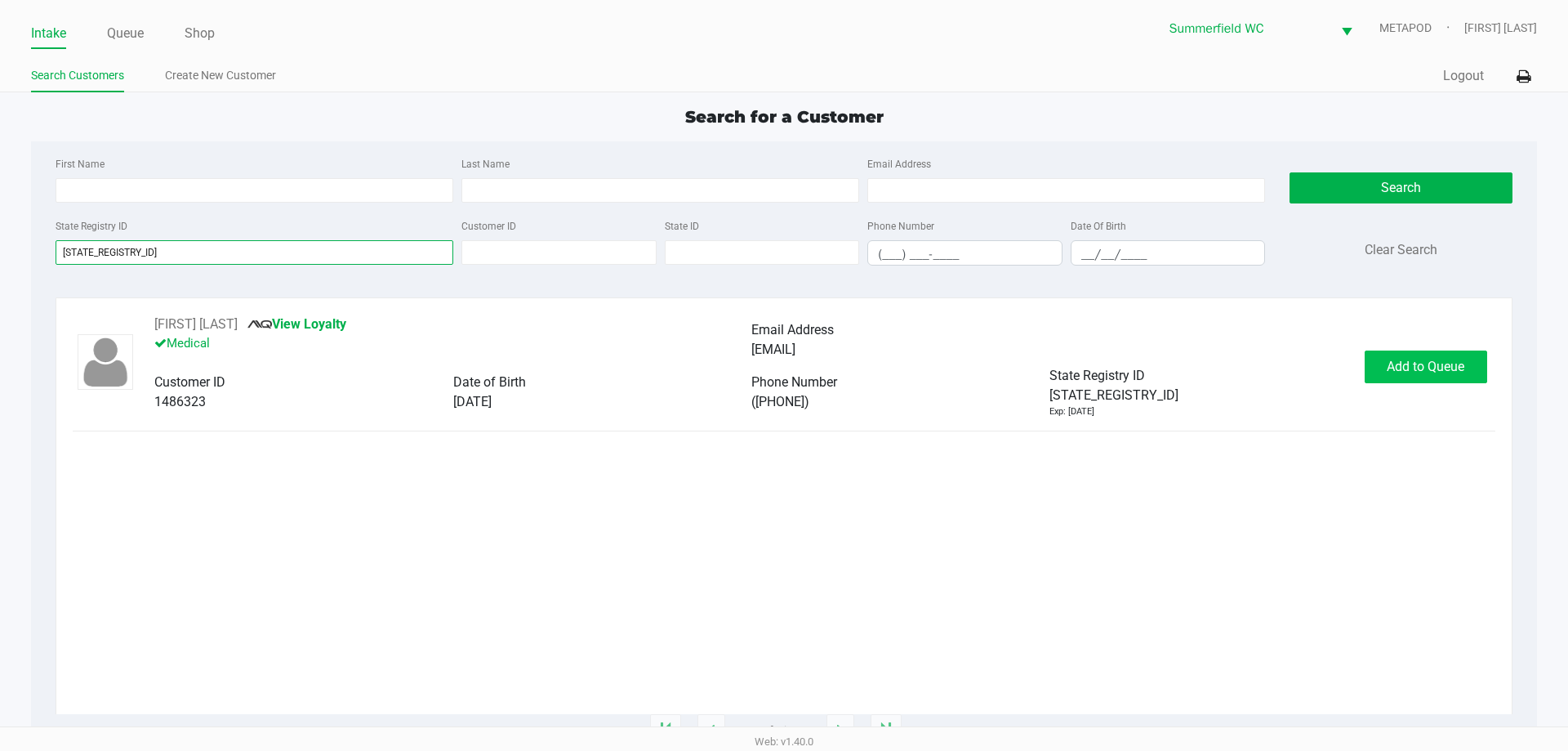 type on "p2fr1706" 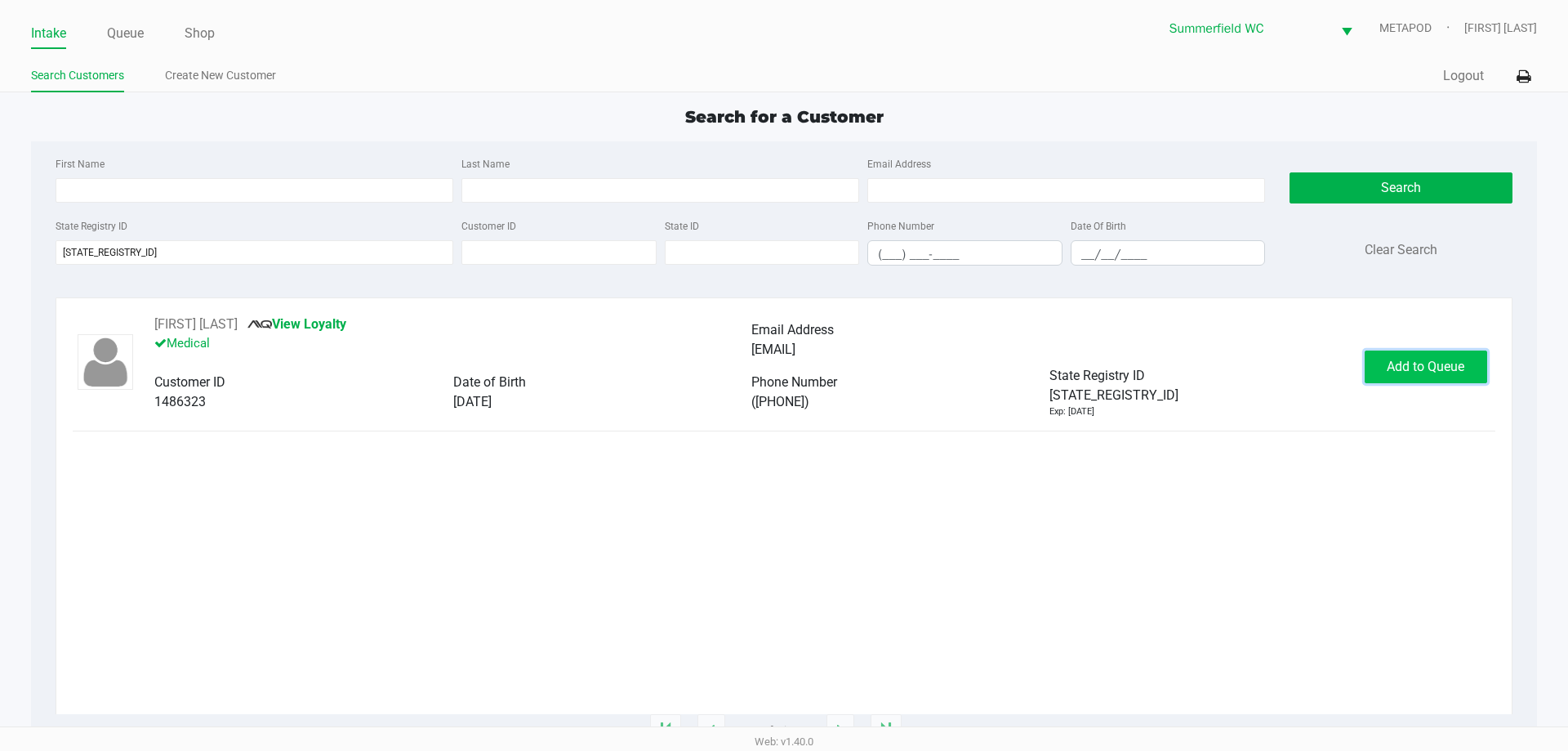 click on "Add to Queue" 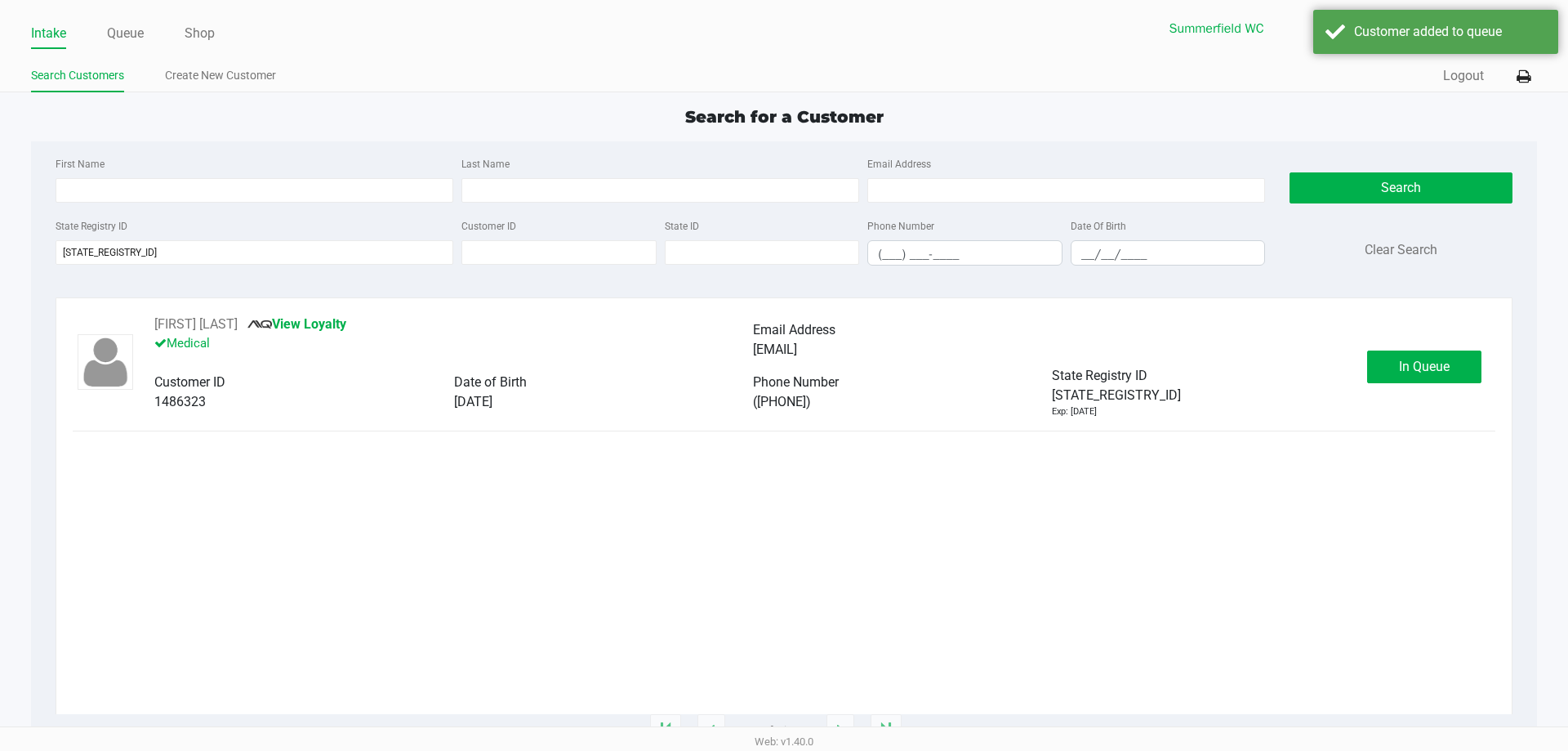 click on "John Fraser Jr       View Loyalty   Medical   Email Address   njbird72@gmail.com   Customer ID   1486323   Date of Birth   08/26/1972   Phone Number   (609) 839-2728   State Registry ID   P2FR1706   Exp: 12/14/2025   In Queue" 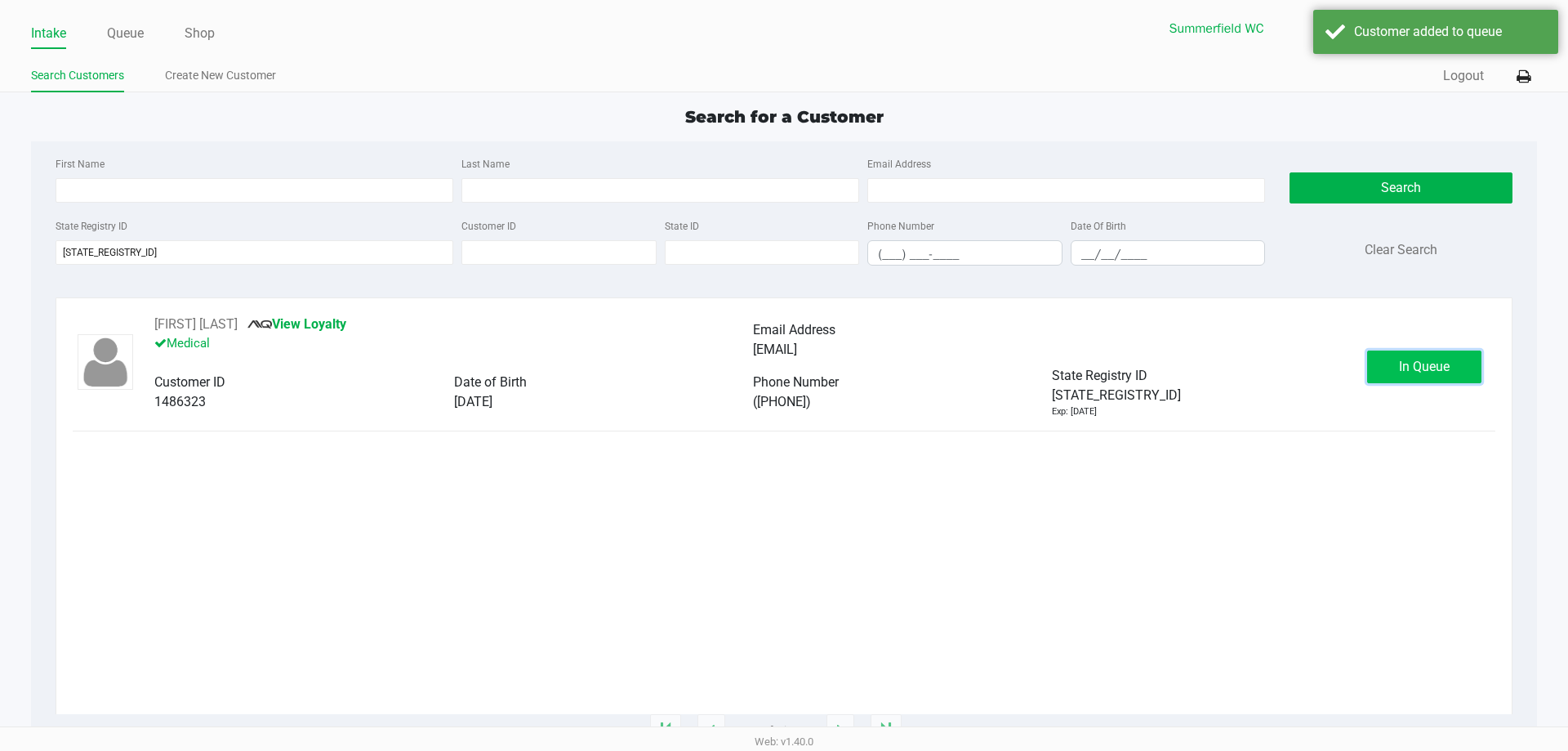 click on "In Queue" 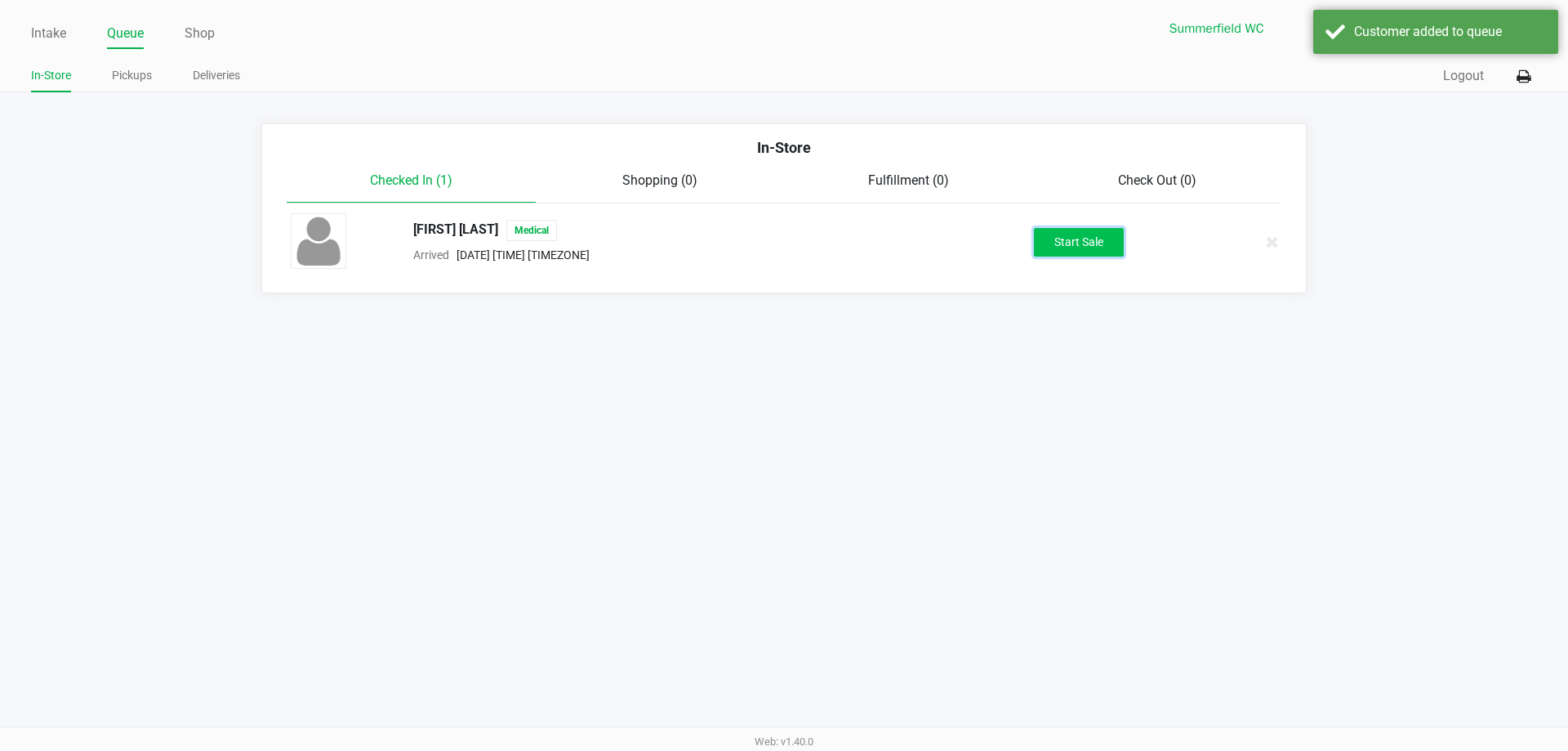 click on "Start Sale" 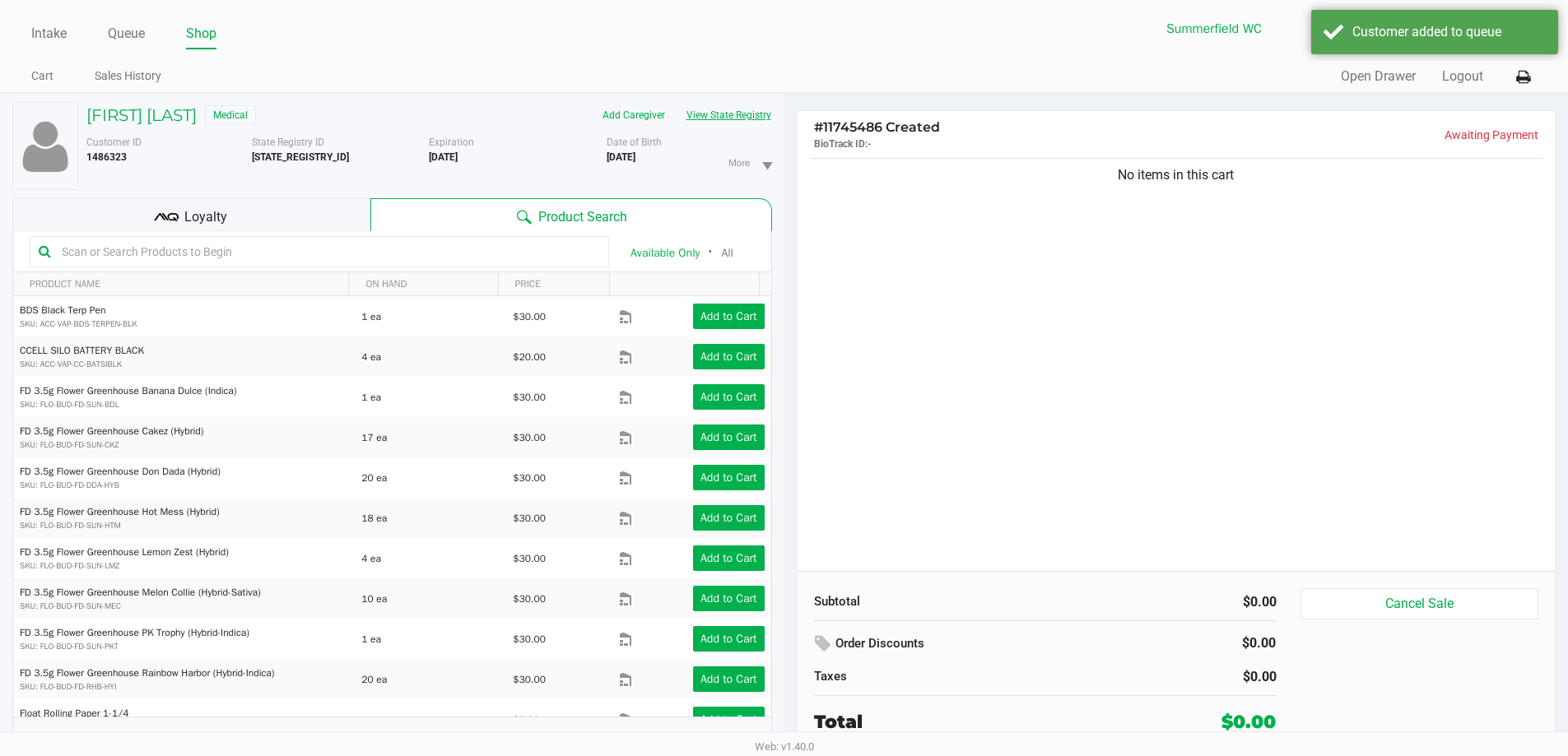 click on "View State Registry" 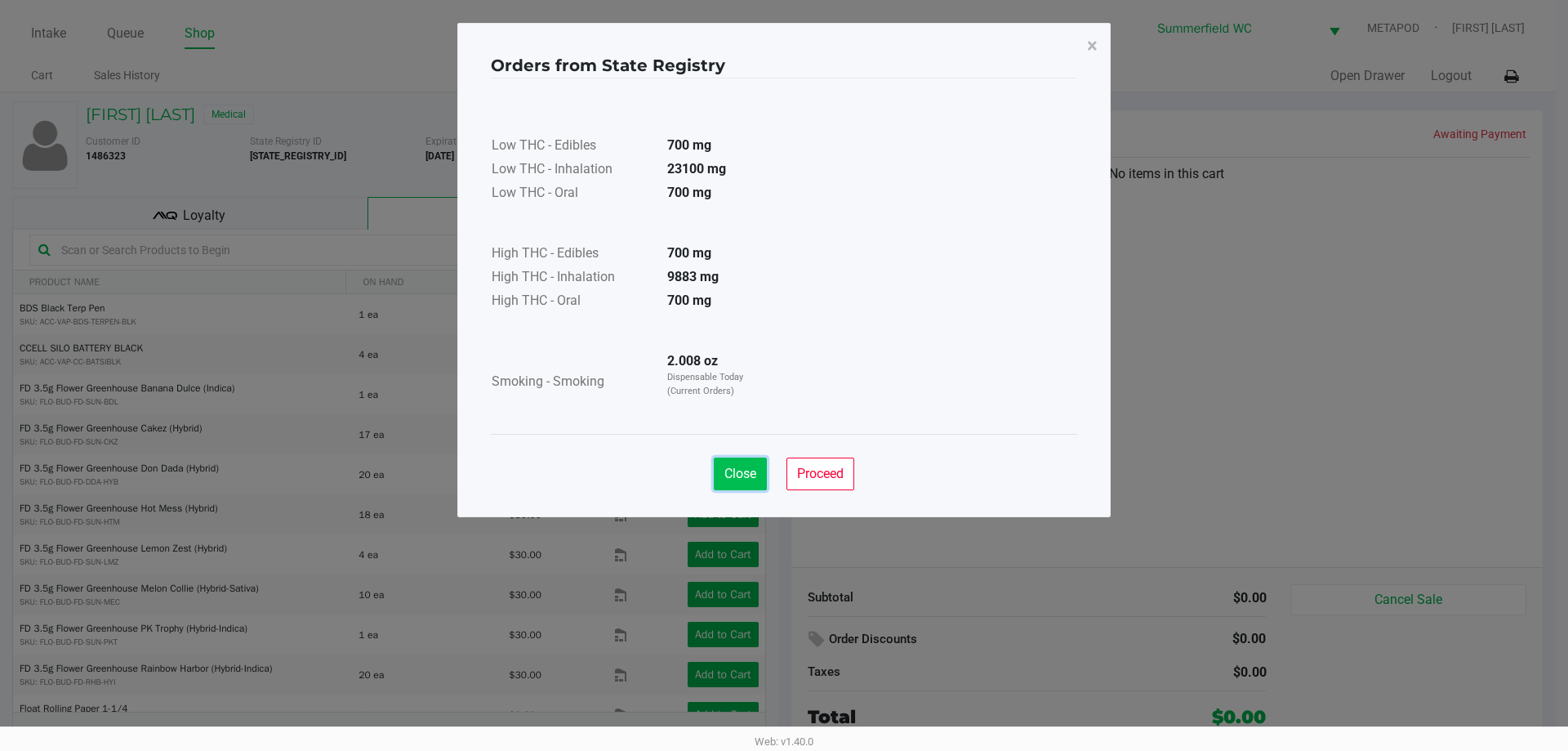 click on "Close" 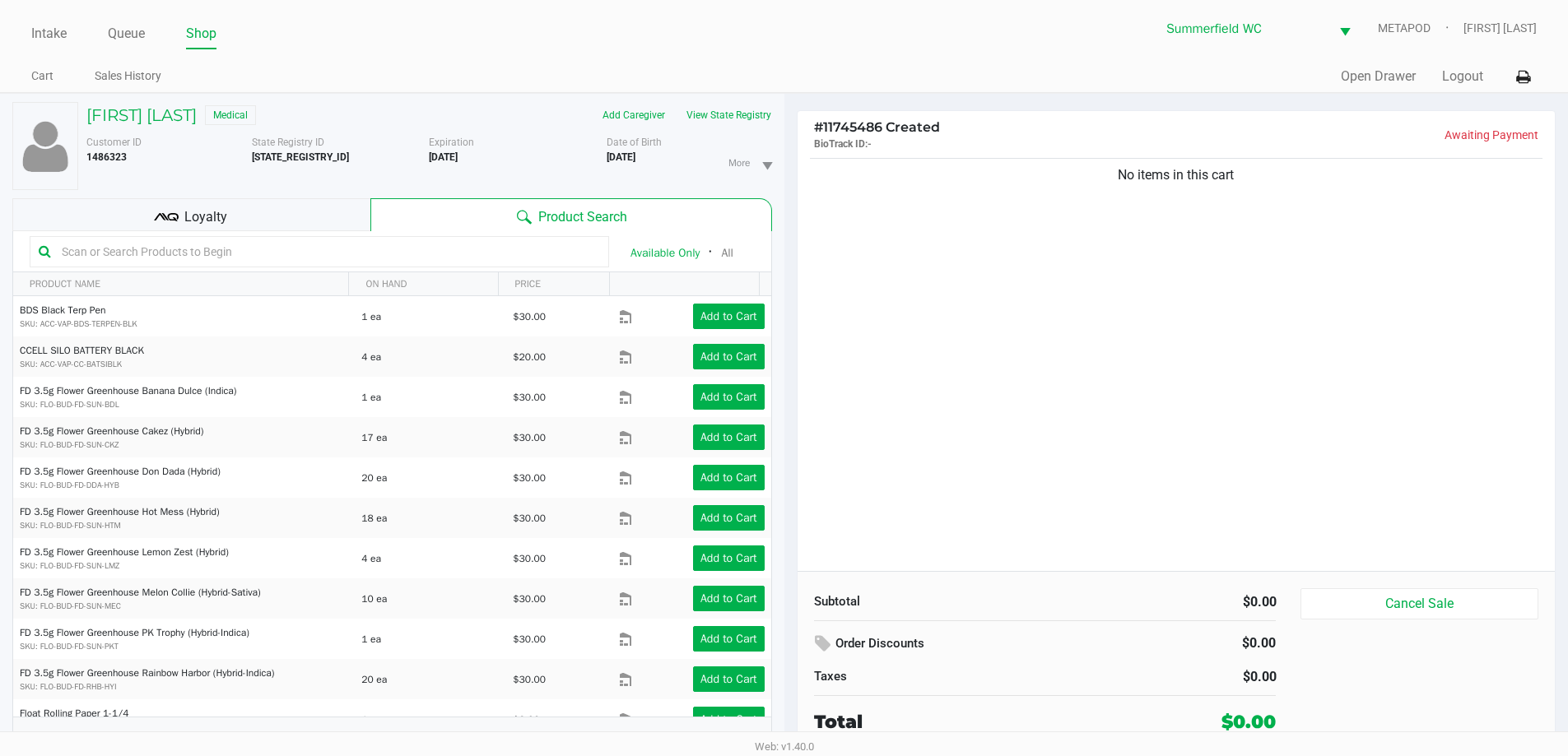 click on "No items in this cart" 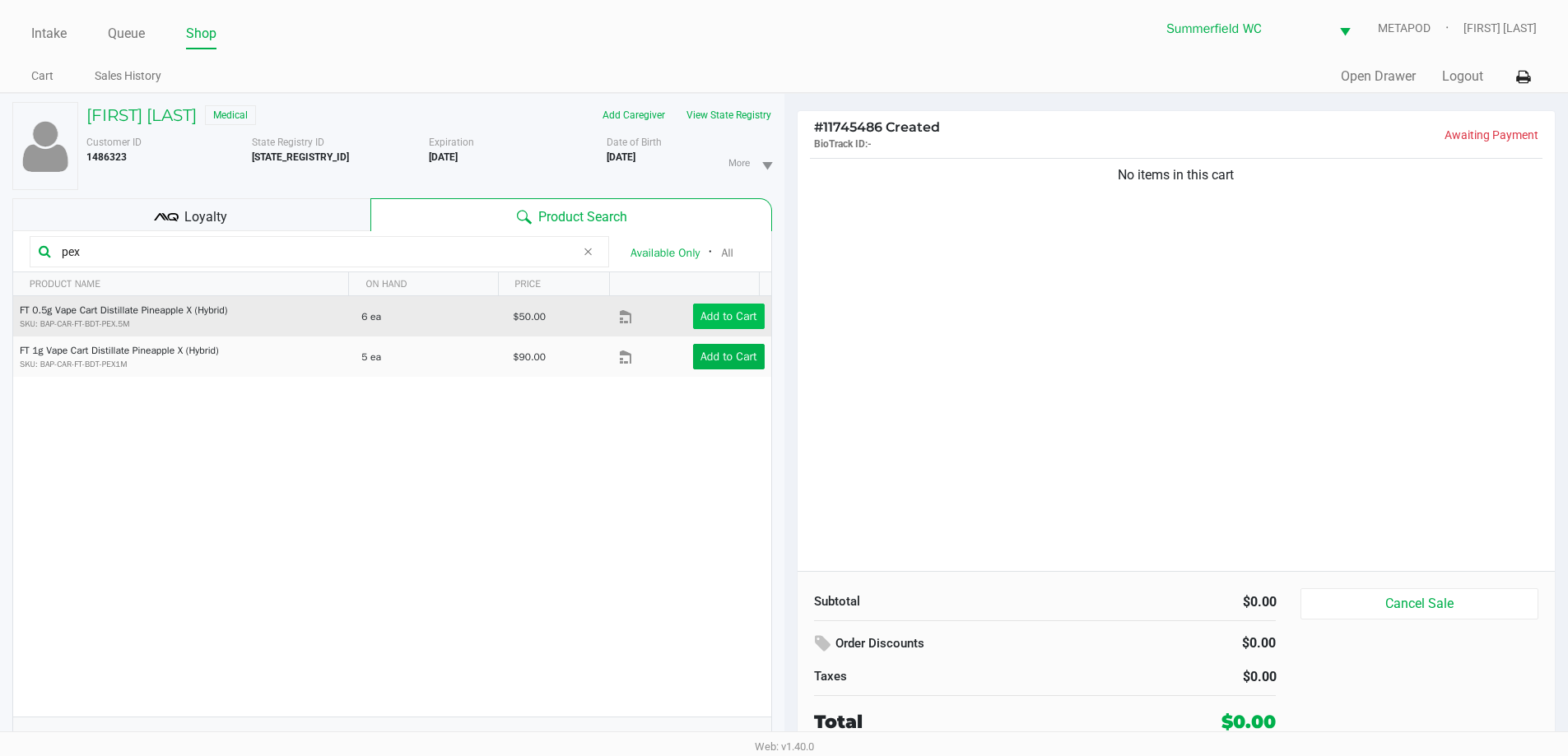 type on "pex" 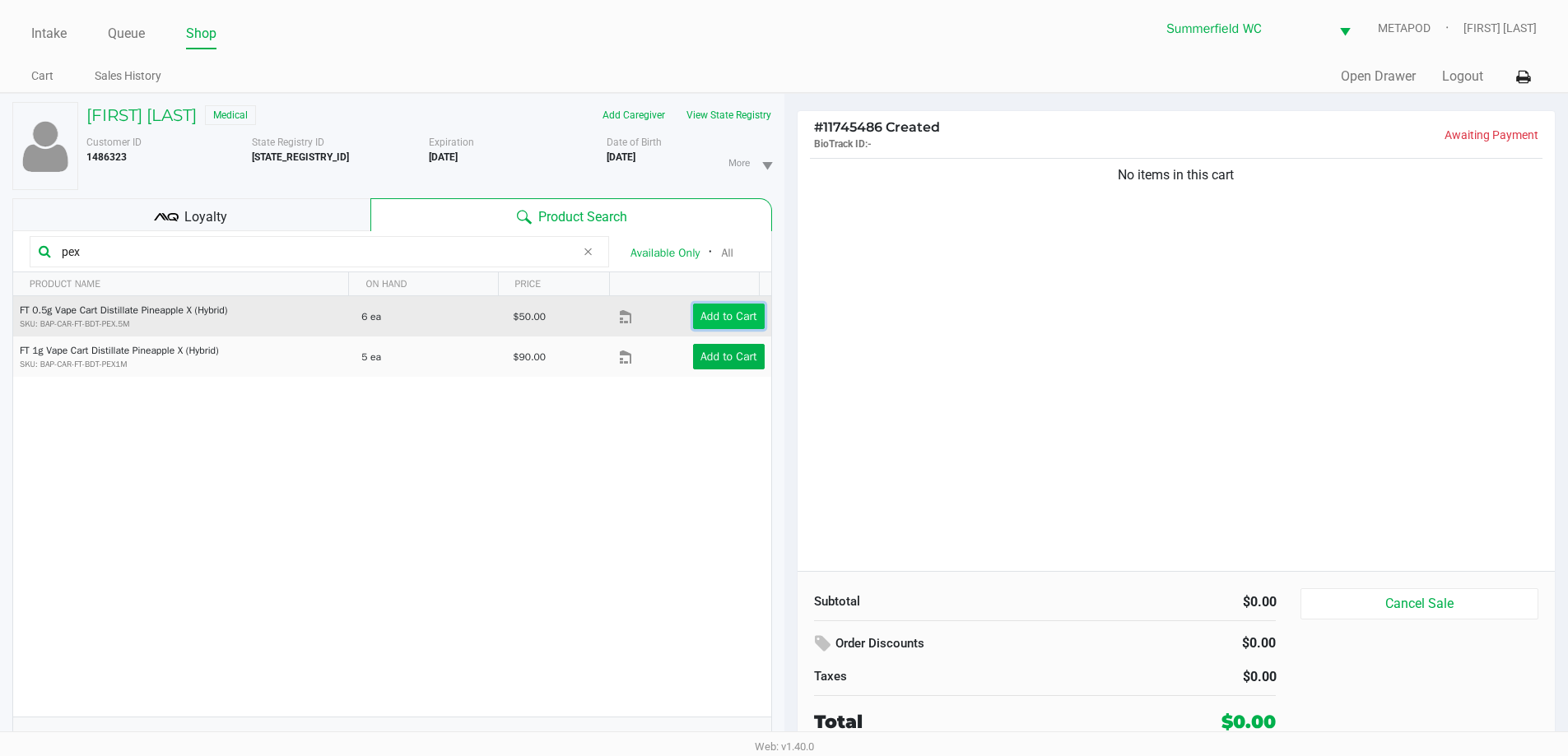click on "Add to Cart" 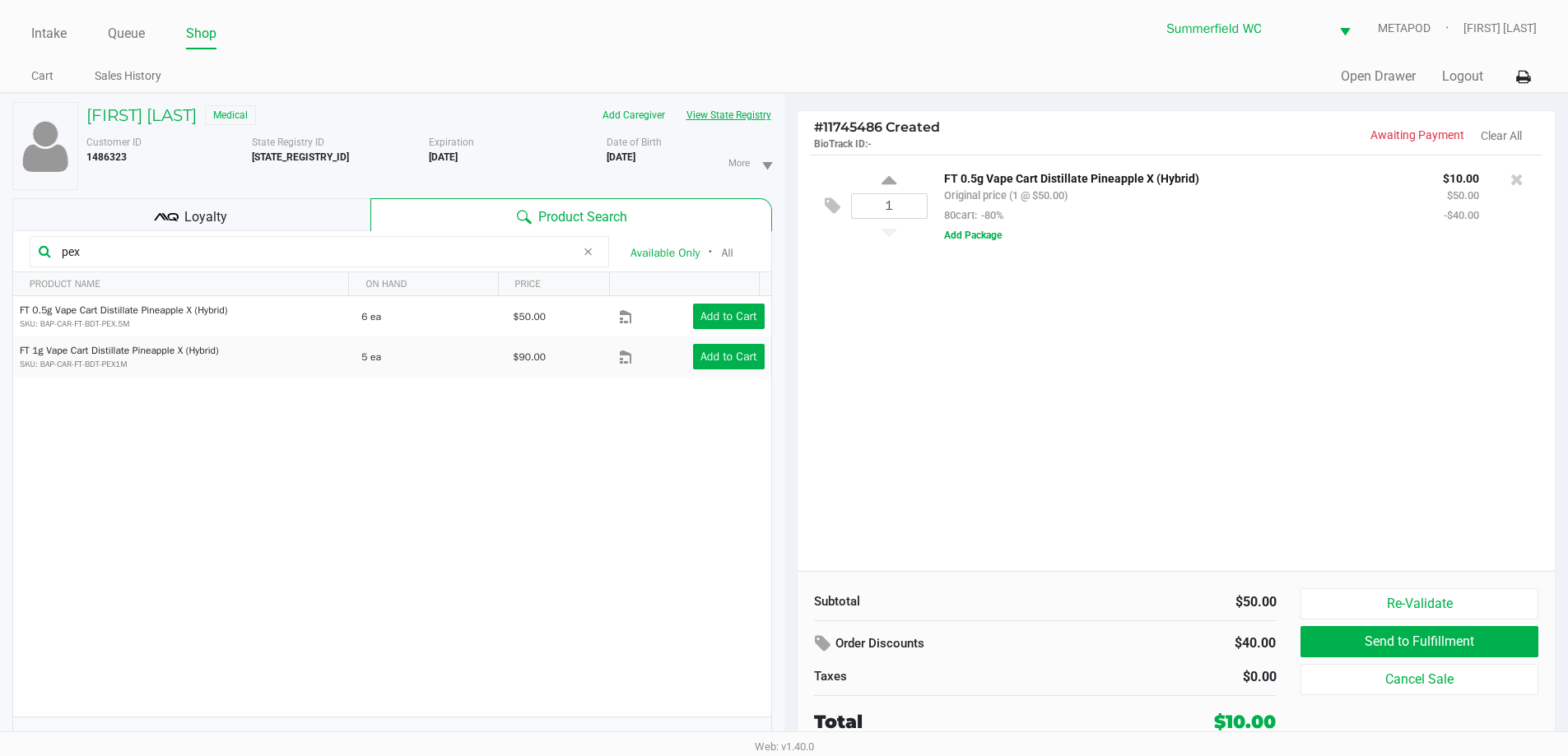 click on "View State Registry" 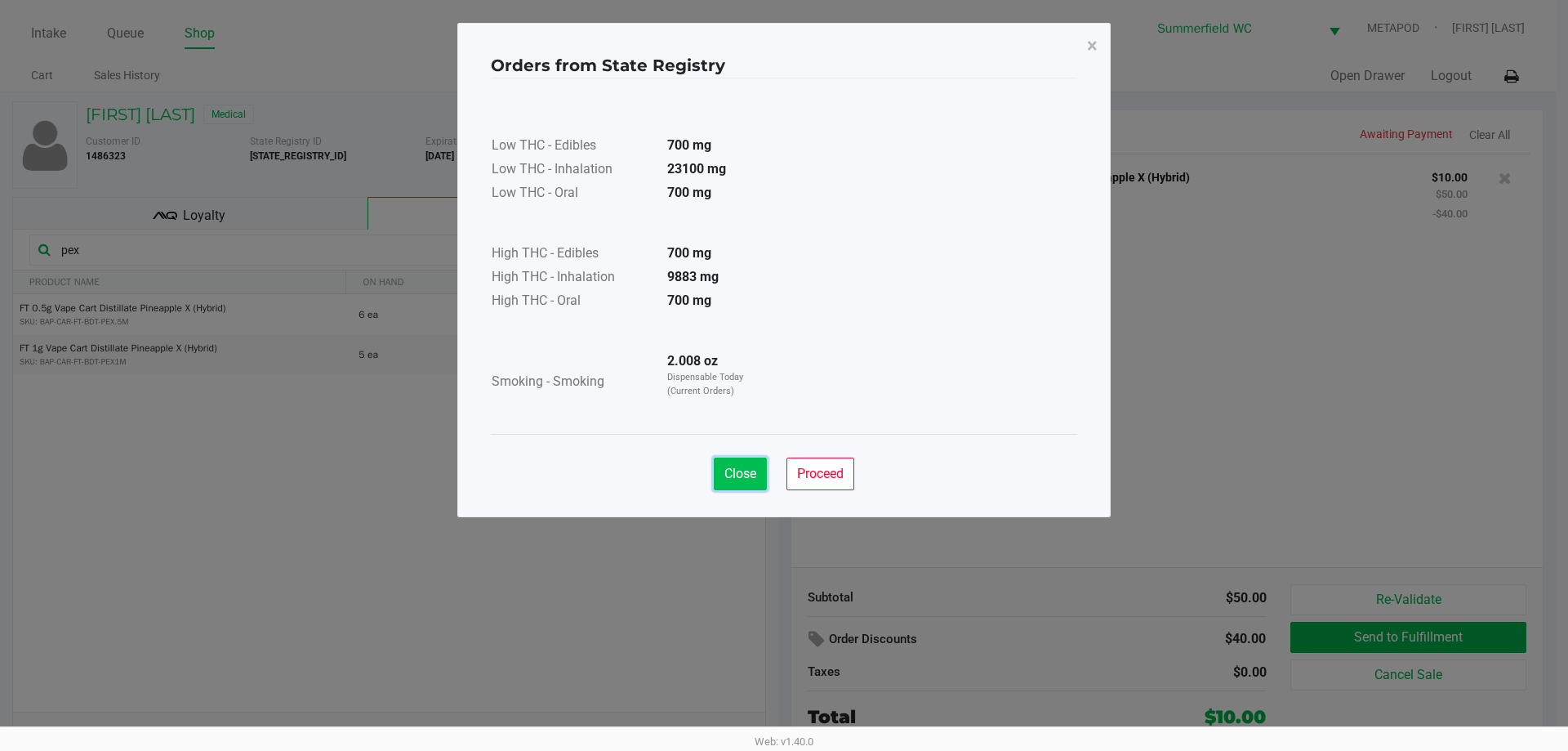 click on "Close" 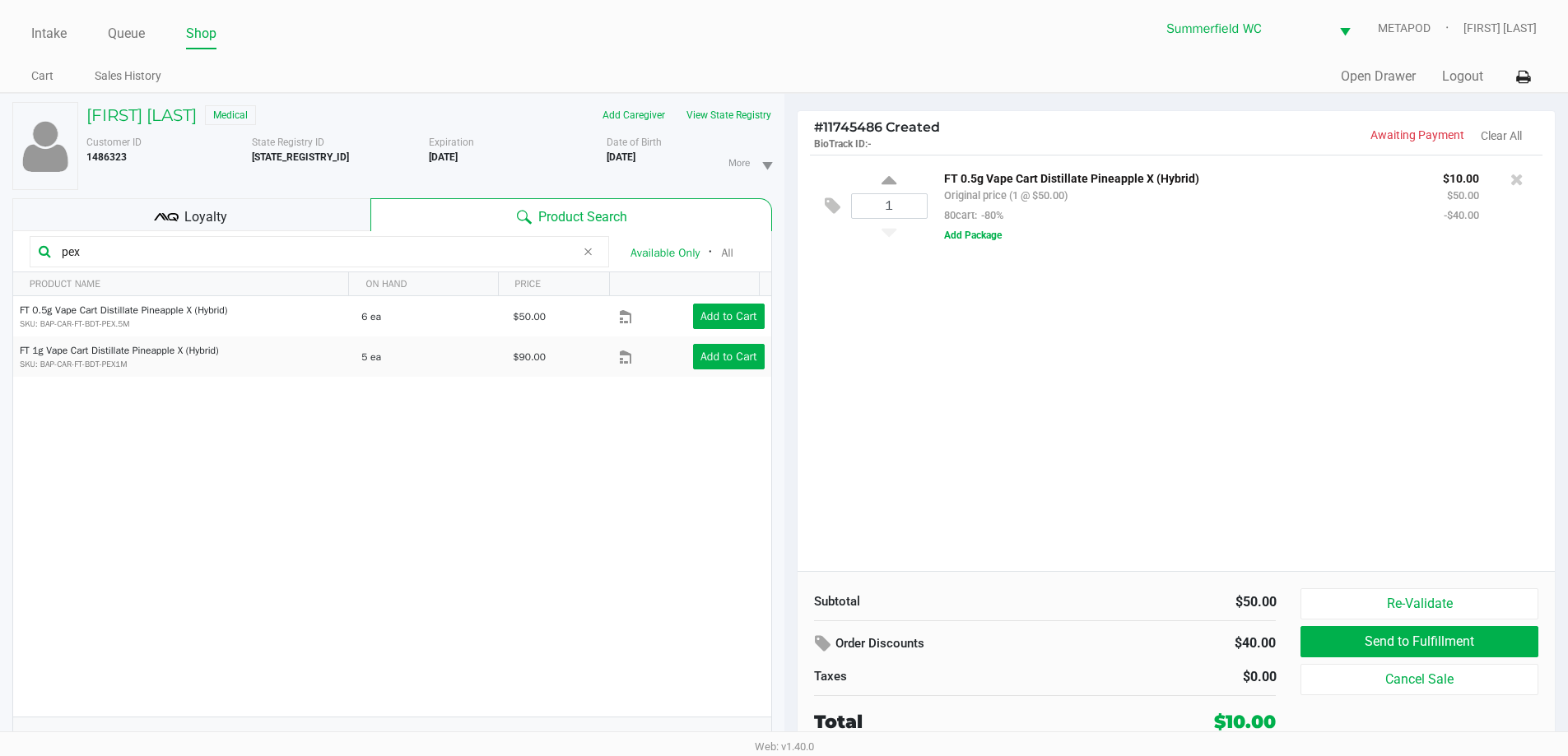 click on "1  FT 0.5g Vape Cart Distillate Pineapple X (Hybrid)   Original price (1 @ $50.00)  80cart:  -80% $10.00 $50.00 -$40.00  Add Package" 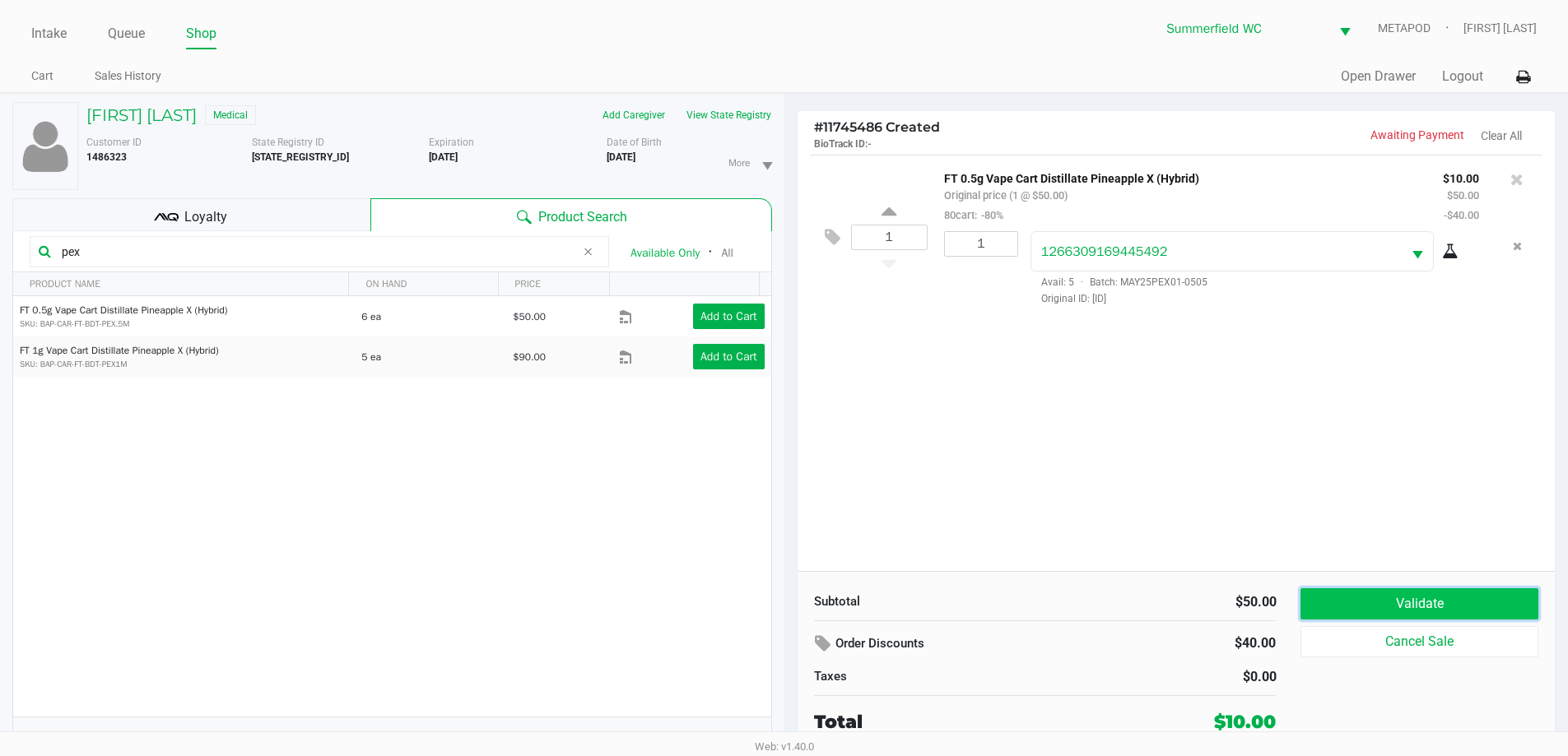 click on "Validate" 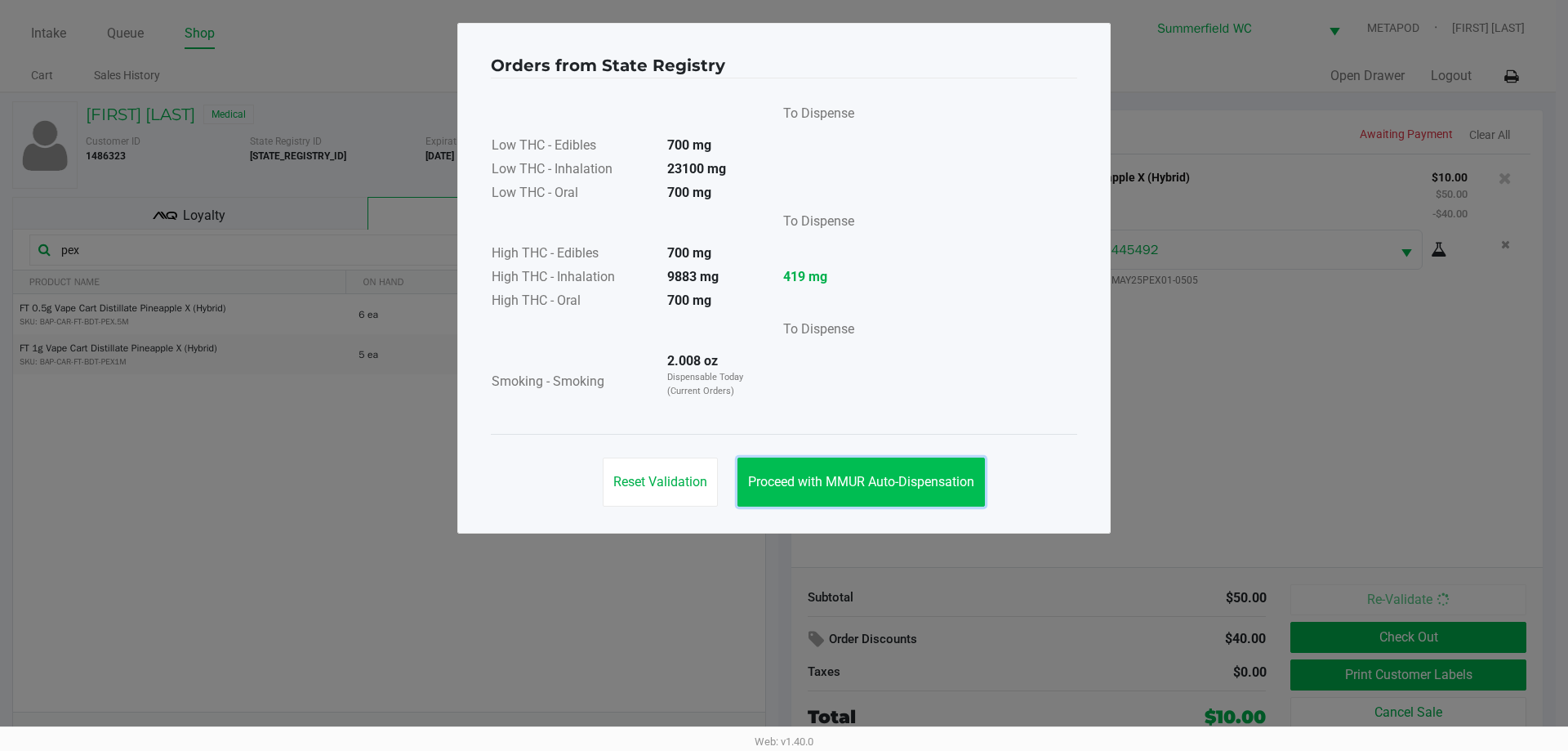click on "Proceed with MMUR Auto-Dispensation" 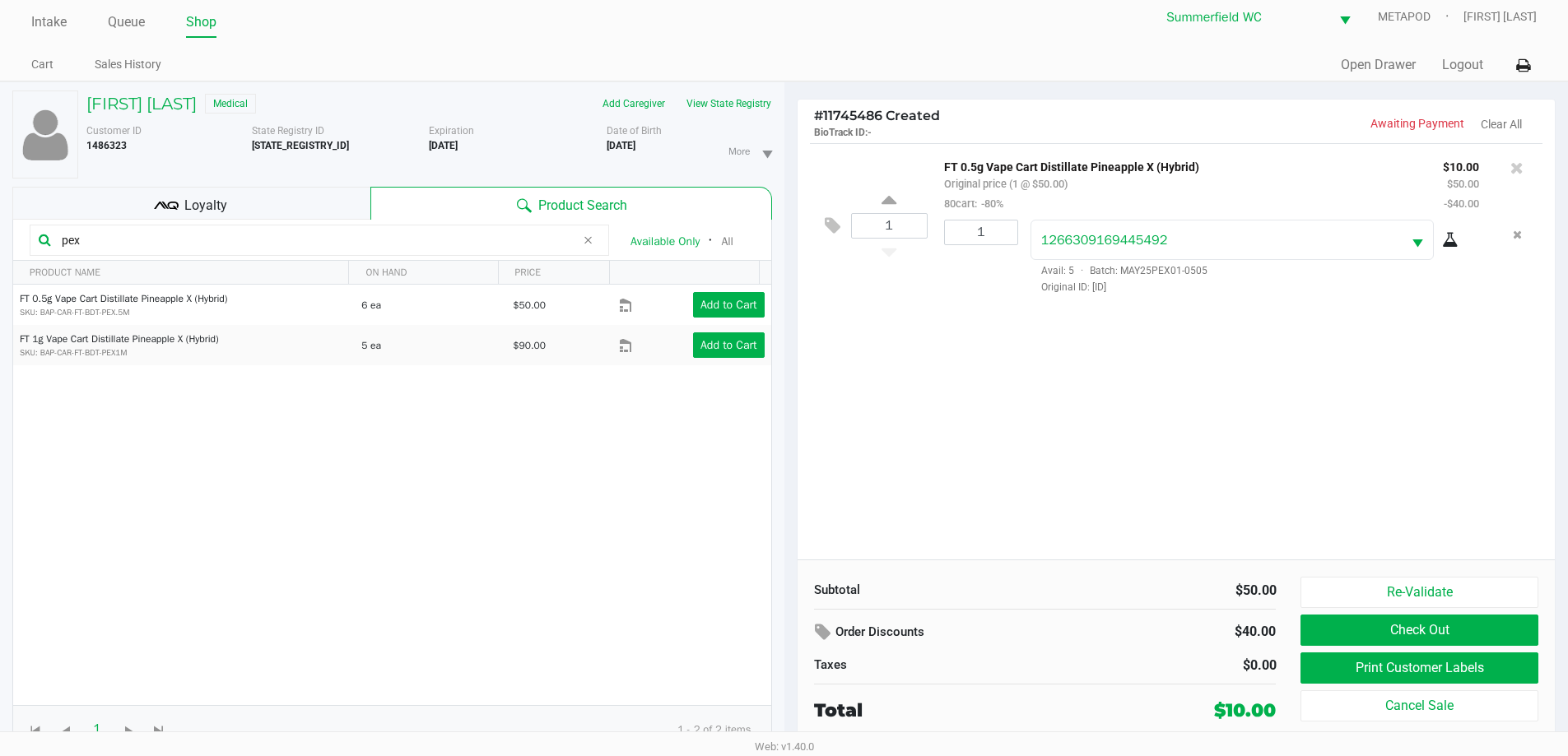 scroll, scrollTop: 17, scrollLeft: 0, axis: vertical 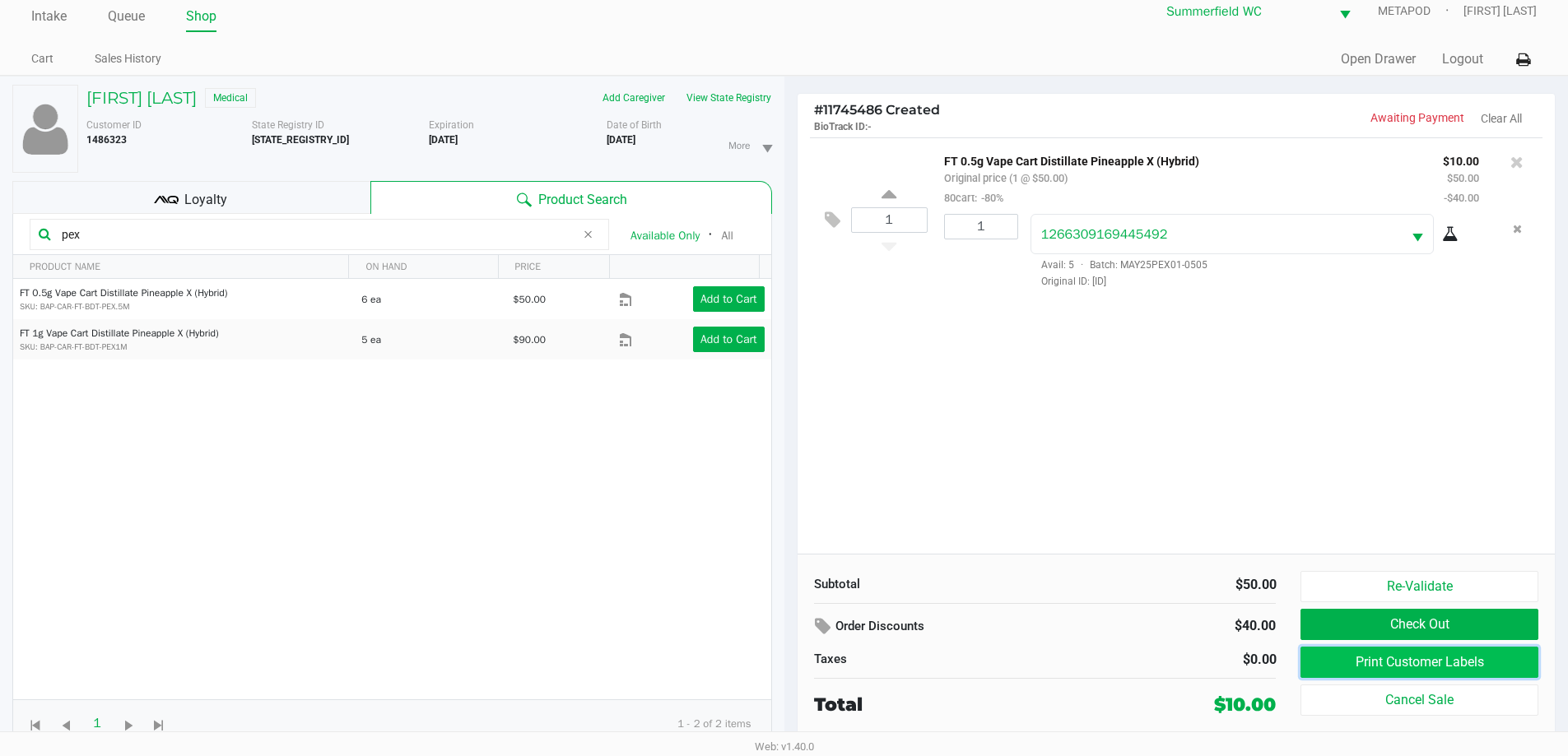 click on "Print Customer Labels" 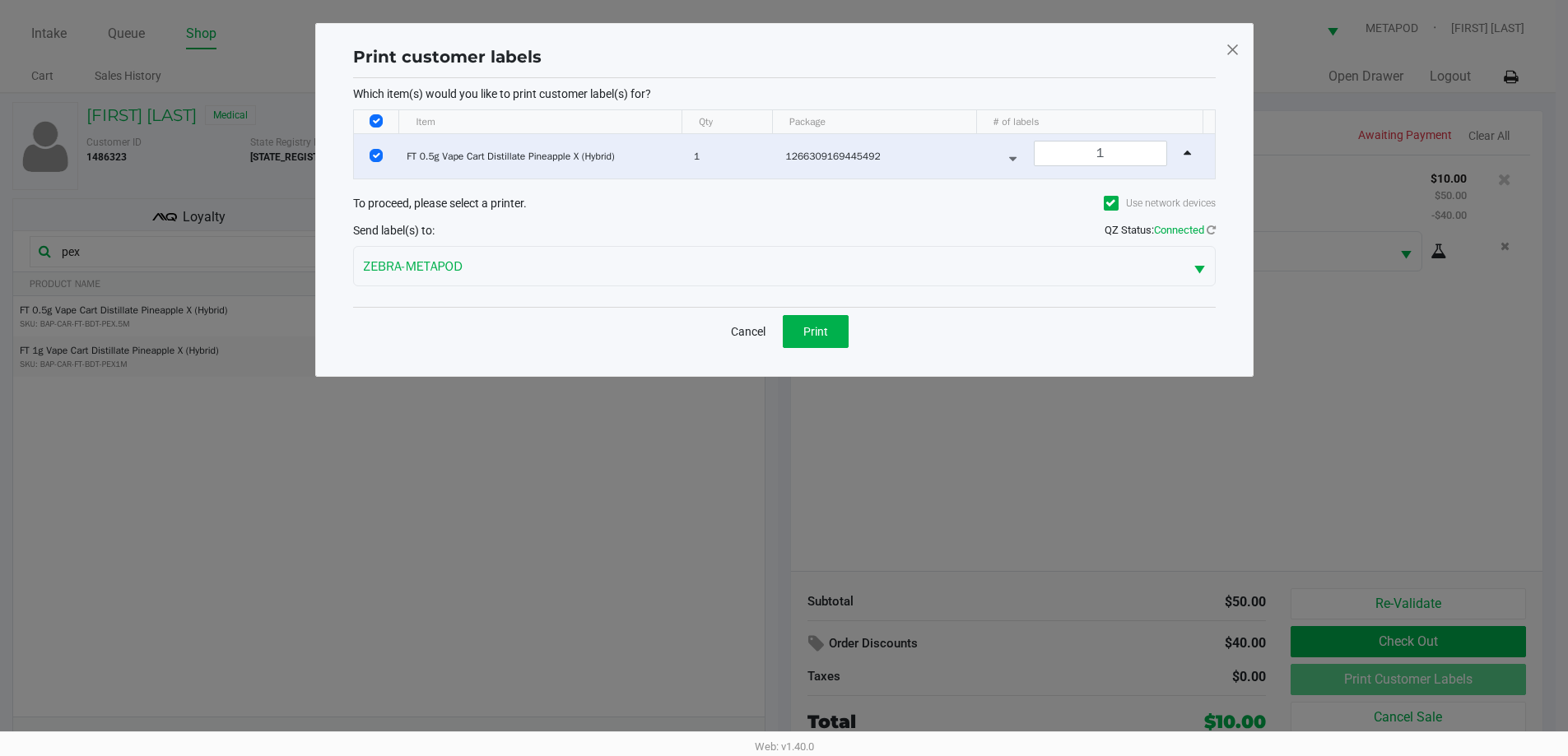 scroll, scrollTop: 0, scrollLeft: 0, axis: both 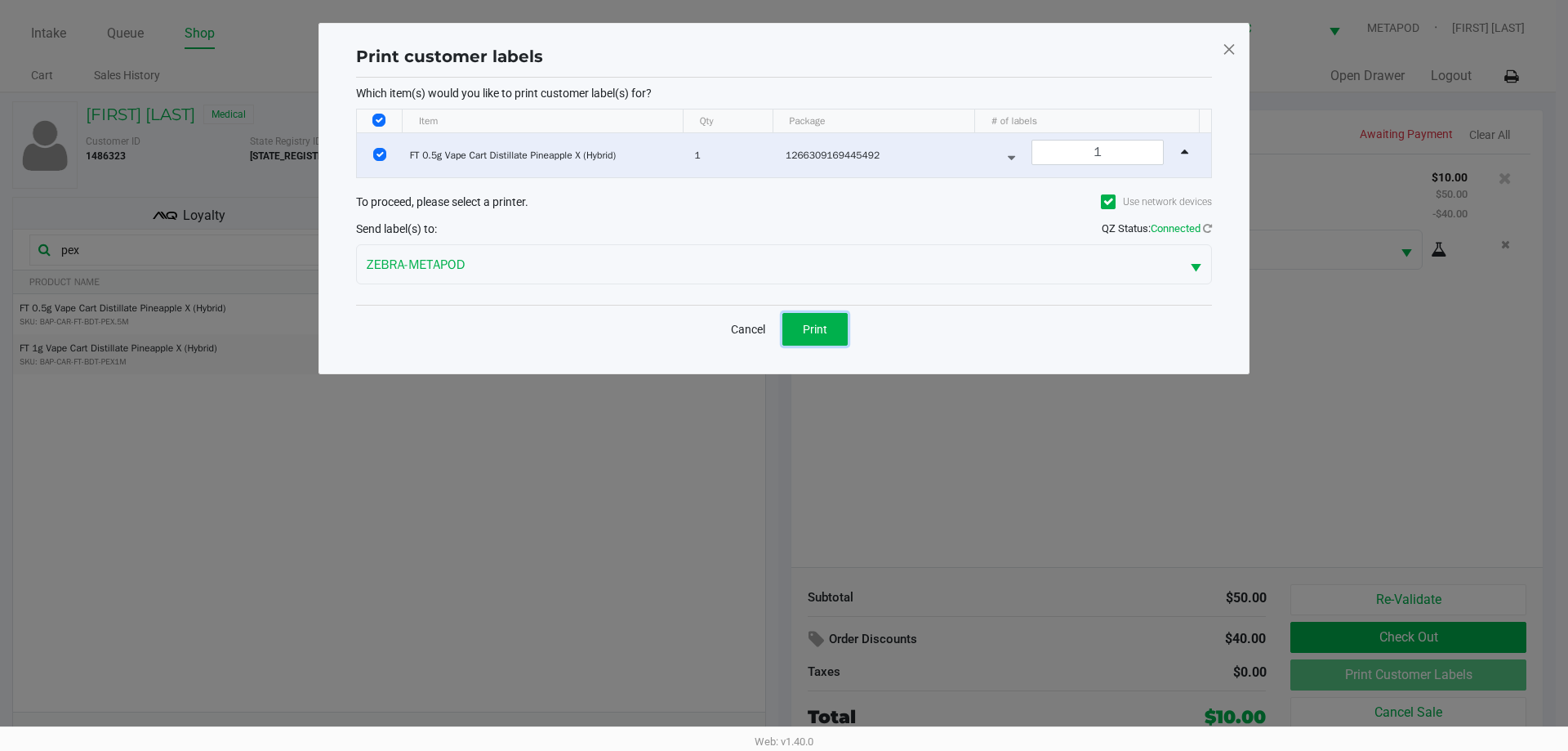 drag, startPoint x: 841, startPoint y: 339, endPoint x: 830, endPoint y: 329, distance: 14.866069 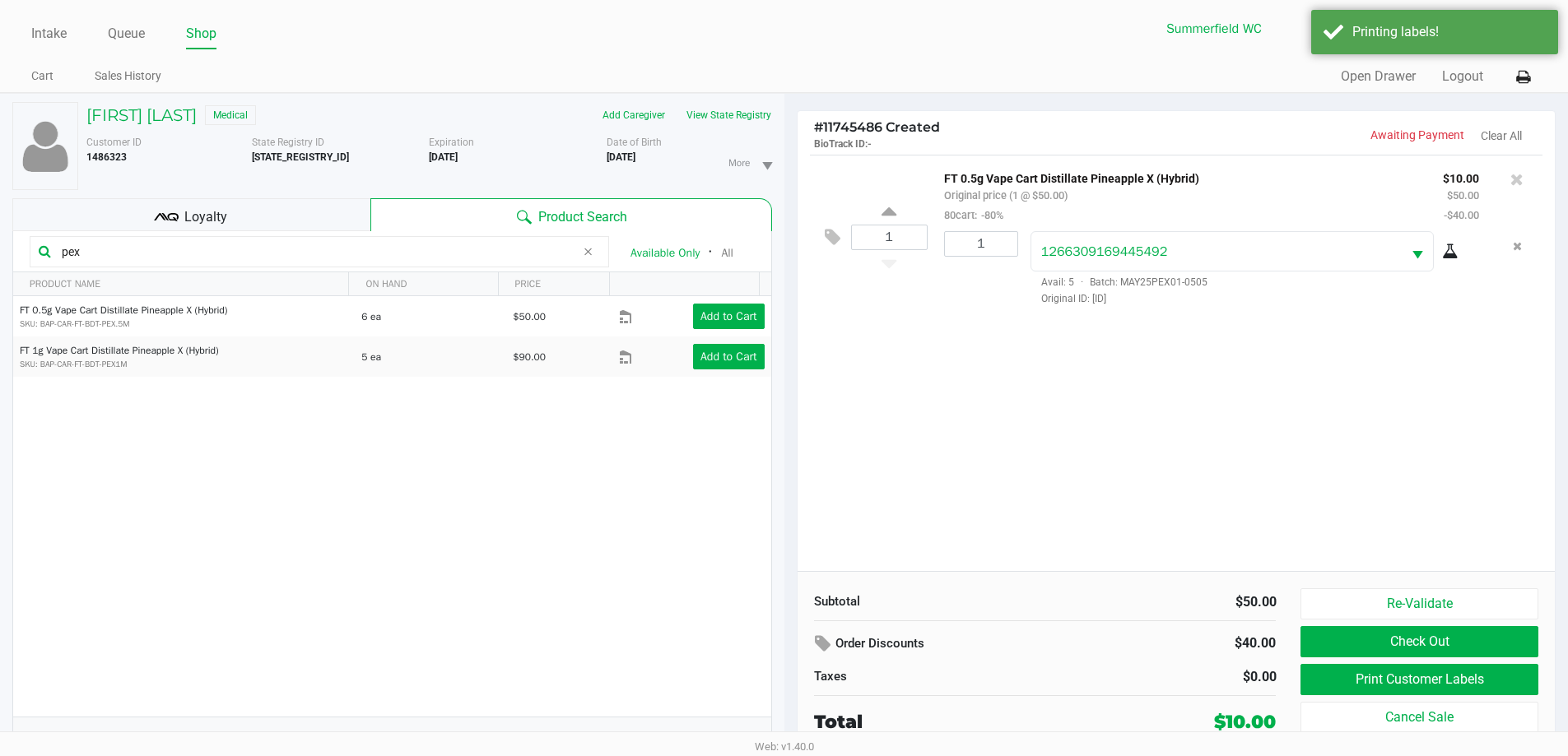 drag, startPoint x: 1095, startPoint y: 456, endPoint x: 1108, endPoint y: 452, distance: 13.601471 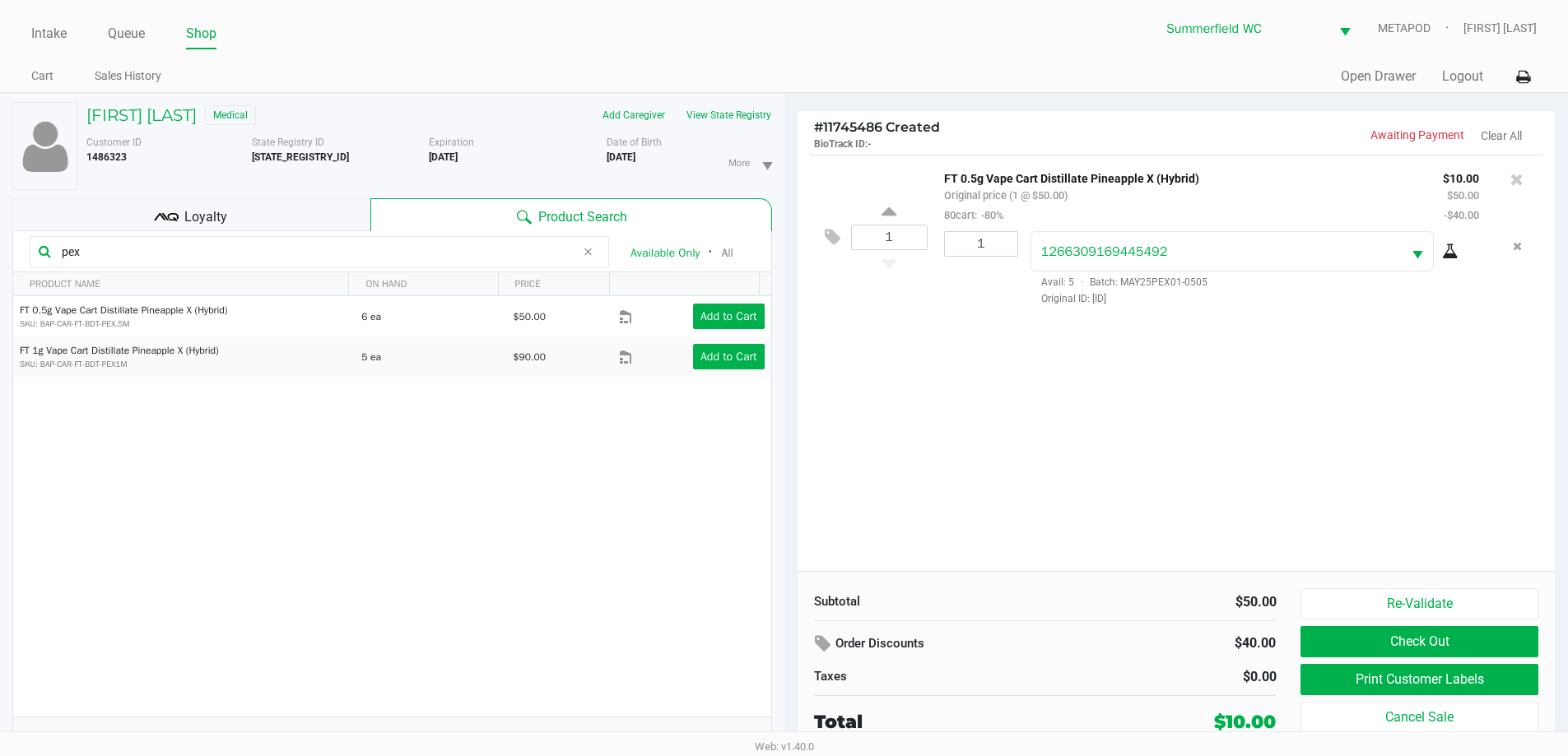 click on "1  FT 0.5g Vape Cart Distillate Pineapple X (Hybrid)   Original price (1 @ $50.00)  80cart:  -80% $10.00 $50.00 -$40.00 1 1266309169445492  Avail: 5  ·  Batch: MAY25PEX01-0505   Original ID: FLSRWGM-20250512-2520" 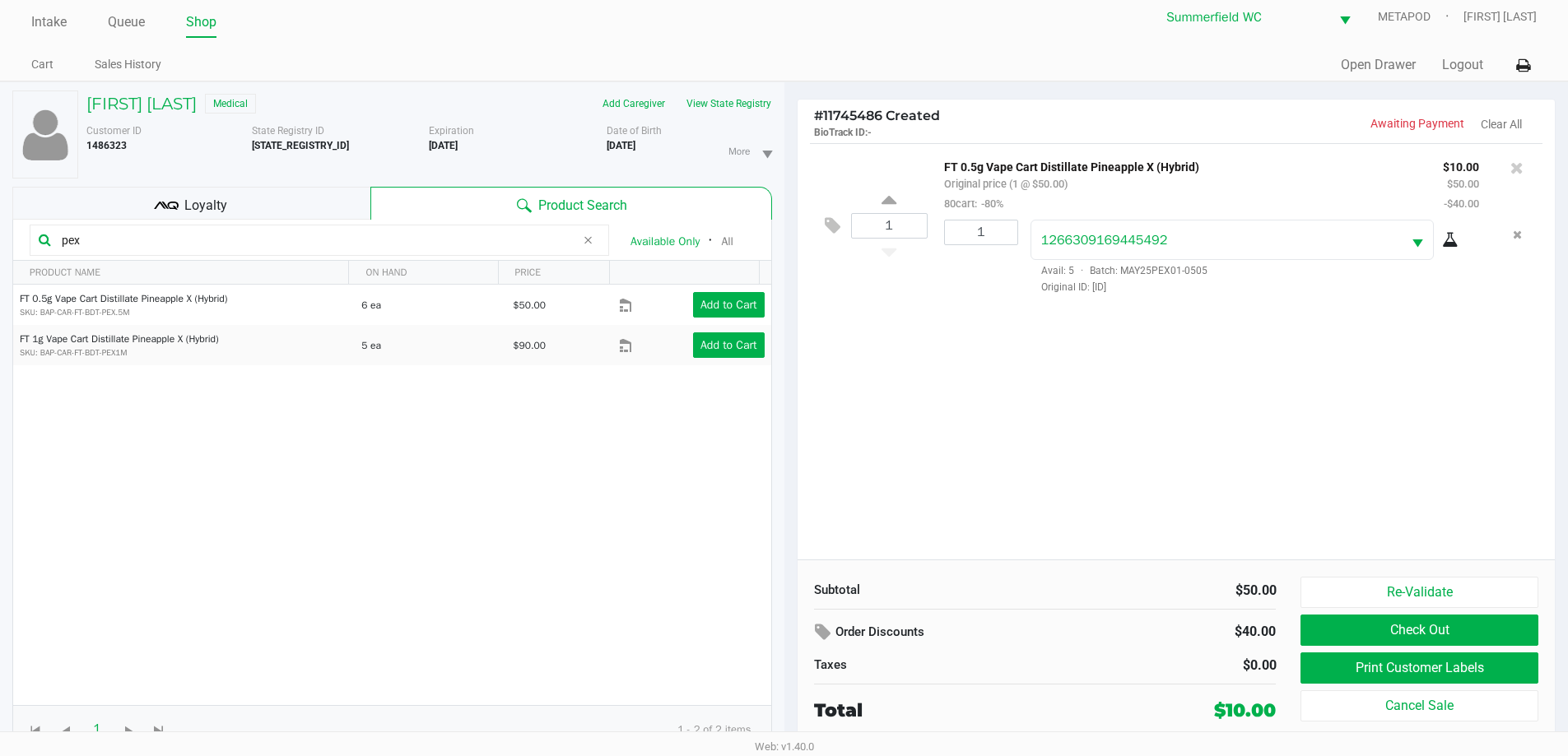 scroll, scrollTop: 17, scrollLeft: 0, axis: vertical 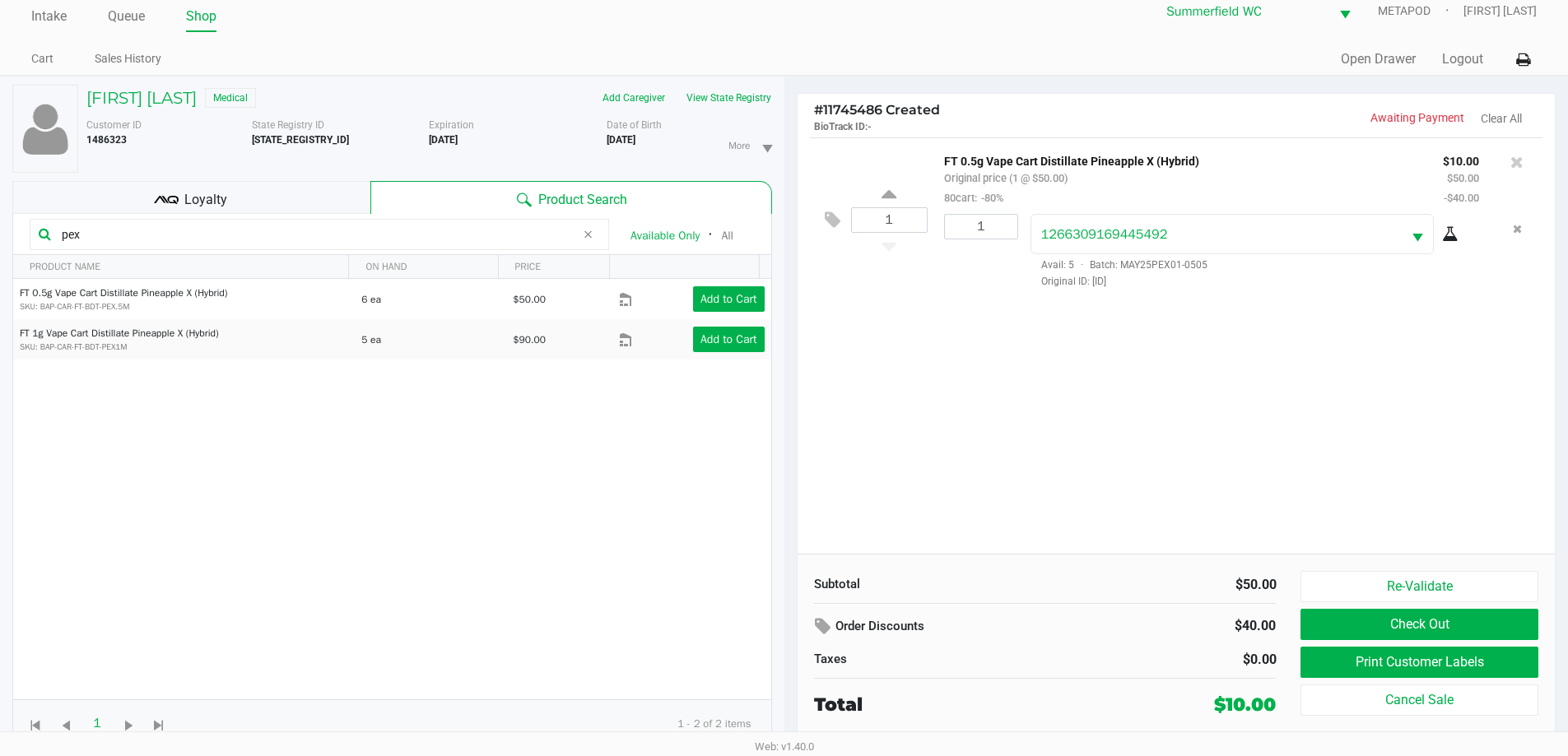 click on "1  FT 0.5g Vape Cart Distillate Pineapple X (Hybrid)   Original price (1 @ $50.00)  80cart:  -80% $10.00 $50.00 -$40.00 1 1266309169445492  Avail: 5  ·  Batch: MAY25PEX01-0505   Original ID: FLSRWGM-20250512-2520" 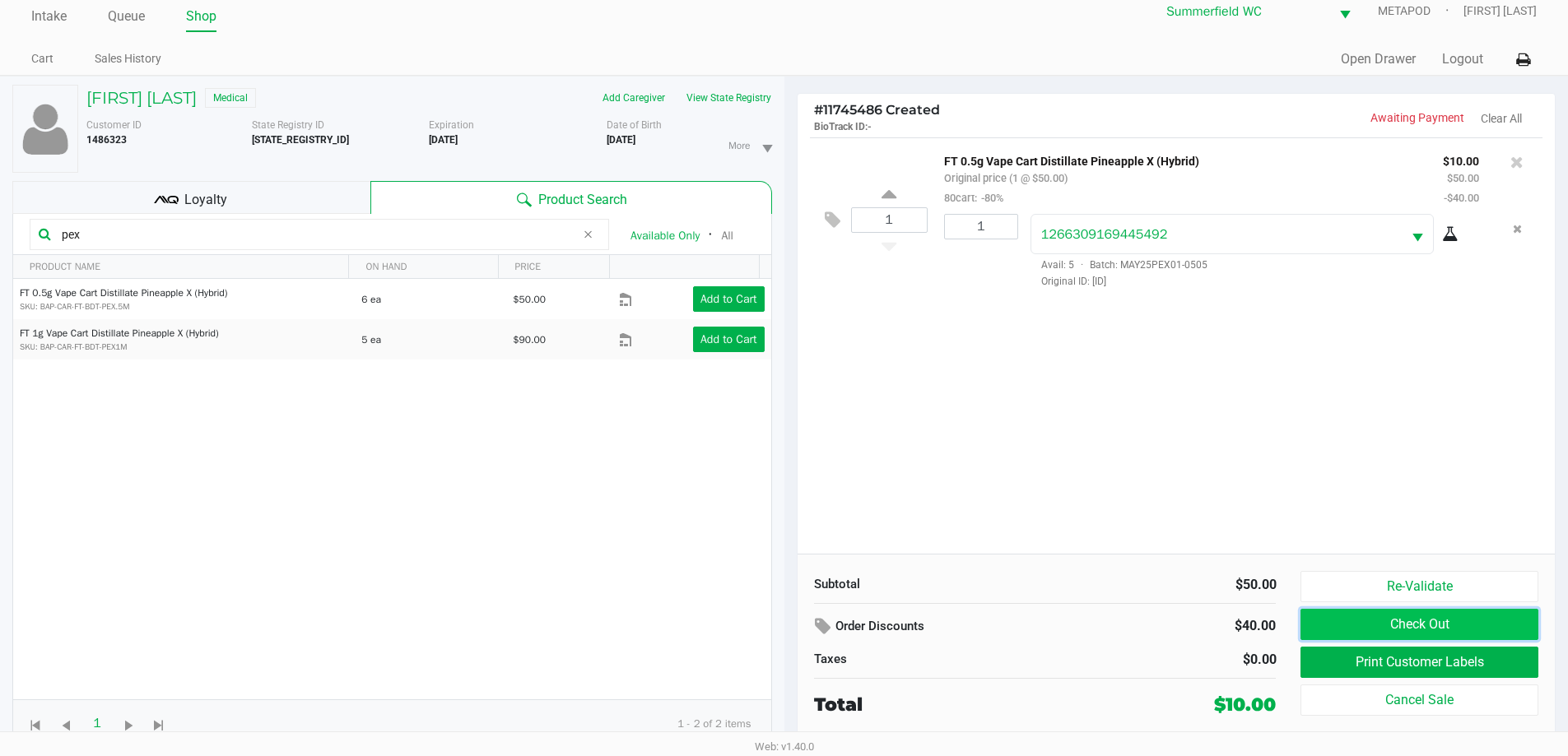 click on "Check Out" 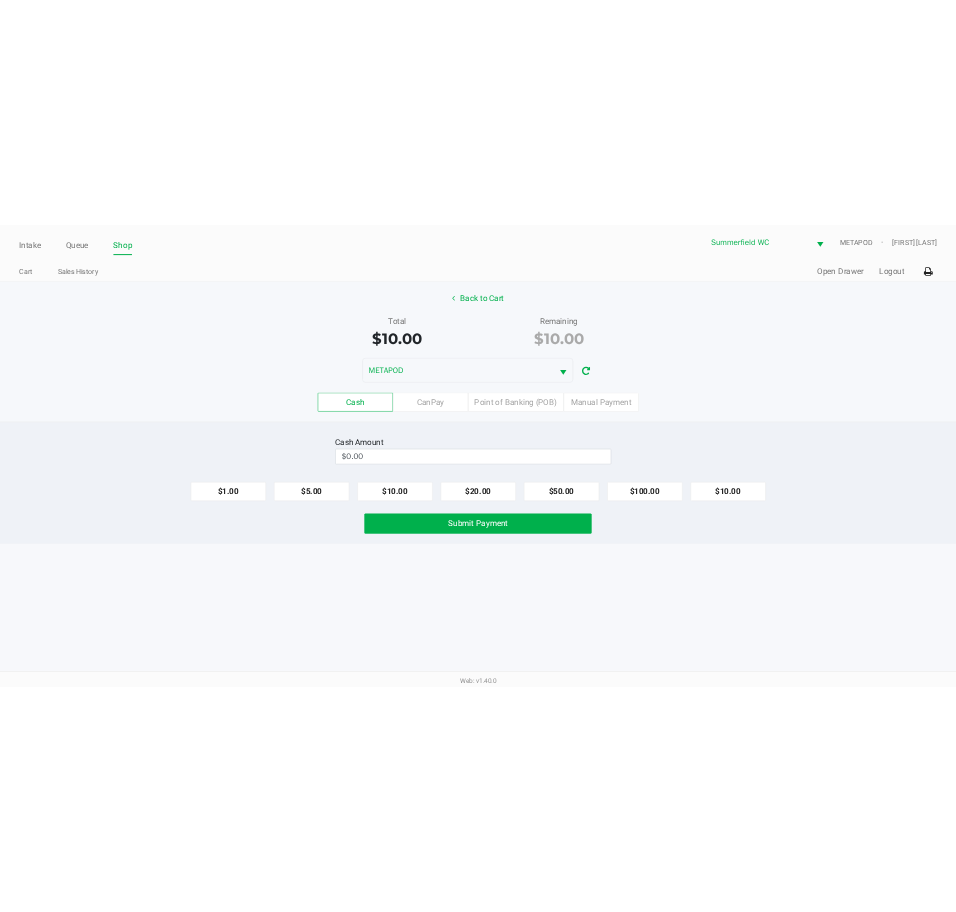 scroll, scrollTop: 0, scrollLeft: 0, axis: both 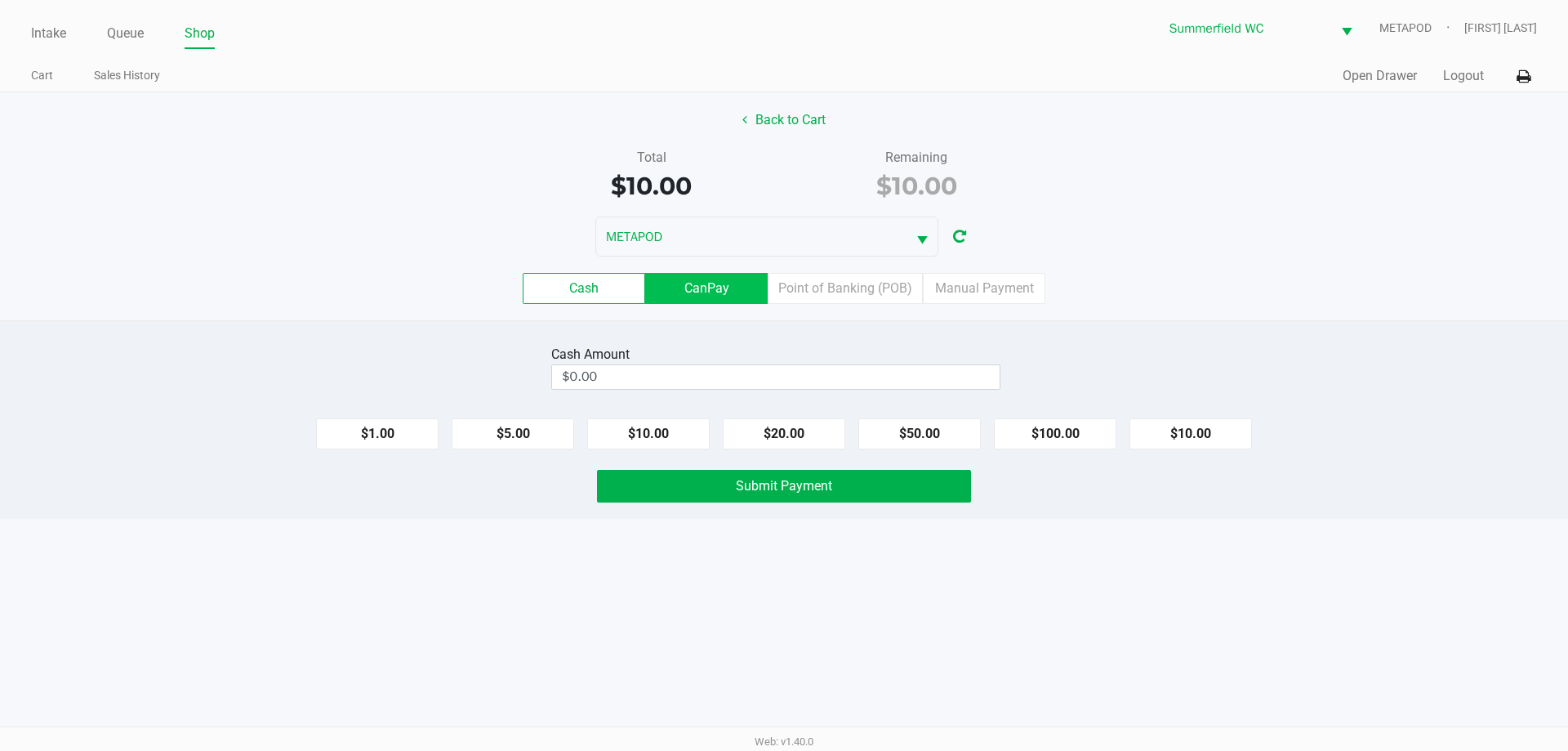 click on "CanPay" 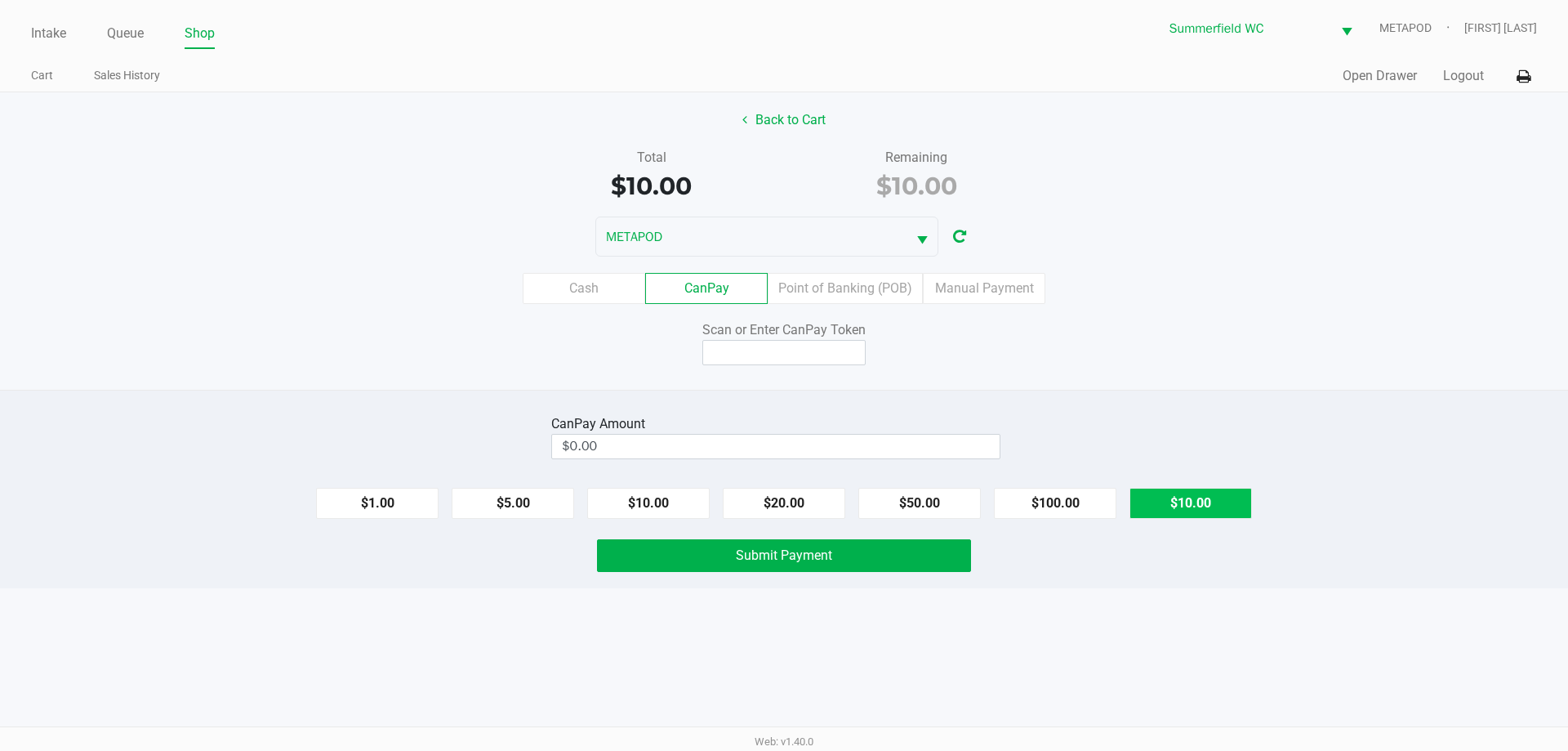 click on "$10.00" 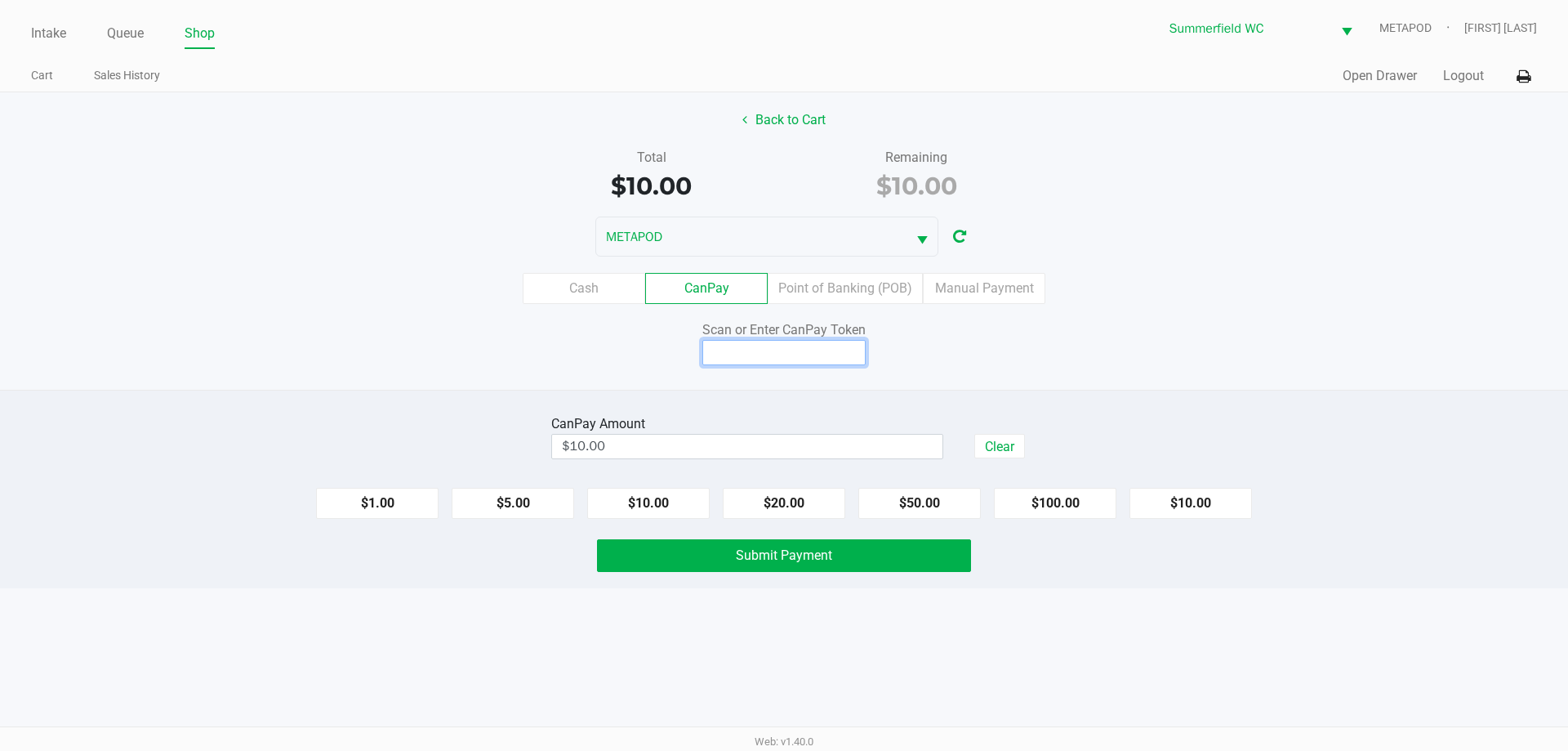 click 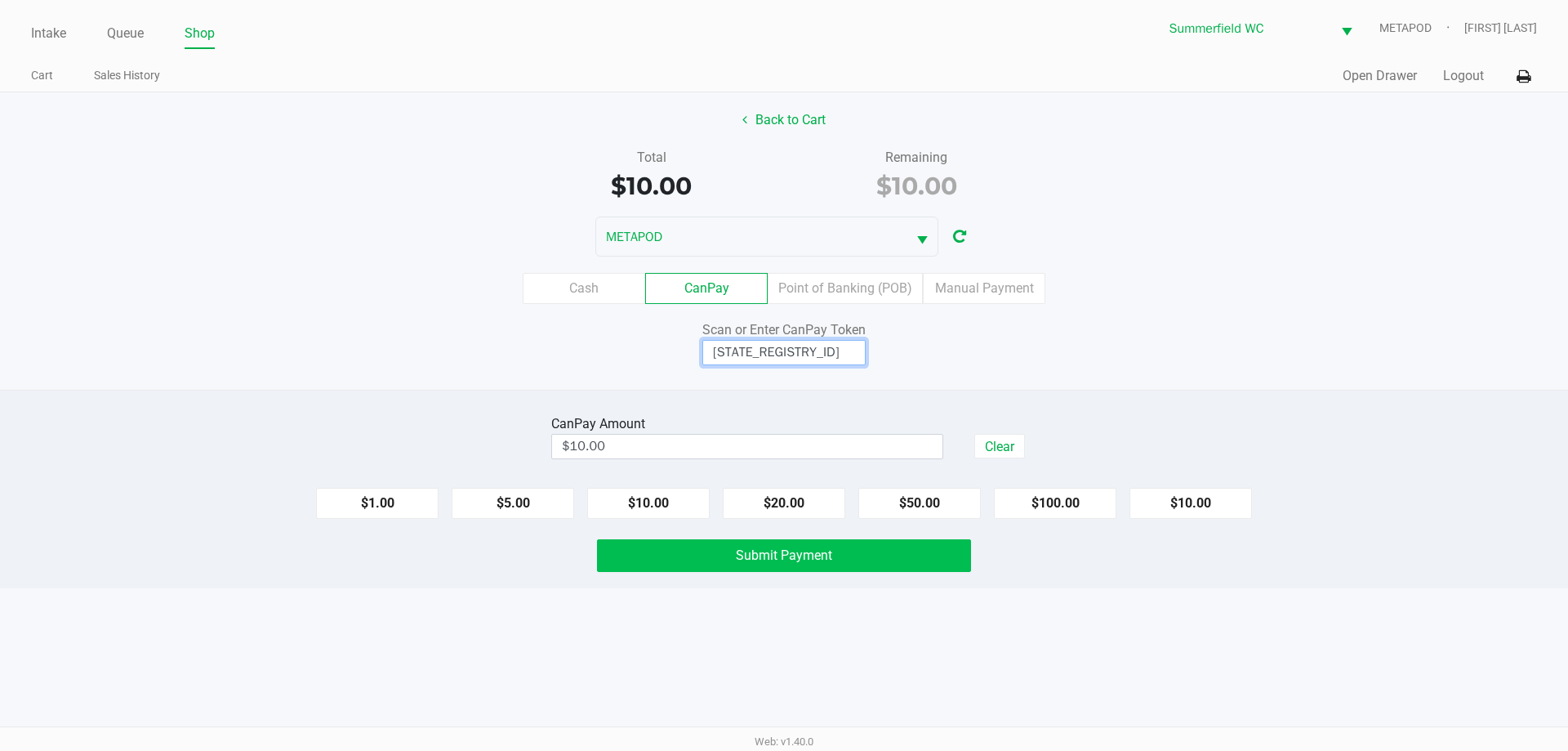 type on "Q4818198X" 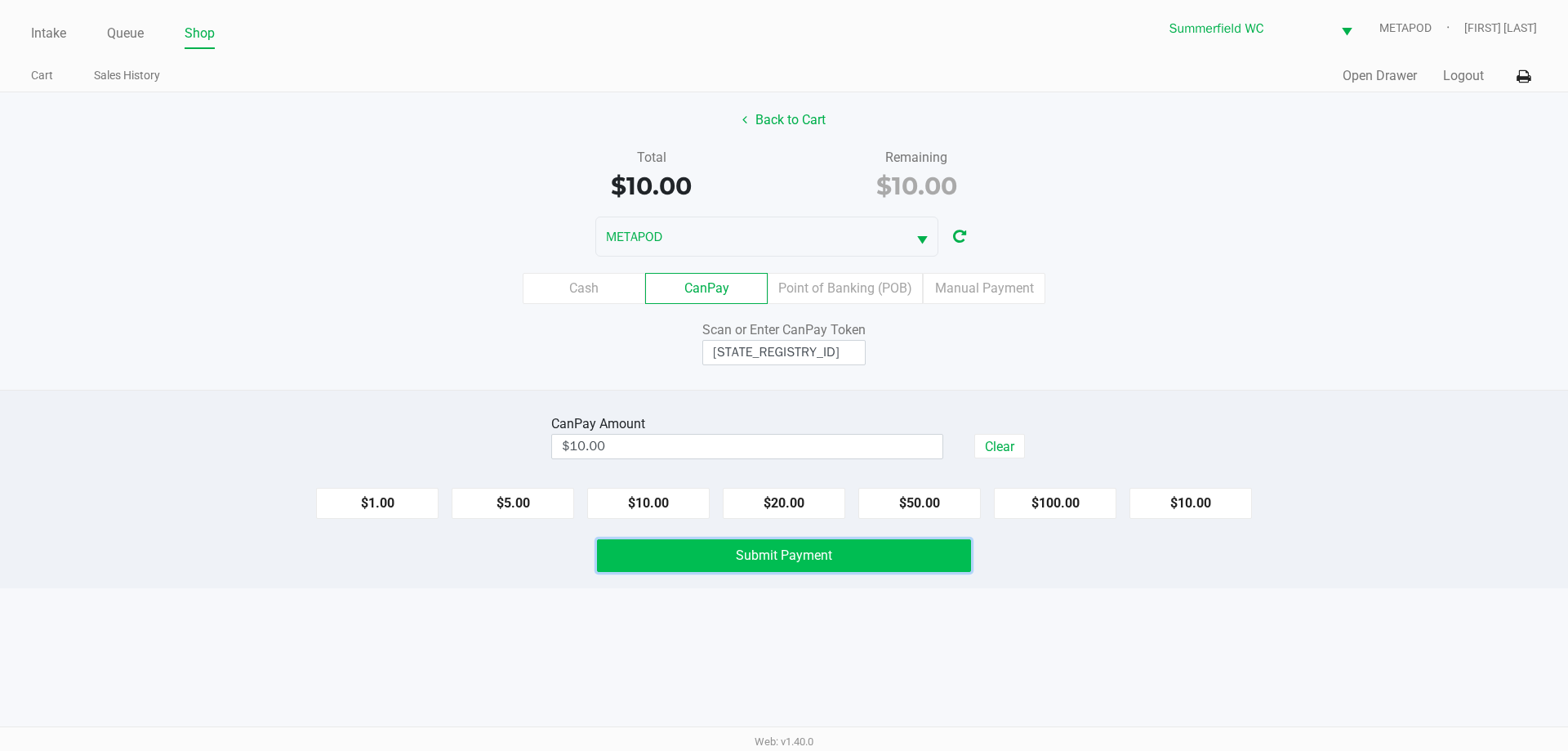 click on "Submit Payment" 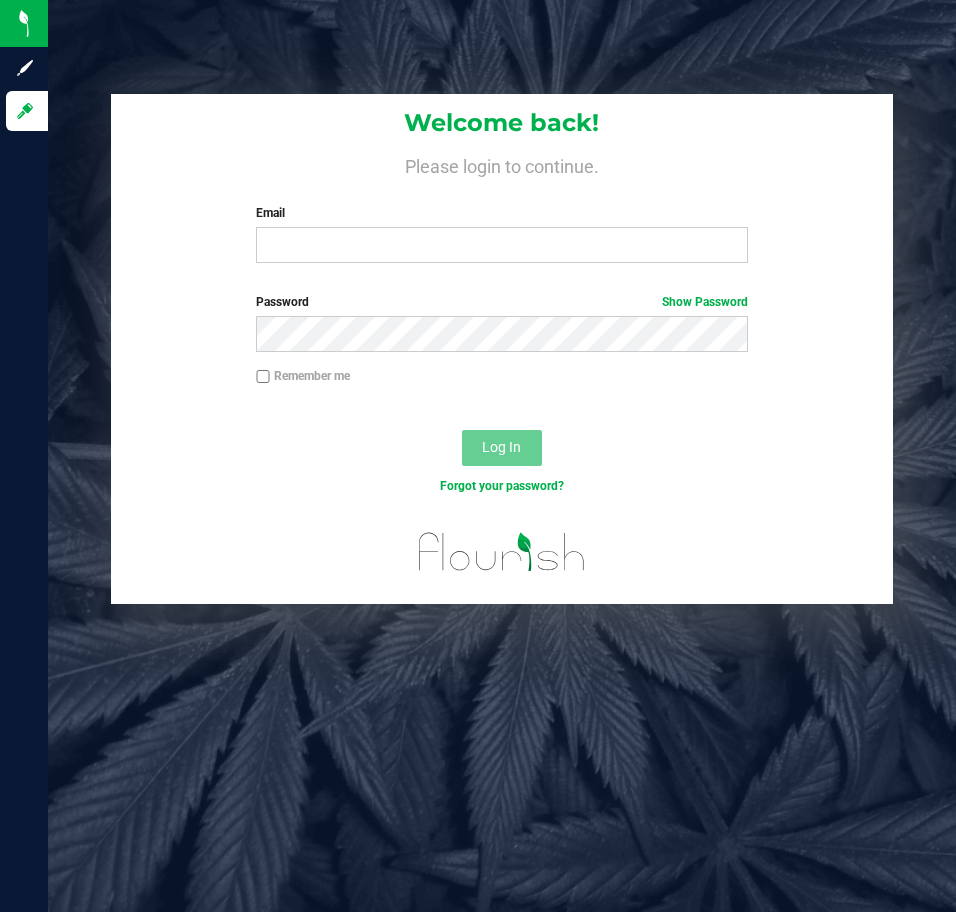 scroll, scrollTop: 0, scrollLeft: 0, axis: both 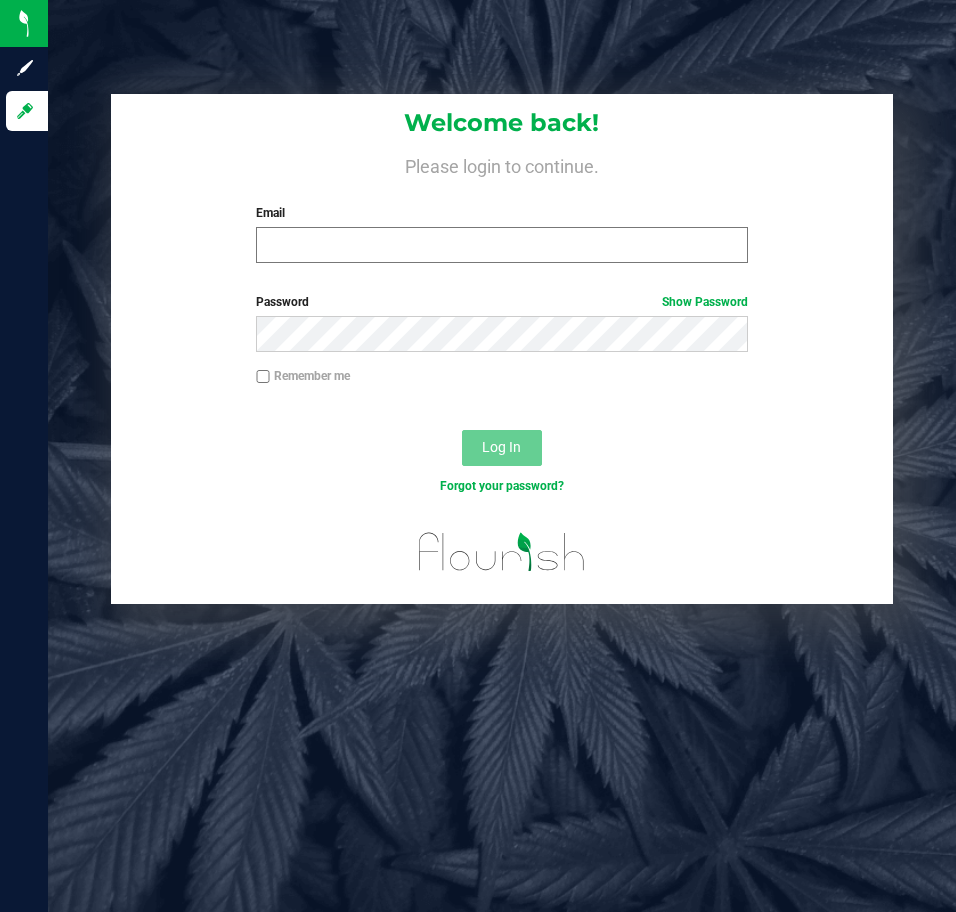 drag, startPoint x: 440, startPoint y: 215, endPoint x: 435, endPoint y: 241, distance: 26.476404 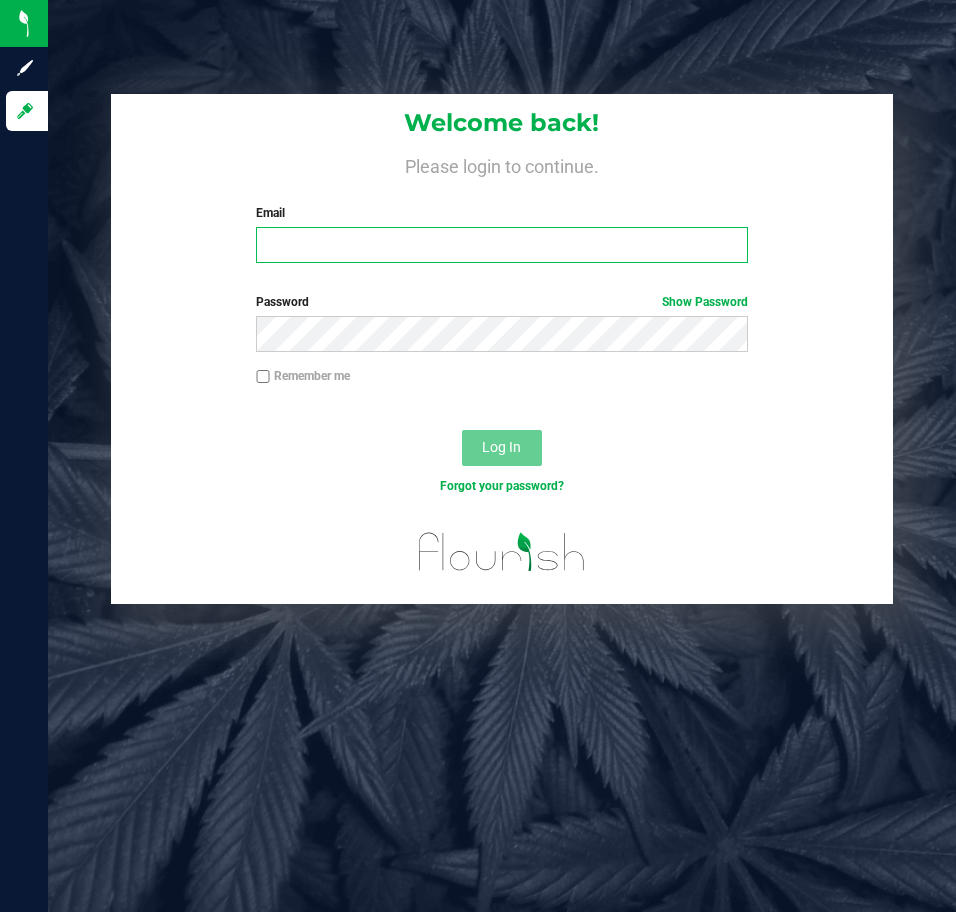 click on "Email" at bounding box center [501, 245] 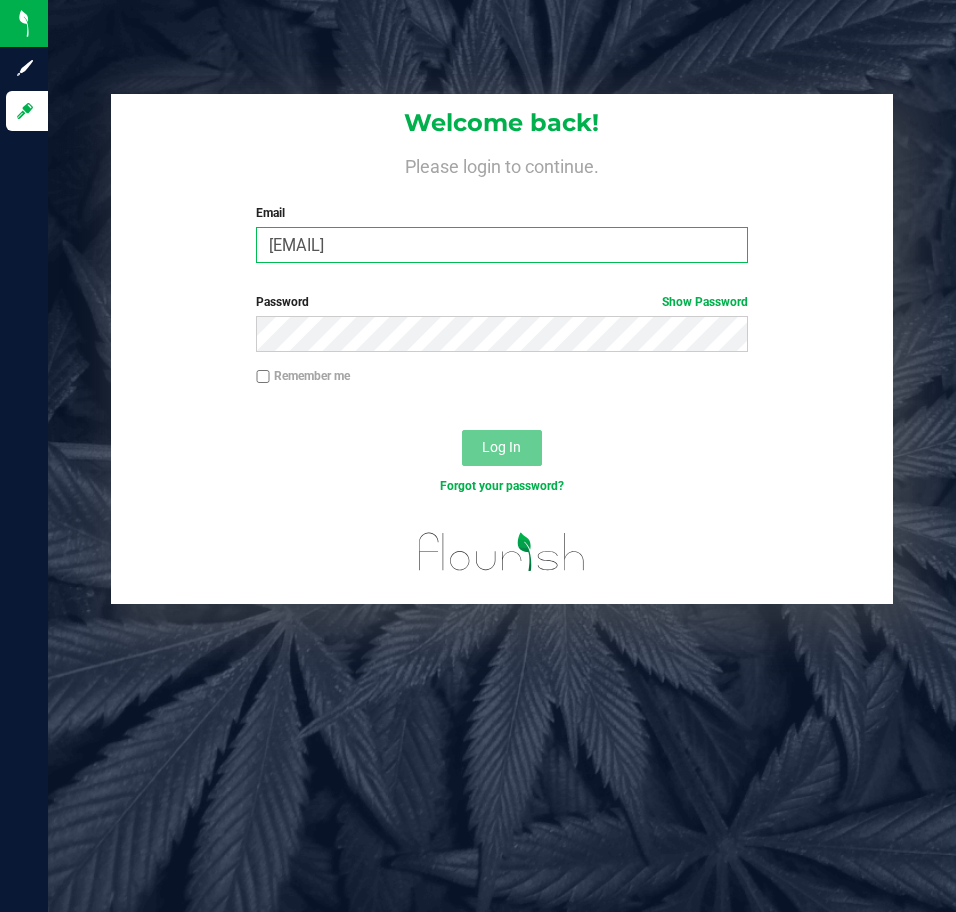 type on "[EMAIL]" 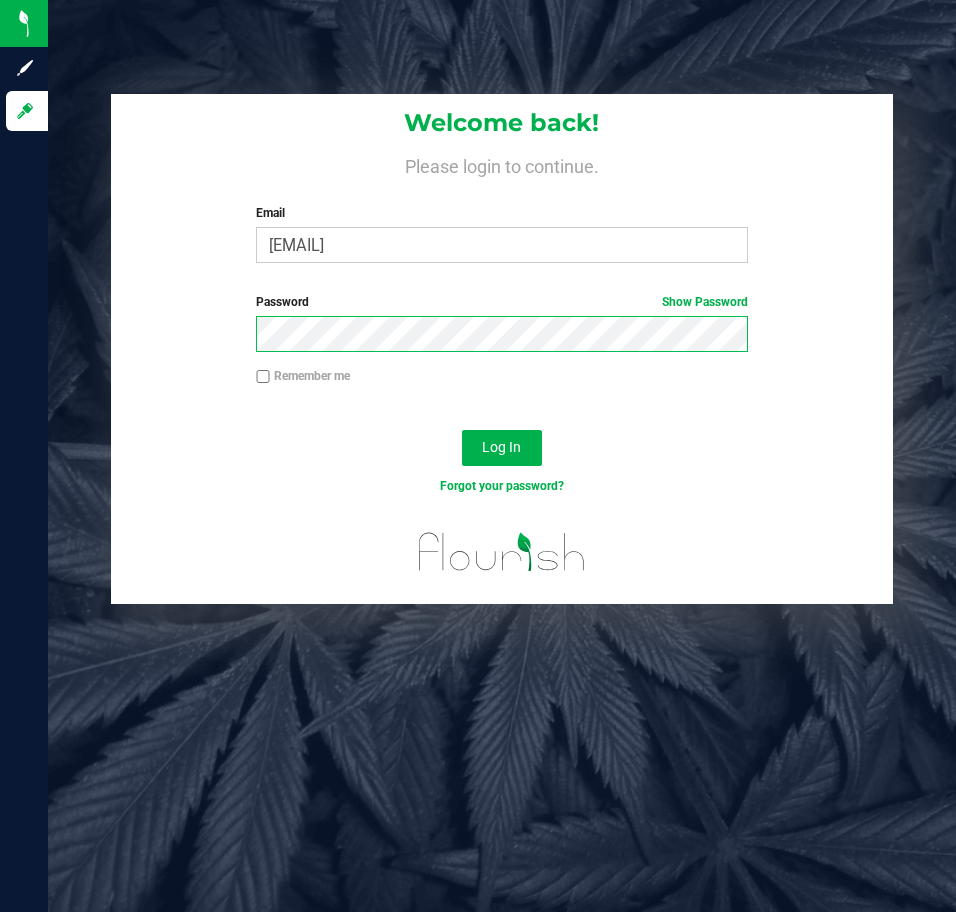 click on "Log In" at bounding box center (502, 448) 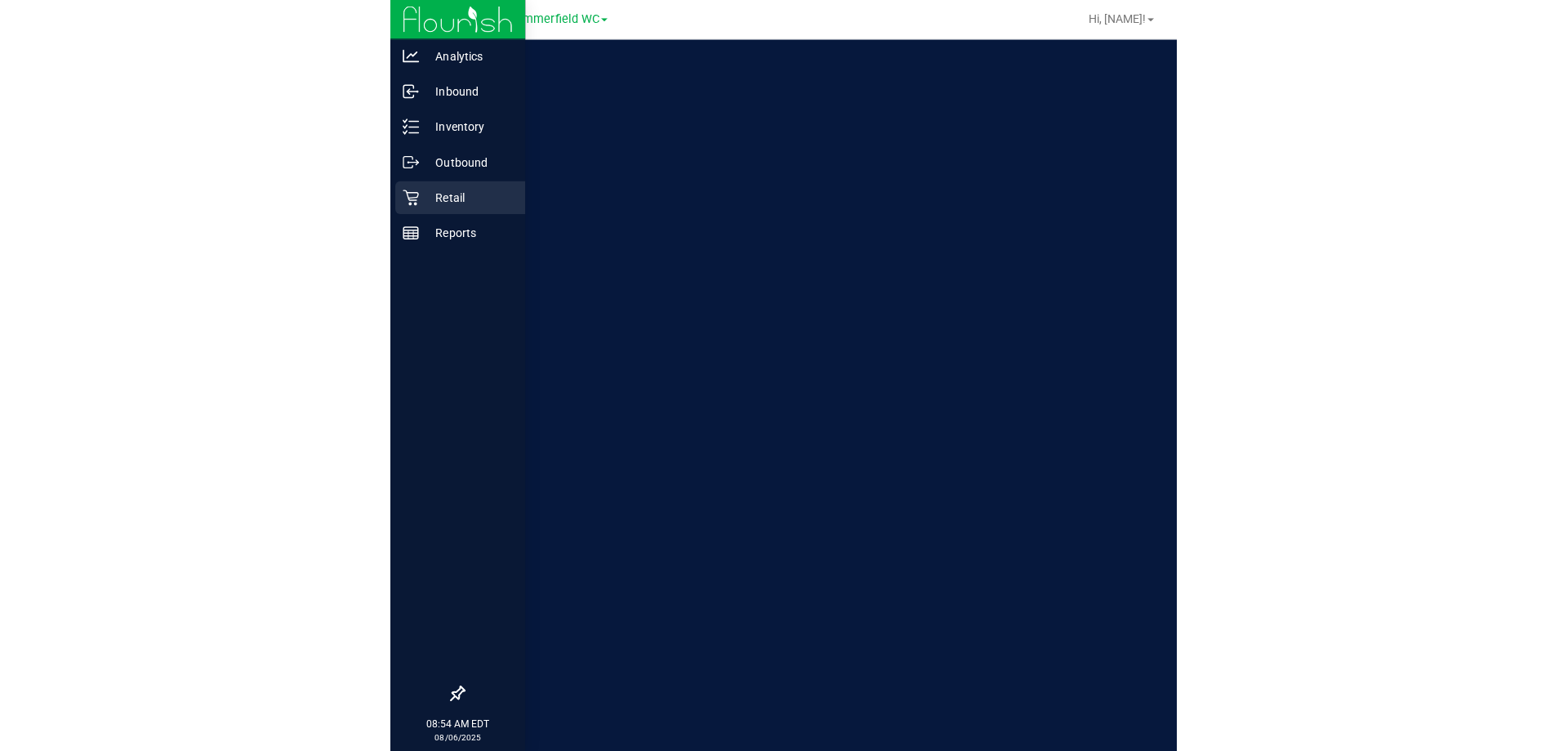 scroll, scrollTop: 0, scrollLeft: 0, axis: both 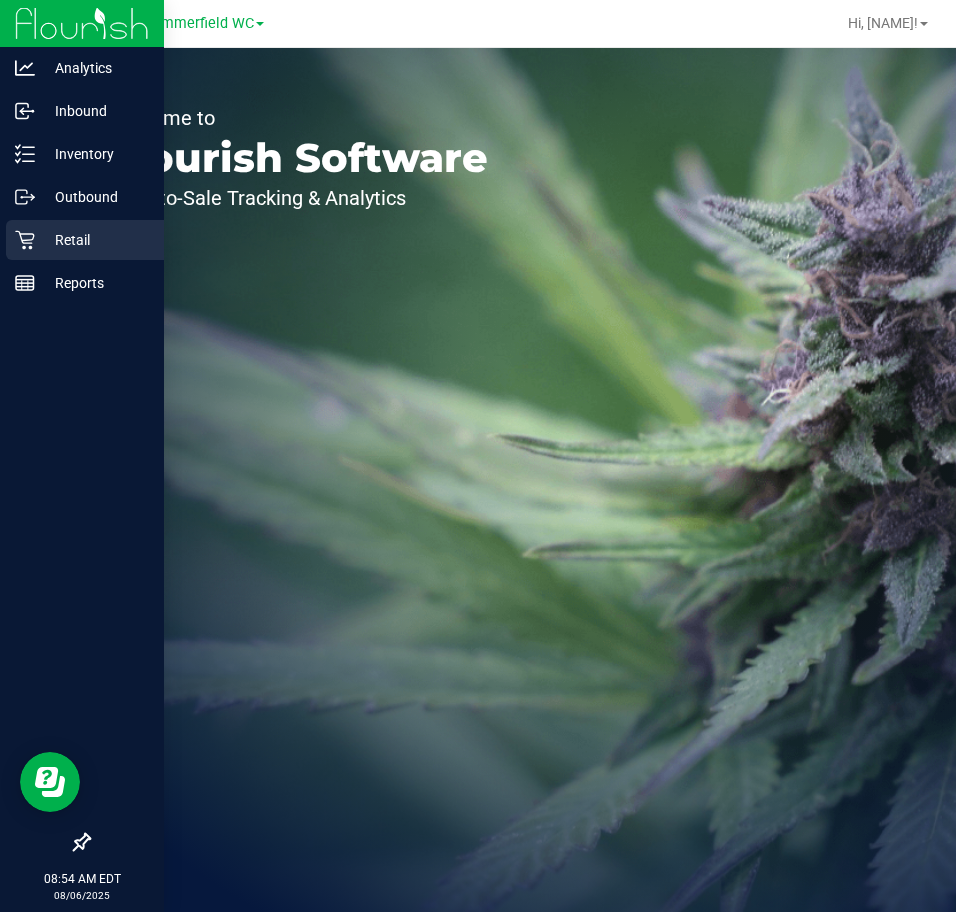 click on "Retail" at bounding box center (95, 240) 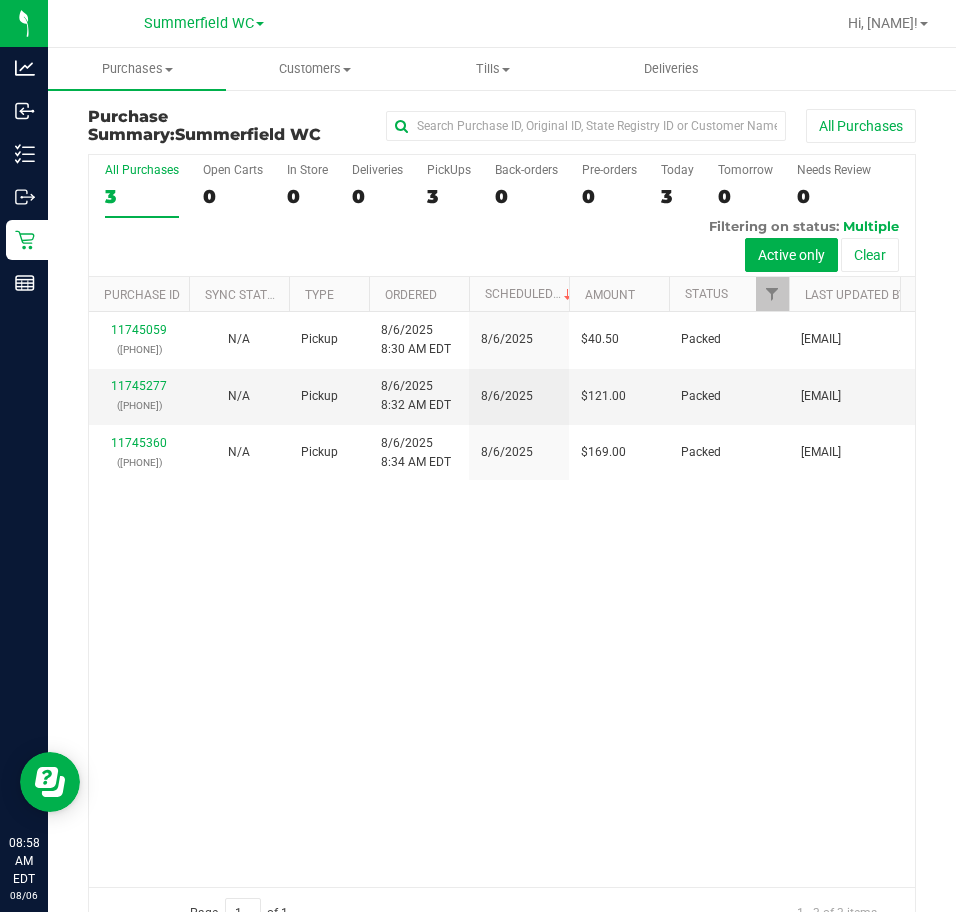 click on "11745059
([PHONE])
N/A
Pickup 8/6/2025 8:30 AM EDT 8/6/2025
$40.50
Packed svossos@[DOMAIN].com
11745277
([PHONE])
N/A
Pickup 8/6/2025 8:32 AM EDT 8/6/2025
$121.00
Packed svossos@[DOMAIN].com
11745360
([PHONE])
N/A
Pickup 8/6/2025 8:34 AM EDT 8/6/2025
$169.00
Packed svossos@[DOMAIN].com" at bounding box center [502, 599] 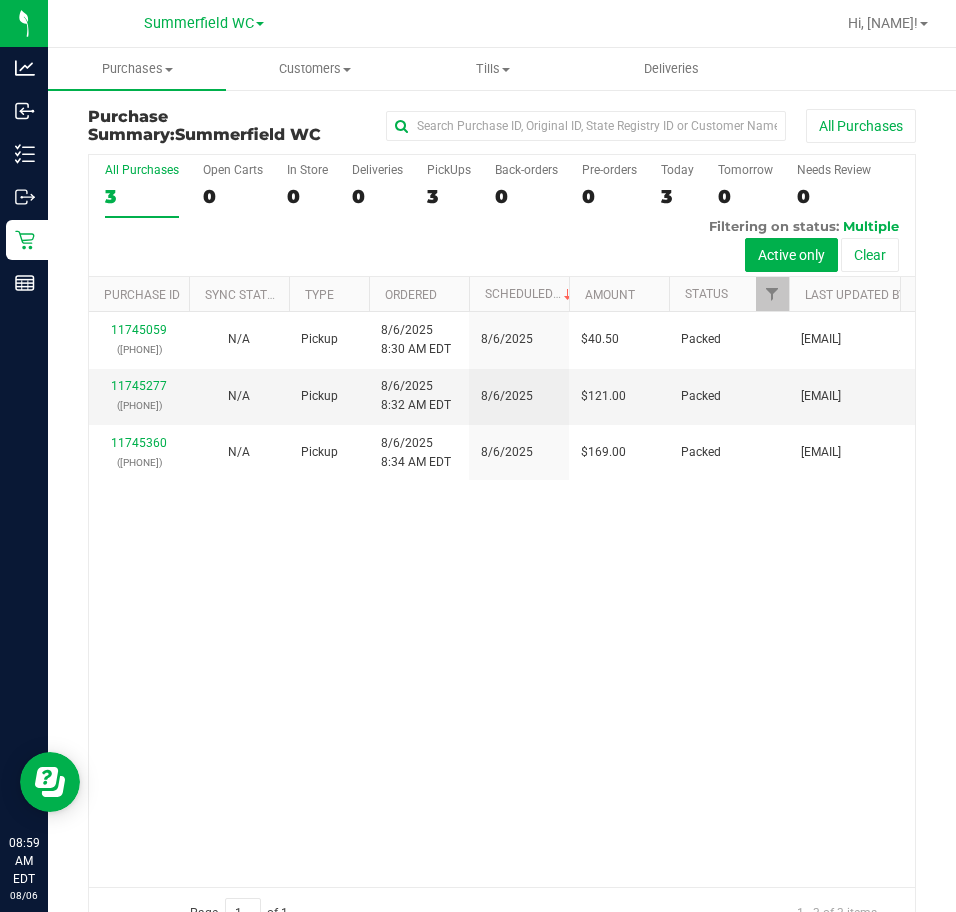 click on "11745059
([PHONE])
N/A
Pickup 8/6/2025 8:30 AM EDT 8/6/2025
$40.50
Packed svossos@[DOMAIN].com
11745277
([PHONE])
N/A
Pickup 8/6/2025 8:32 AM EDT 8/6/2025
$121.00
Packed svossos@[DOMAIN].com
11745360
([PHONE])
N/A
Pickup 8/6/2025 8:34 AM EDT 8/6/2025
$169.00
Packed svossos@[DOMAIN].com" at bounding box center (502, 599) 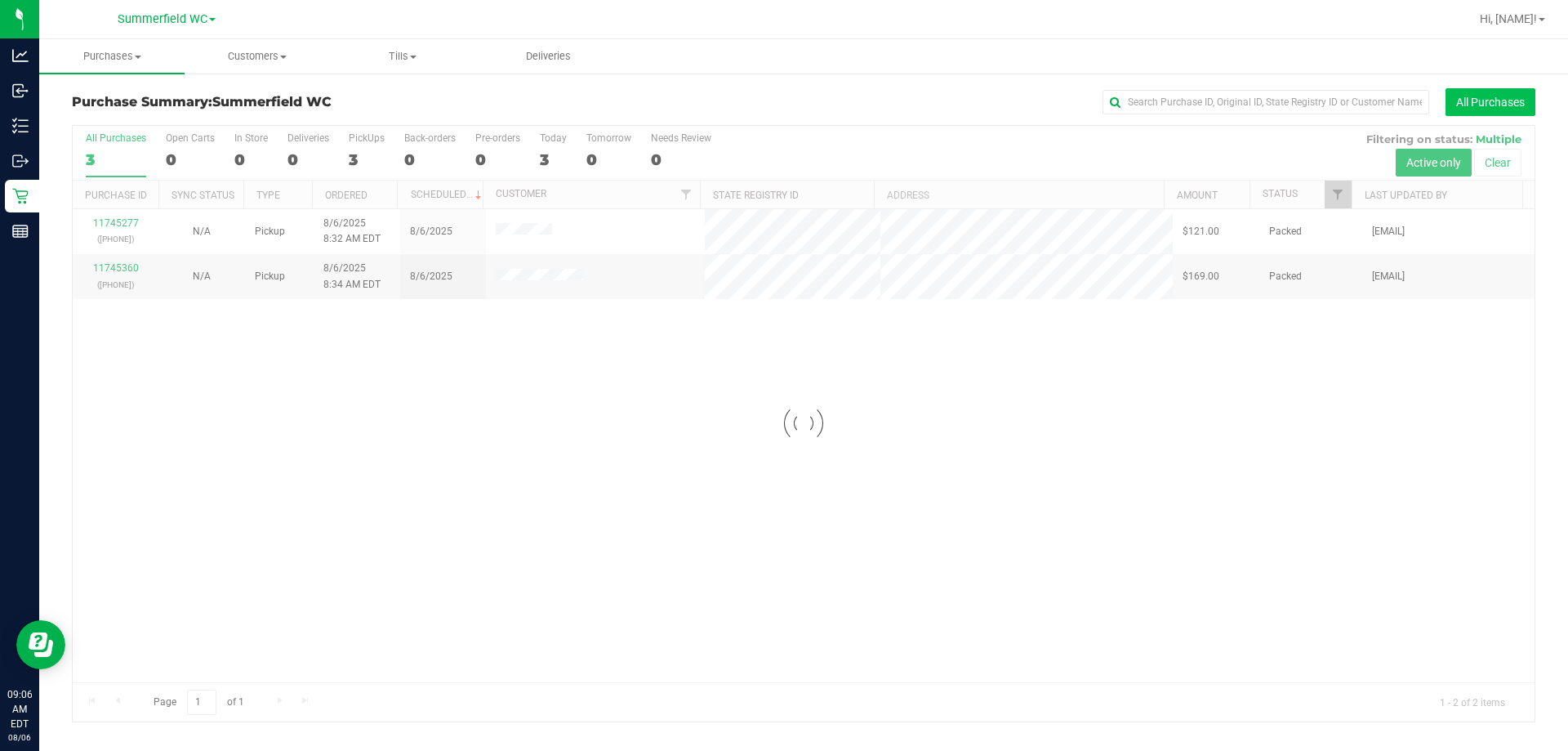 click on "All Purchases" at bounding box center (1490, 102) 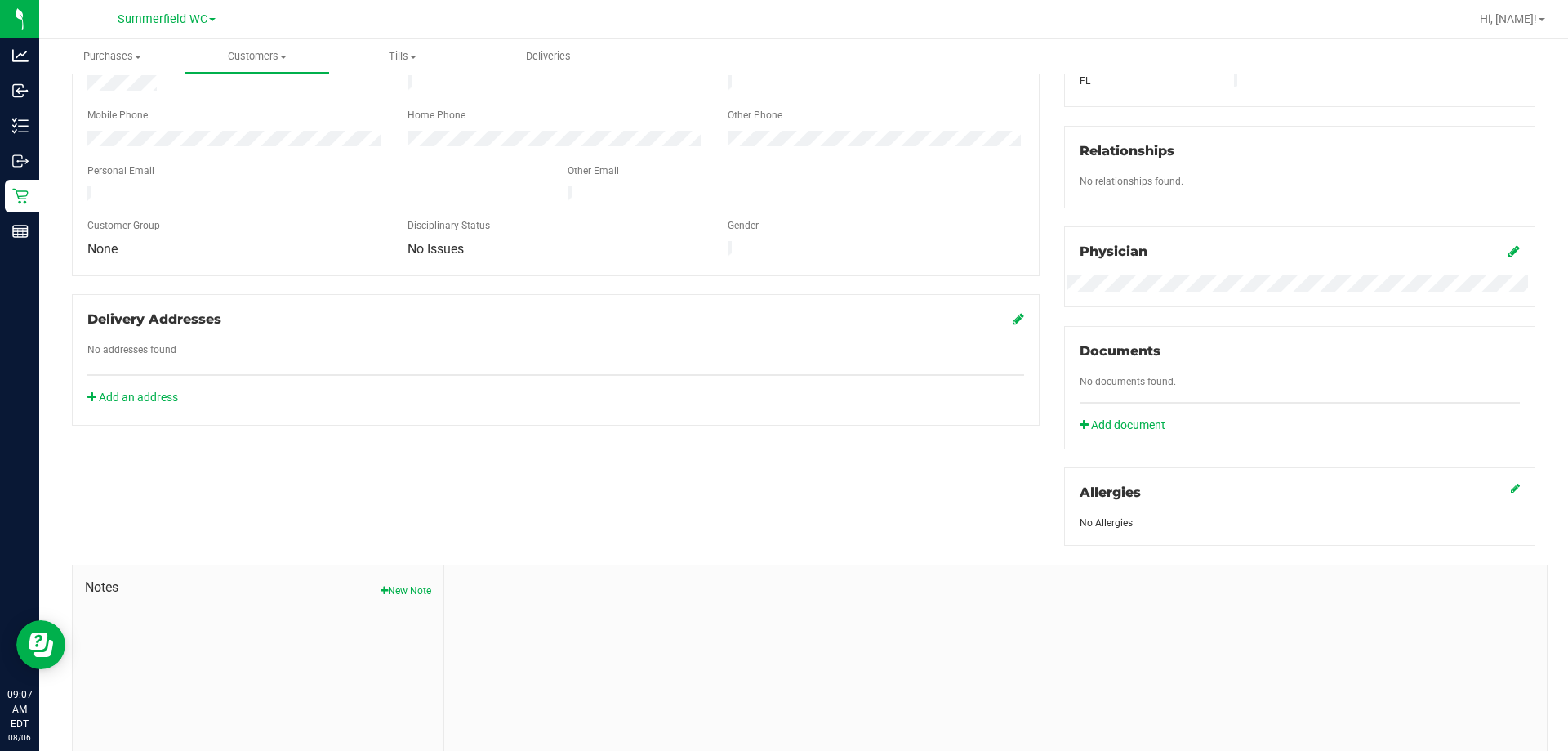 scroll, scrollTop: 431, scrollLeft: 0, axis: vertical 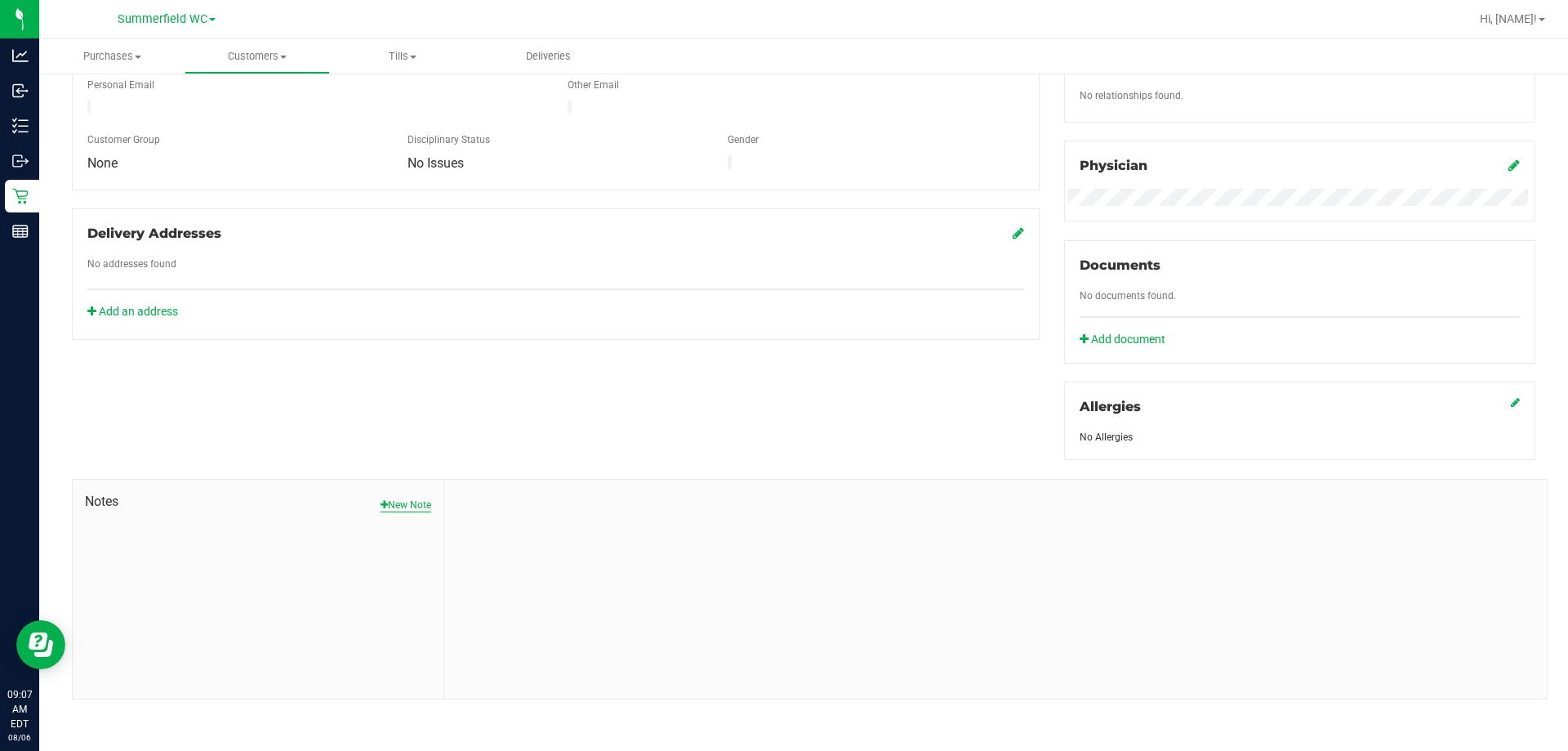 click on "New Note" at bounding box center [406, 505] 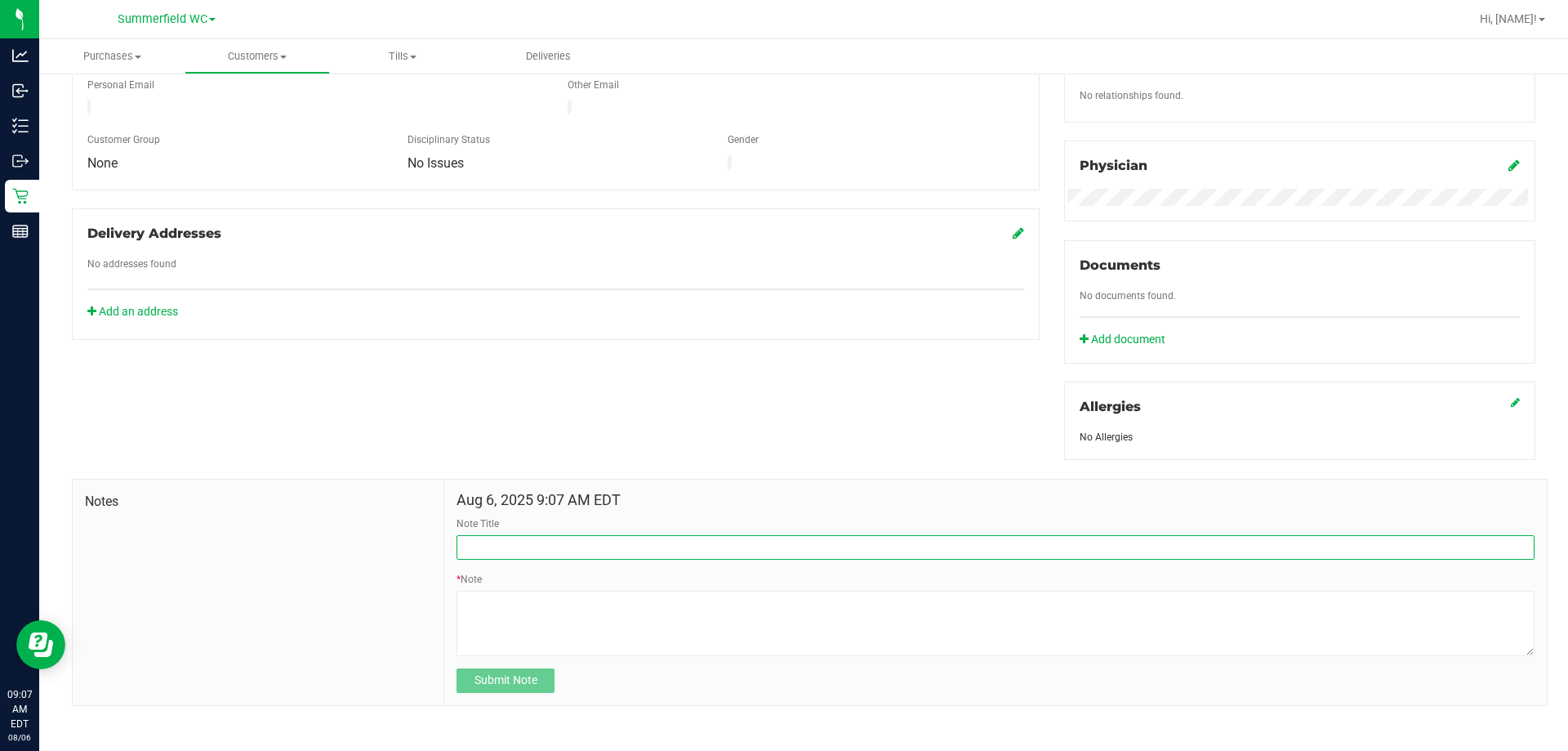 click on "Note Title" at bounding box center [996, 548] 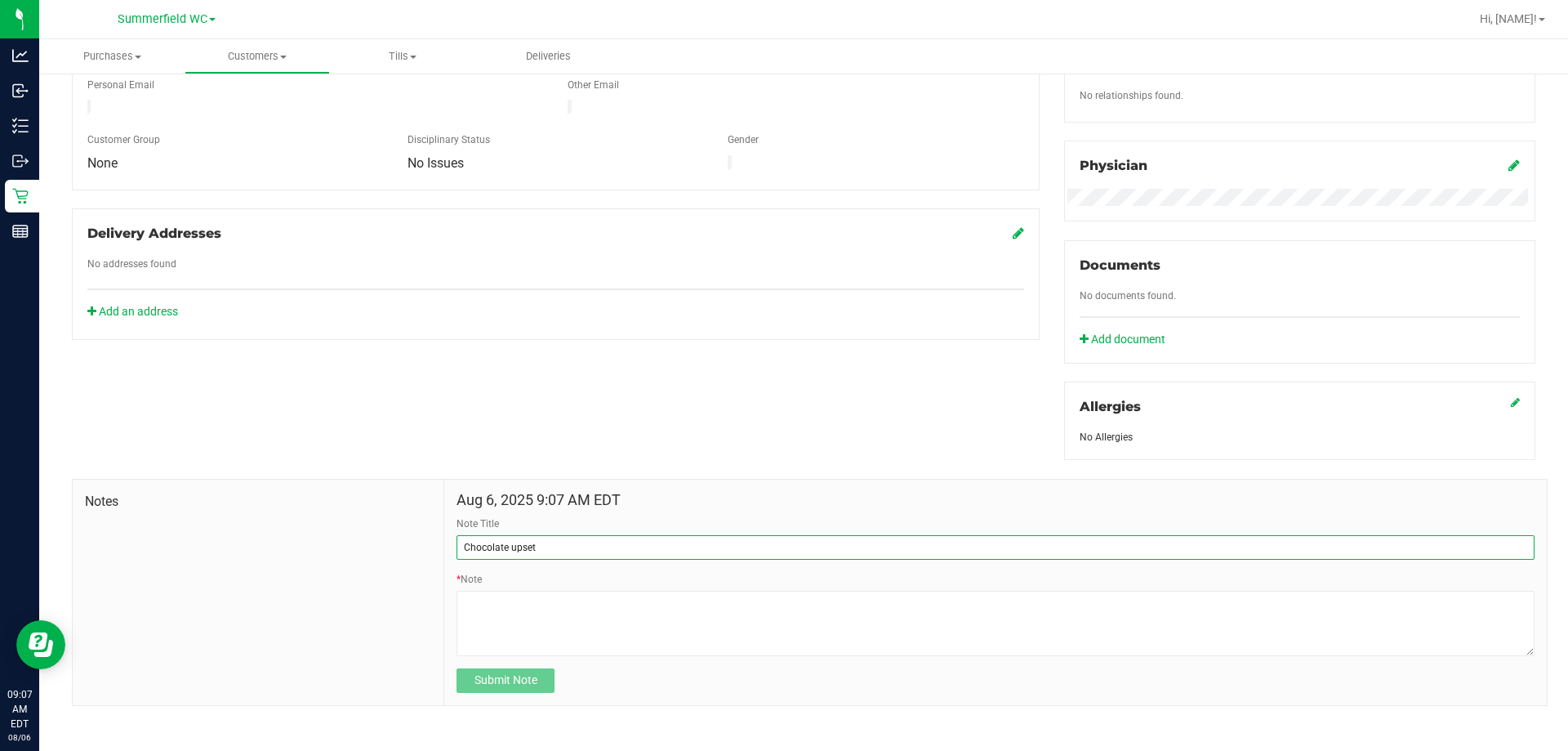 type on "Chocolate upset" 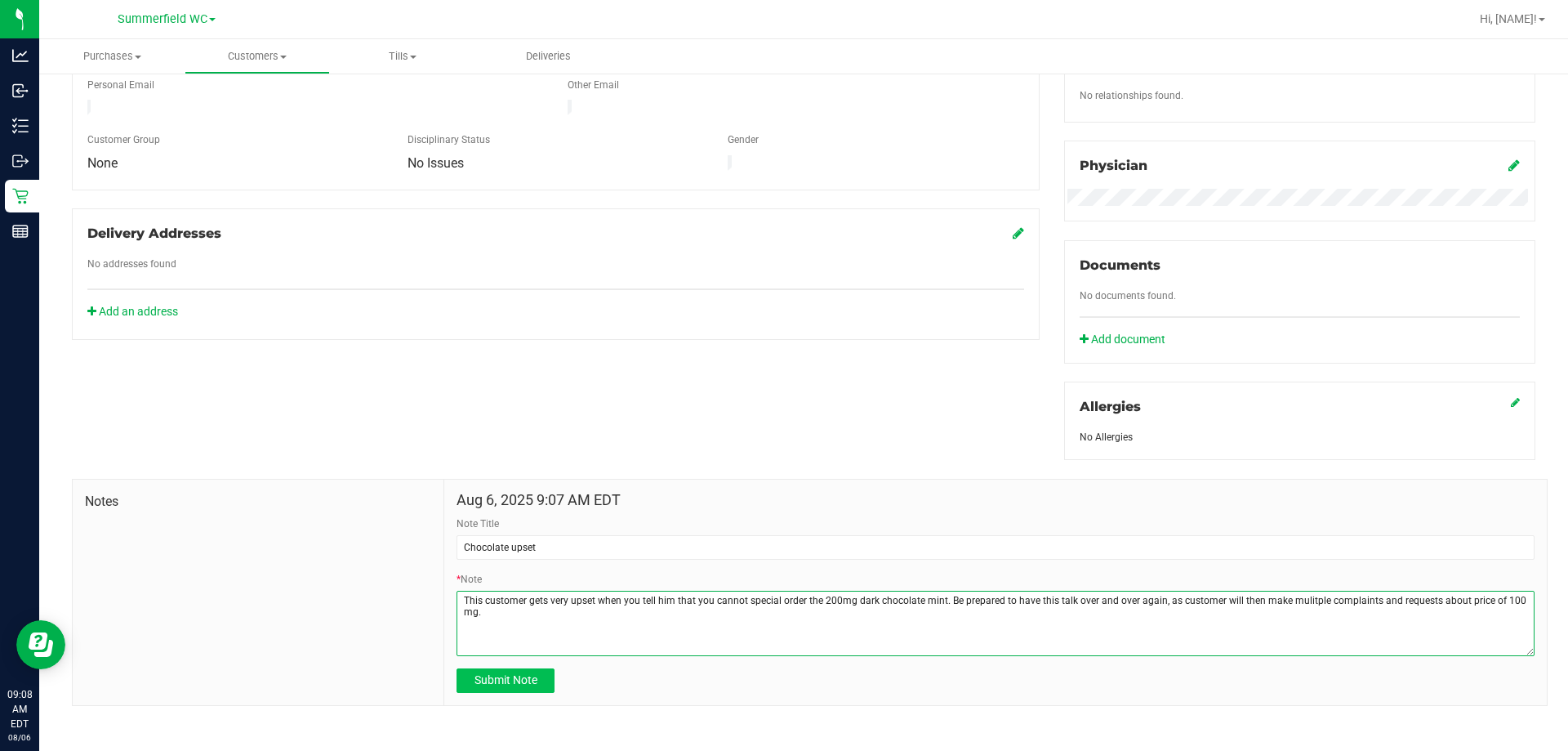 type on "This customer gets very upset when you tell him that you cannot special order the 200mg dark chocolate mint. Be prepared to have this talk over and over again, as customer will then make mulitple complaints and requests about price of 100 mg." 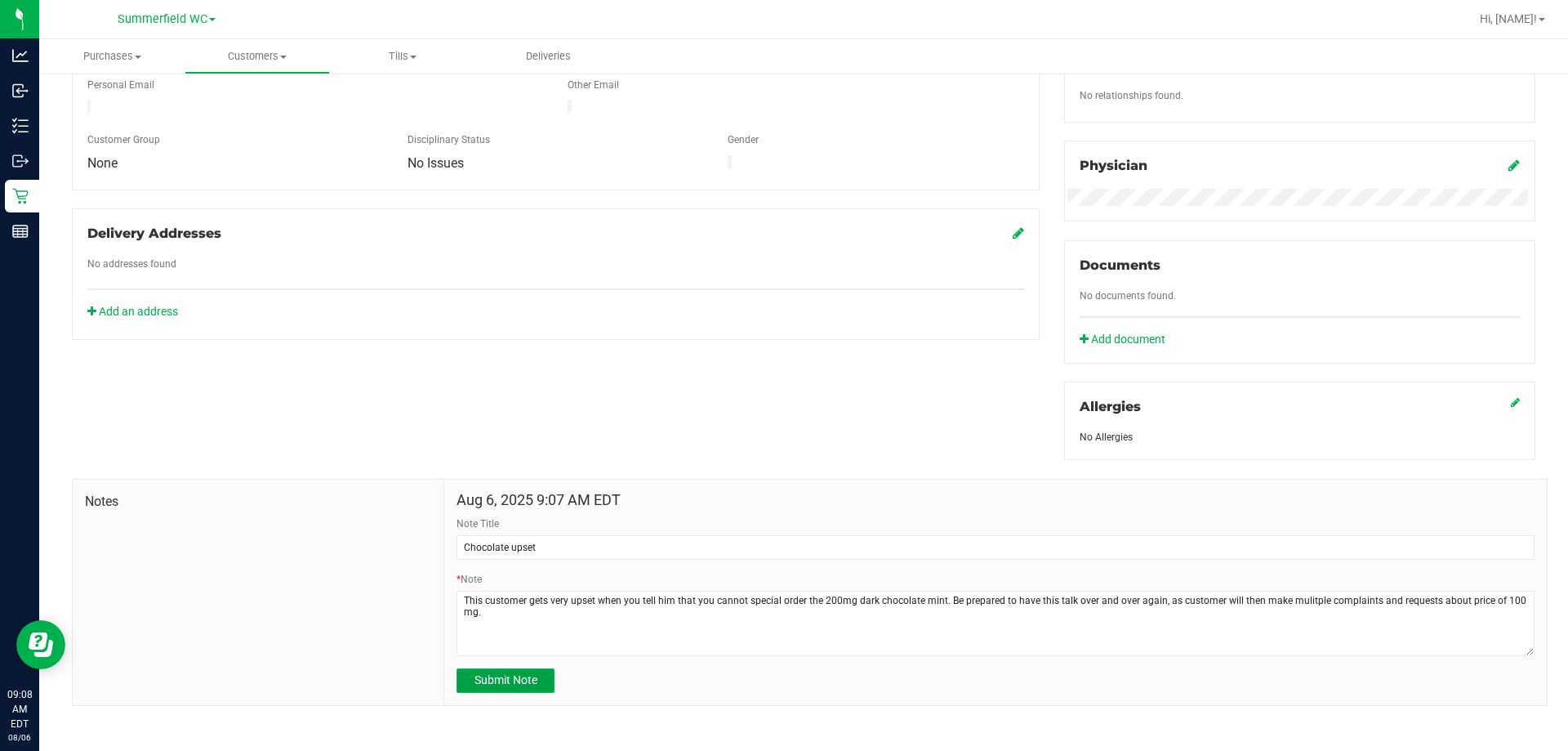 click on "Submit Note" at bounding box center [506, 680] 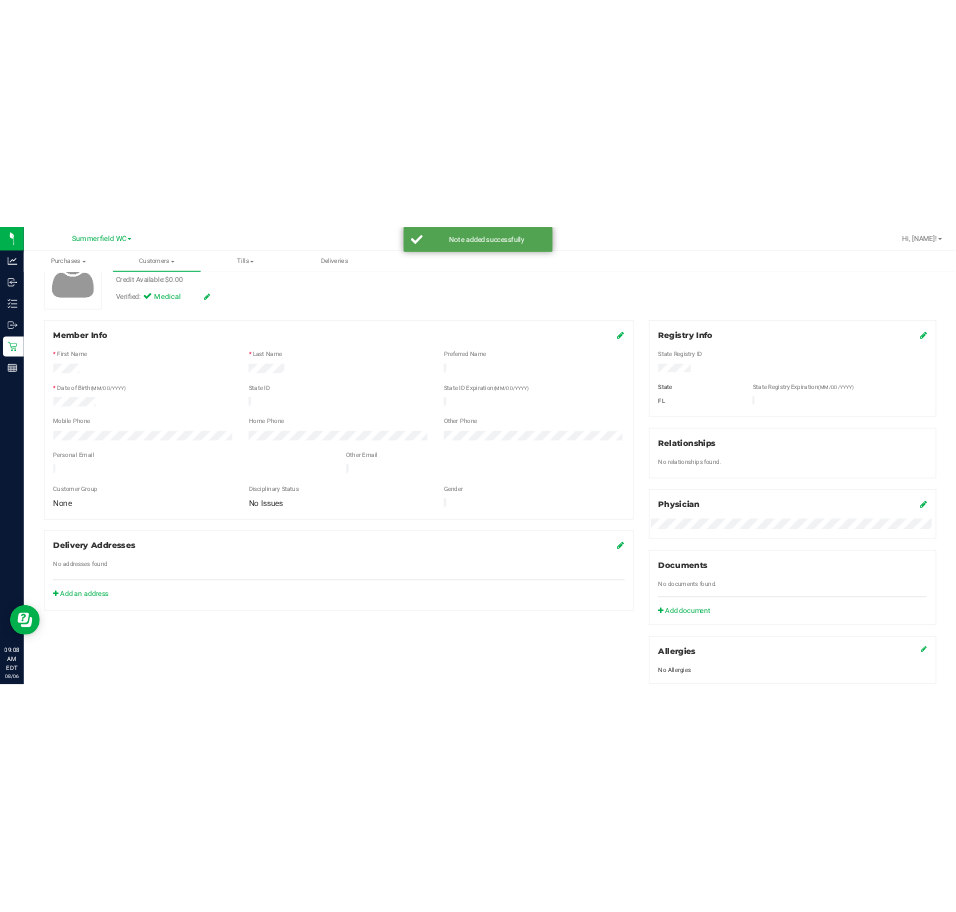 scroll, scrollTop: 0, scrollLeft: 0, axis: both 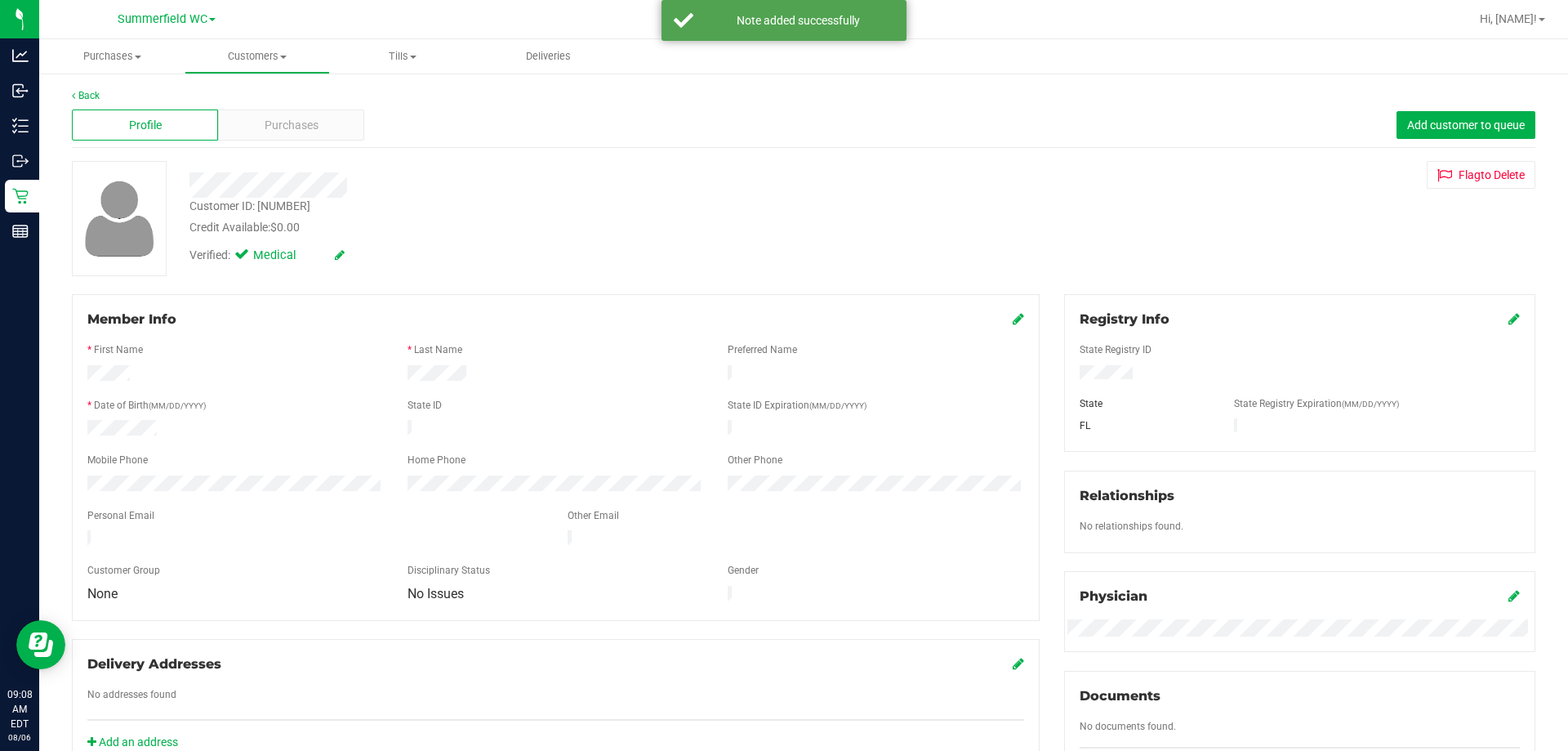 click at bounding box center [1018, 319] 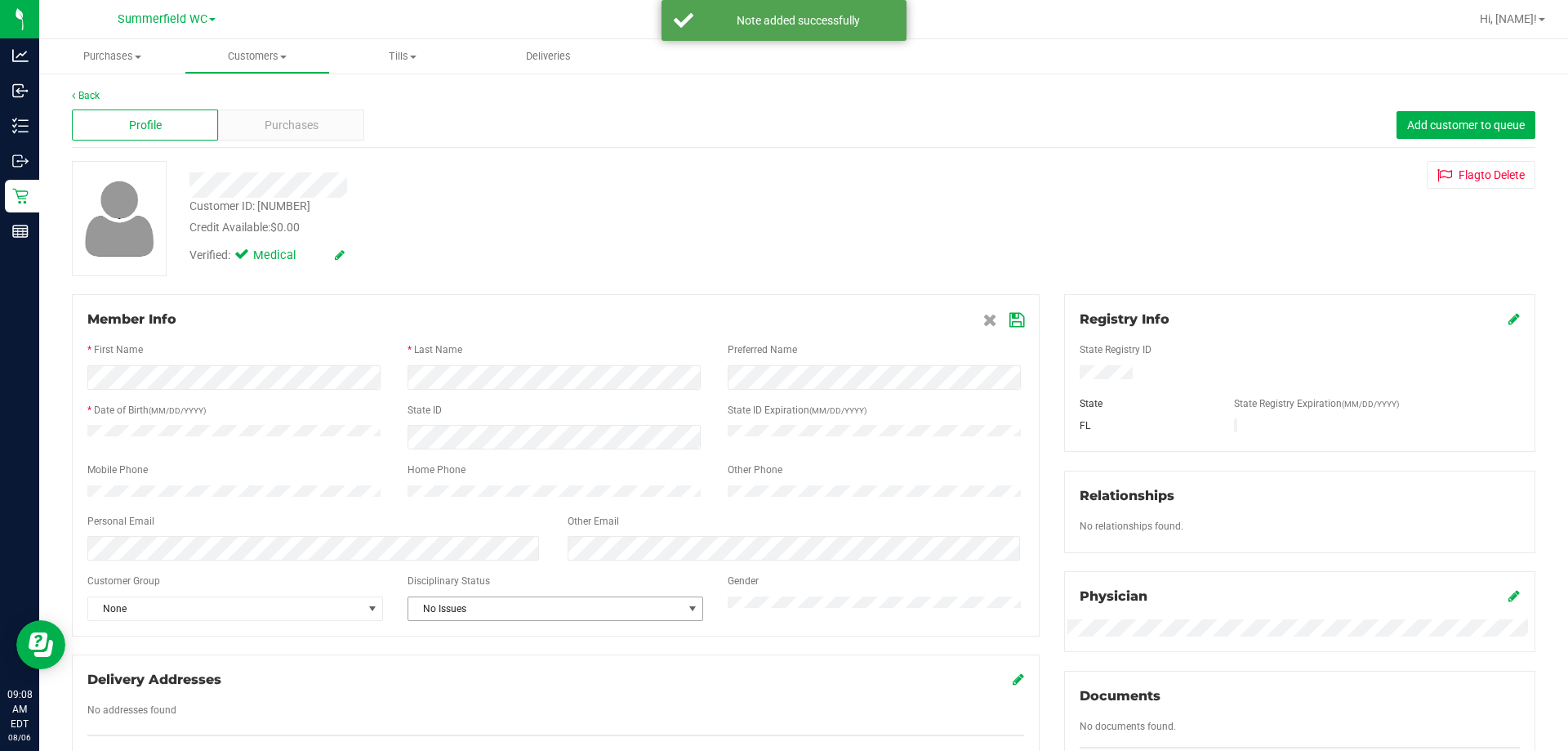 click on "No Issues" at bounding box center [545, 609] 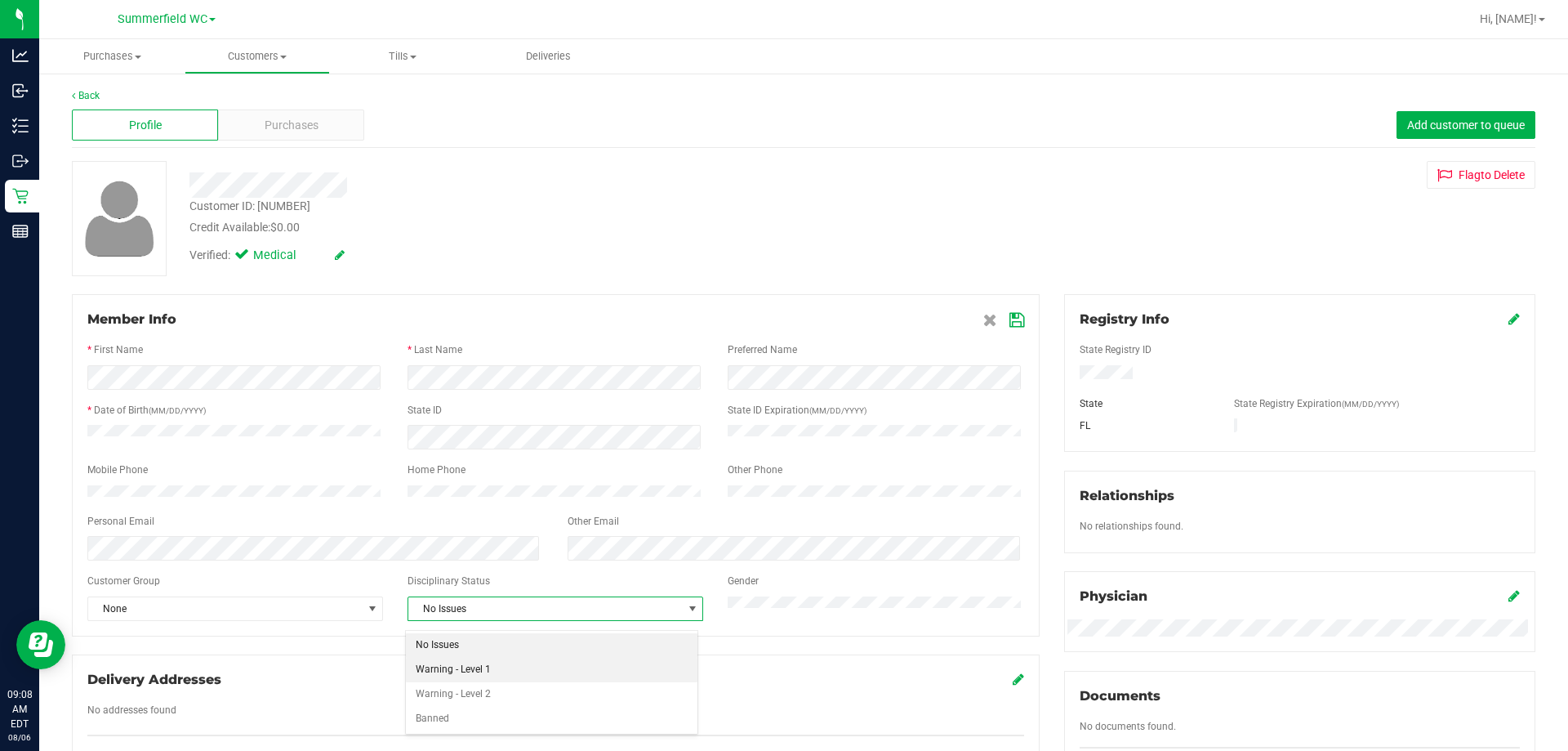 click on "Warning - Level 1" at bounding box center [551, 670] 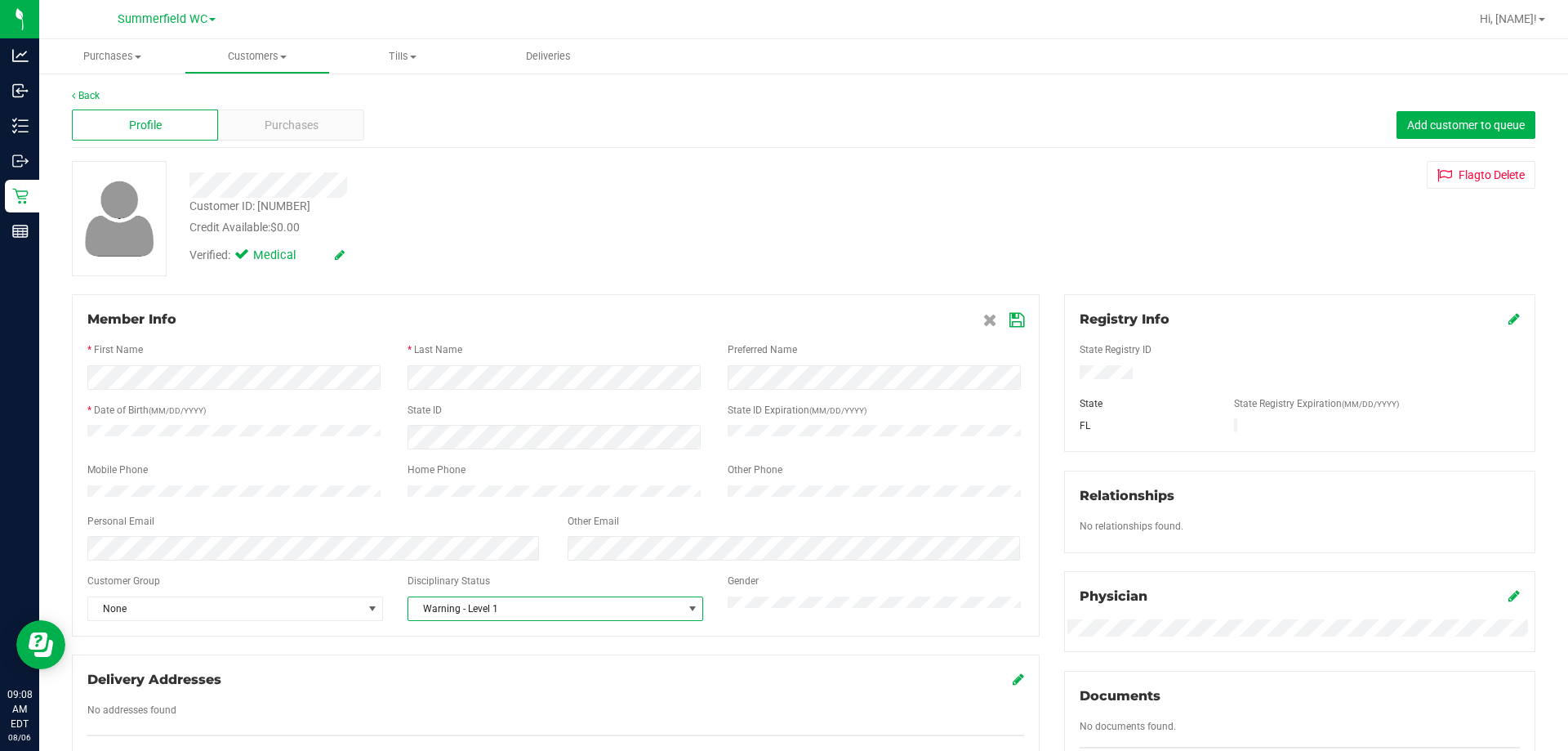 click at bounding box center [1017, 320] 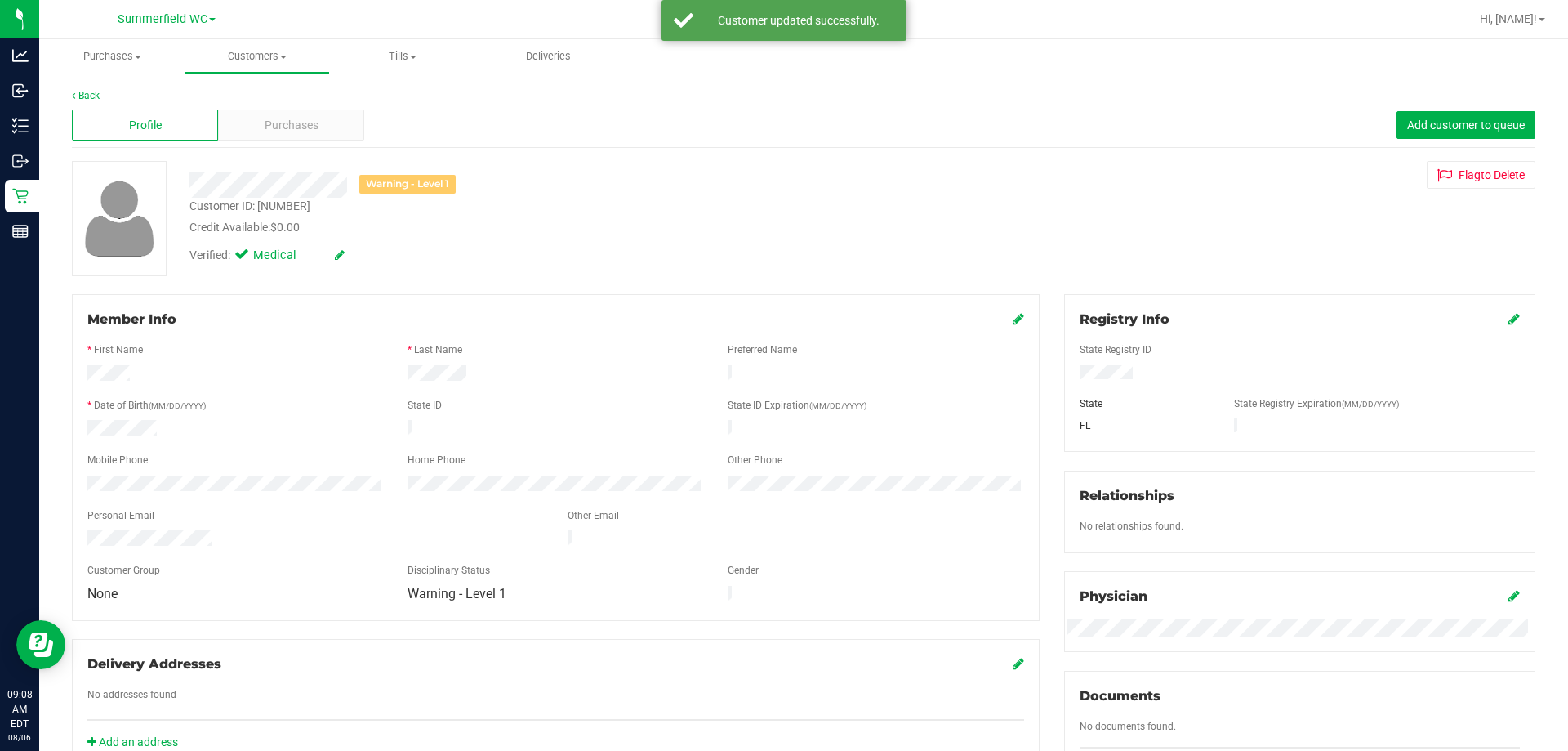click on "Credit Available:
$0.00" at bounding box center [549, 227] 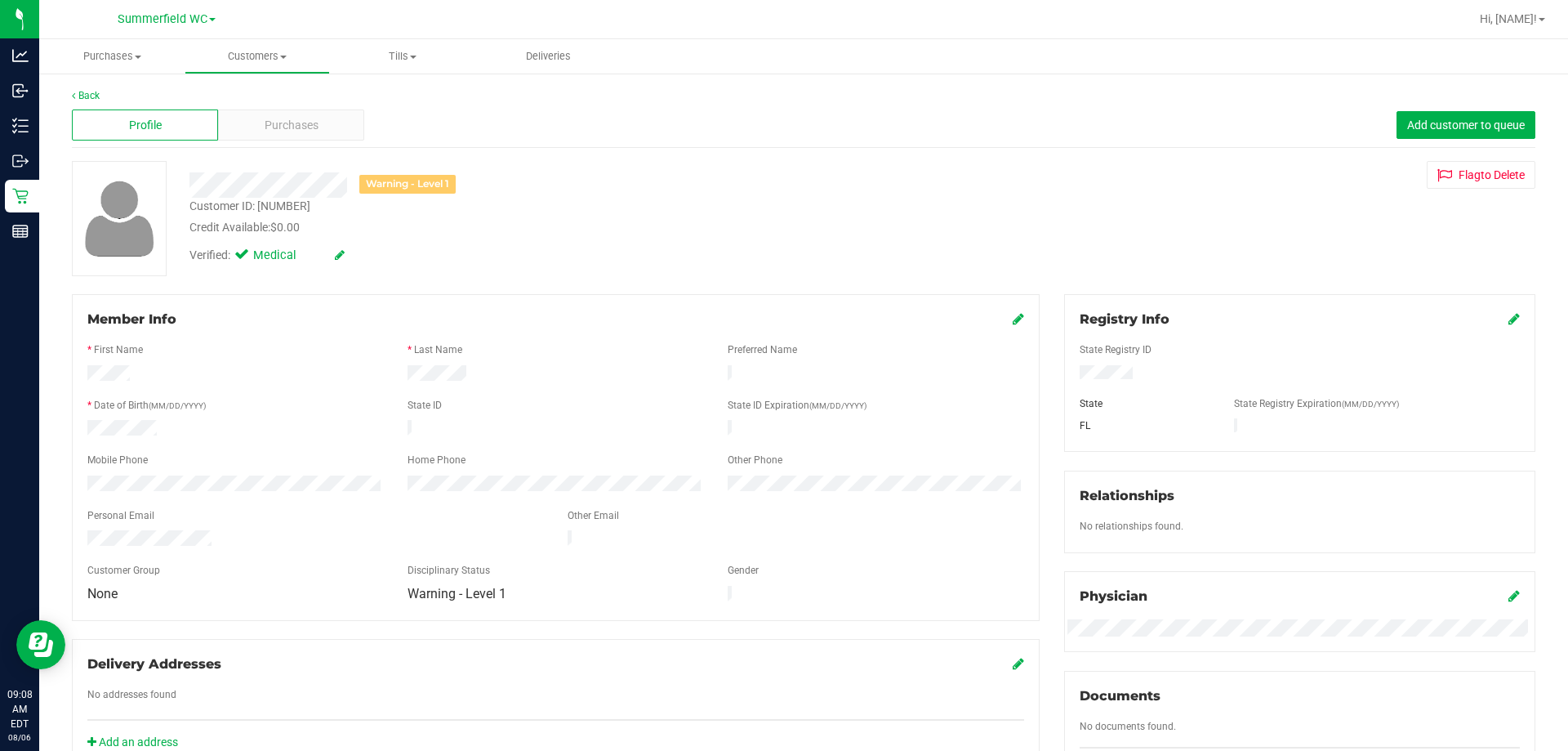click on "Warning - Level 1" at bounding box center [549, 185] 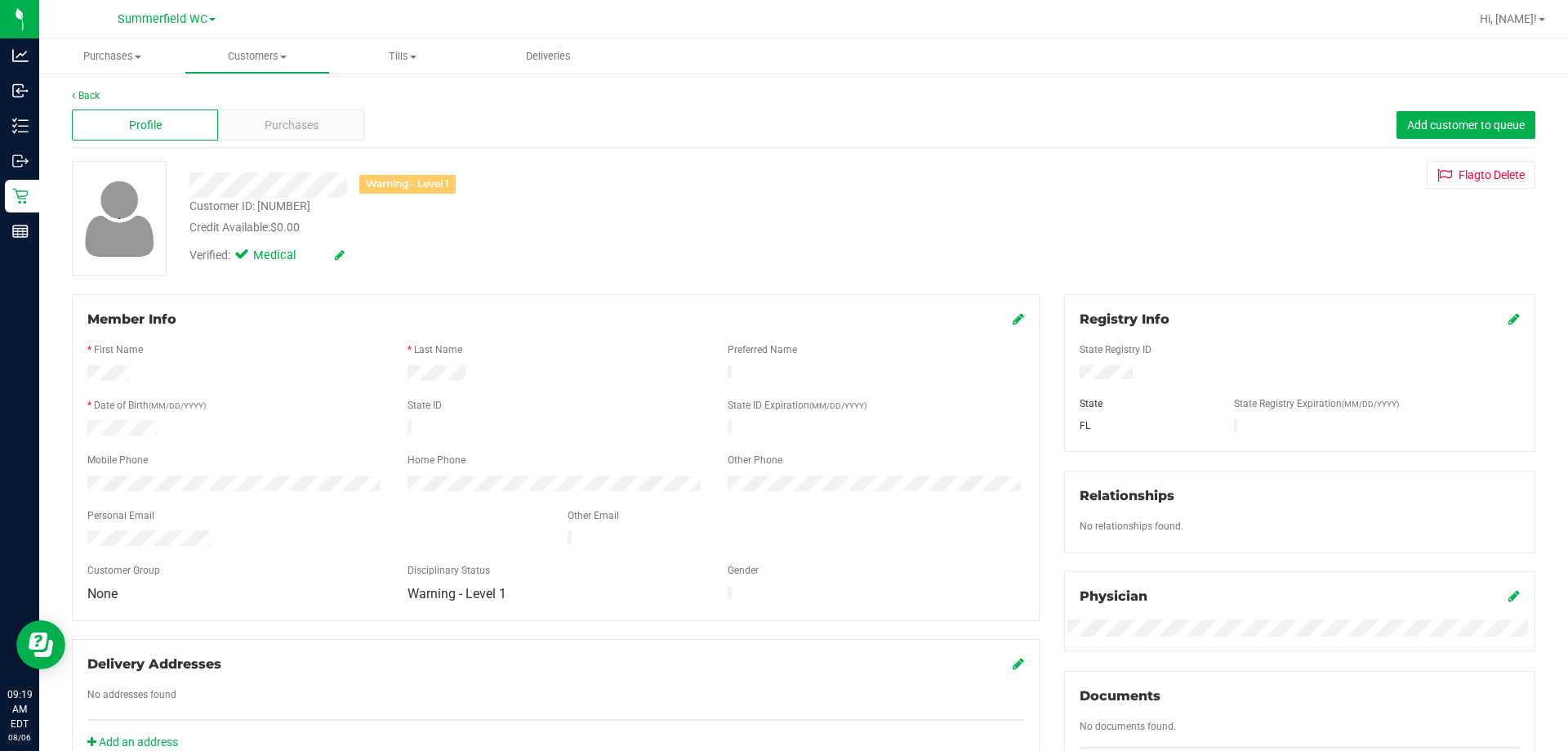 click on "Verified:
Medical" at bounding box center [549, 254] 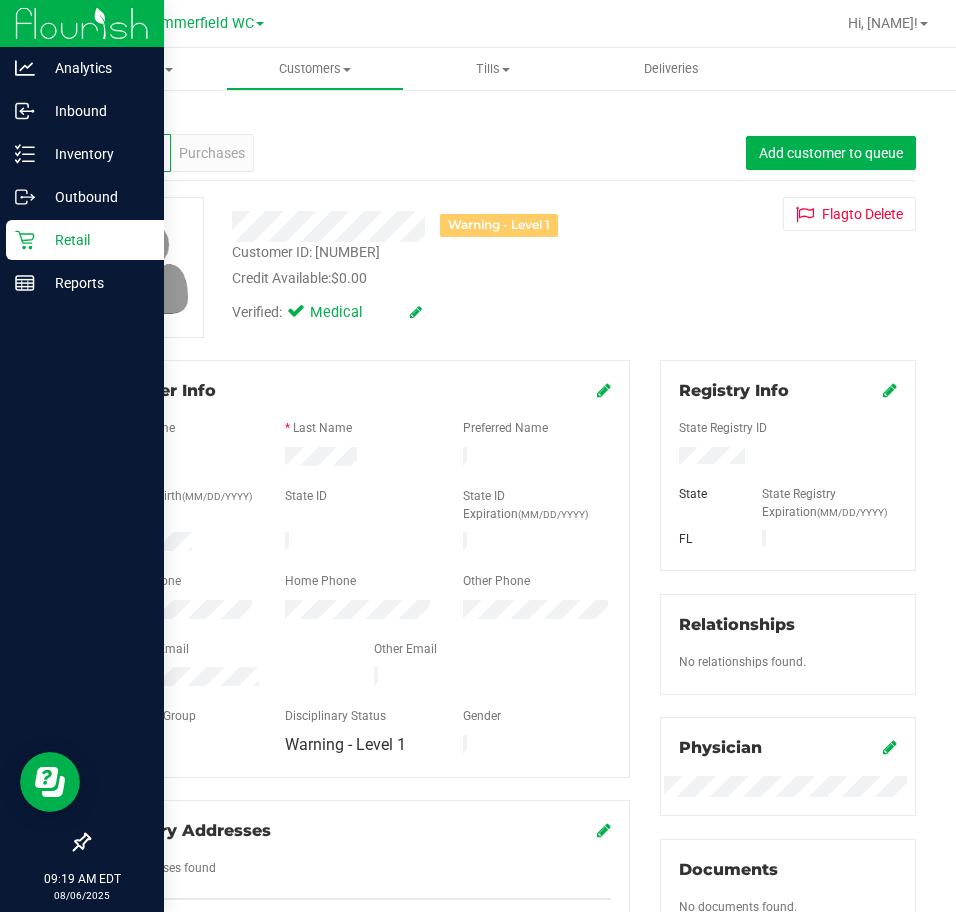 click 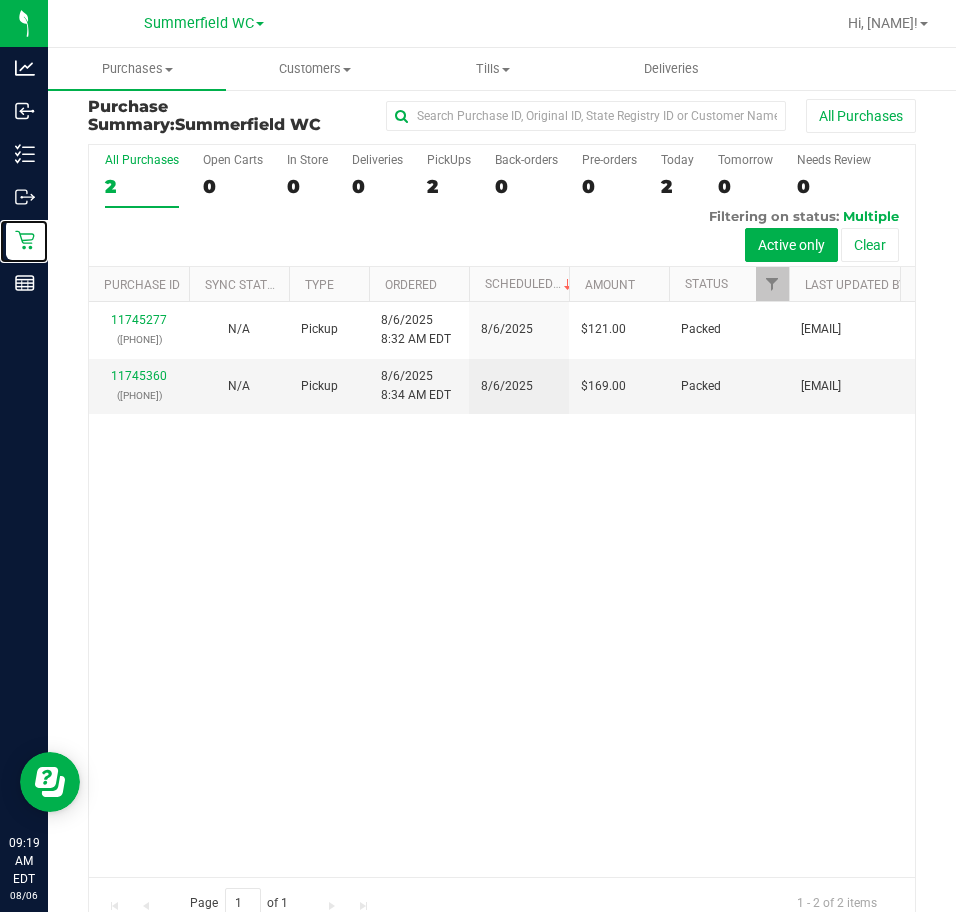 scroll, scrollTop: 0, scrollLeft: 0, axis: both 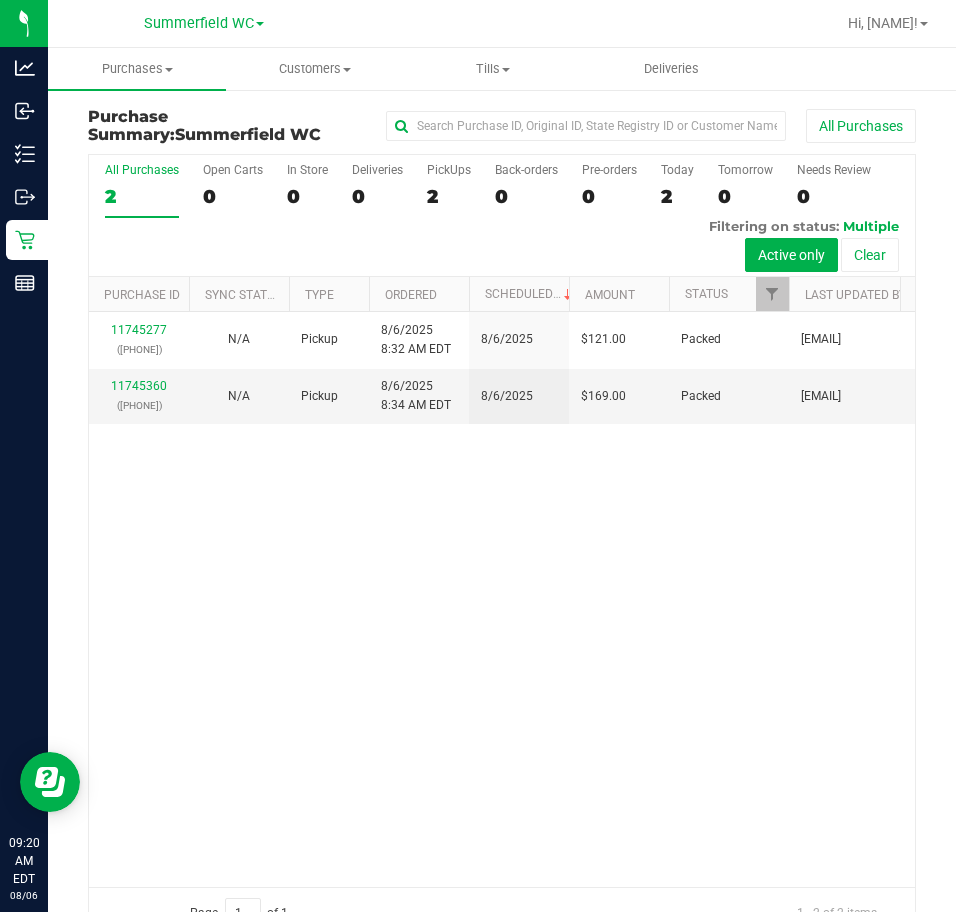 click on "11745277
([PHONE])
N/A
Pickup 8/6/2025 8:32 AM EDT 8/6/2025
$121.00
Packed svossos@[DOMAIN].com
11745360
([PHONE])
N/A
Pickup 8/6/2025 8:34 AM EDT 8/6/2025
$169.00
Packed svossos@[DOMAIN].com" at bounding box center (502, 599) 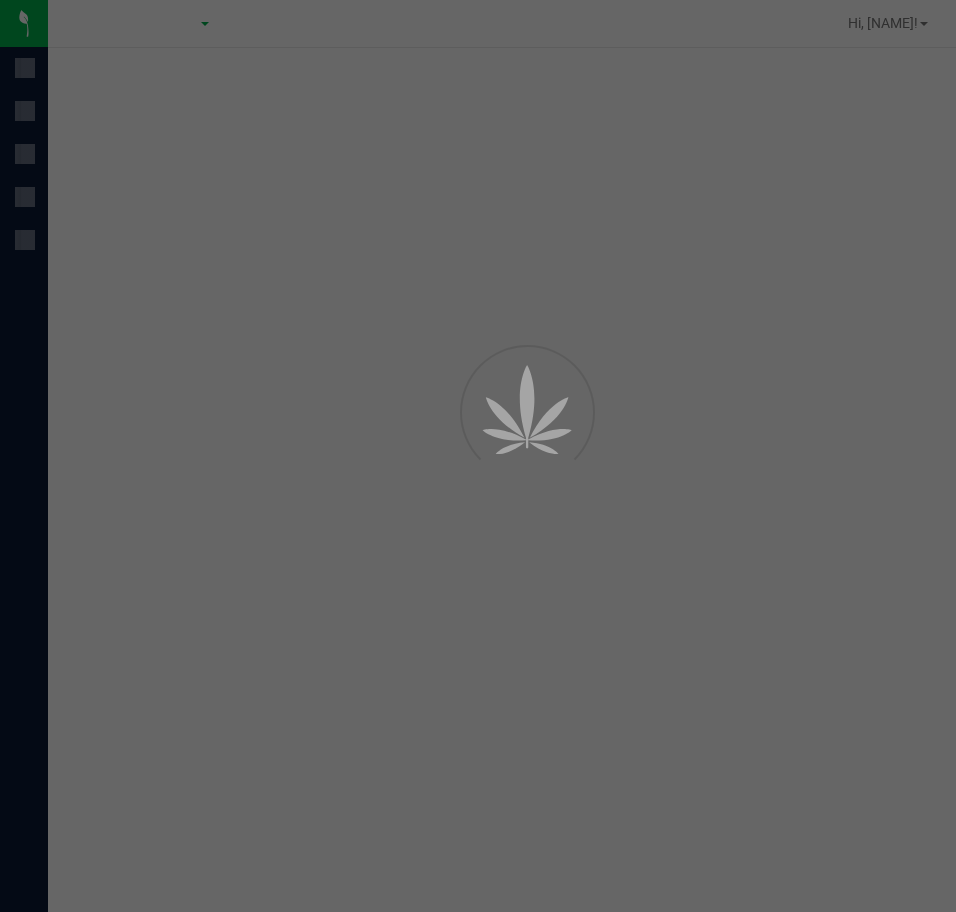 scroll, scrollTop: 0, scrollLeft: 0, axis: both 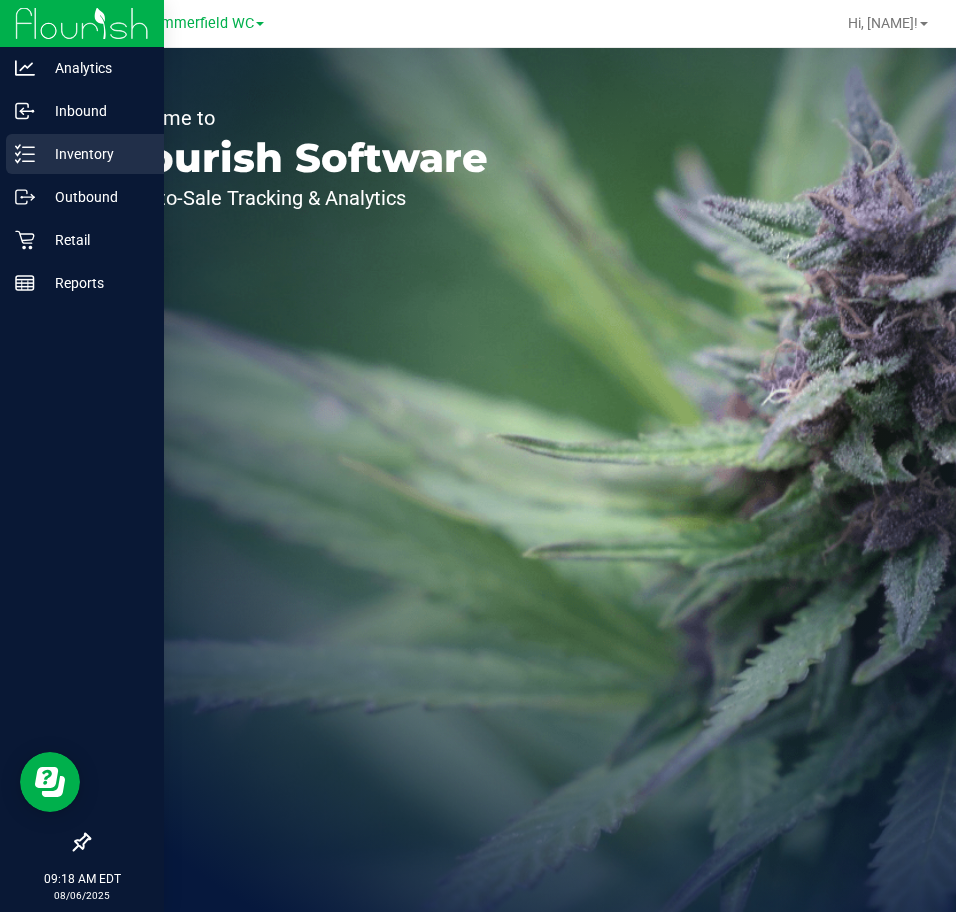 click on "Inventory" at bounding box center (95, 154) 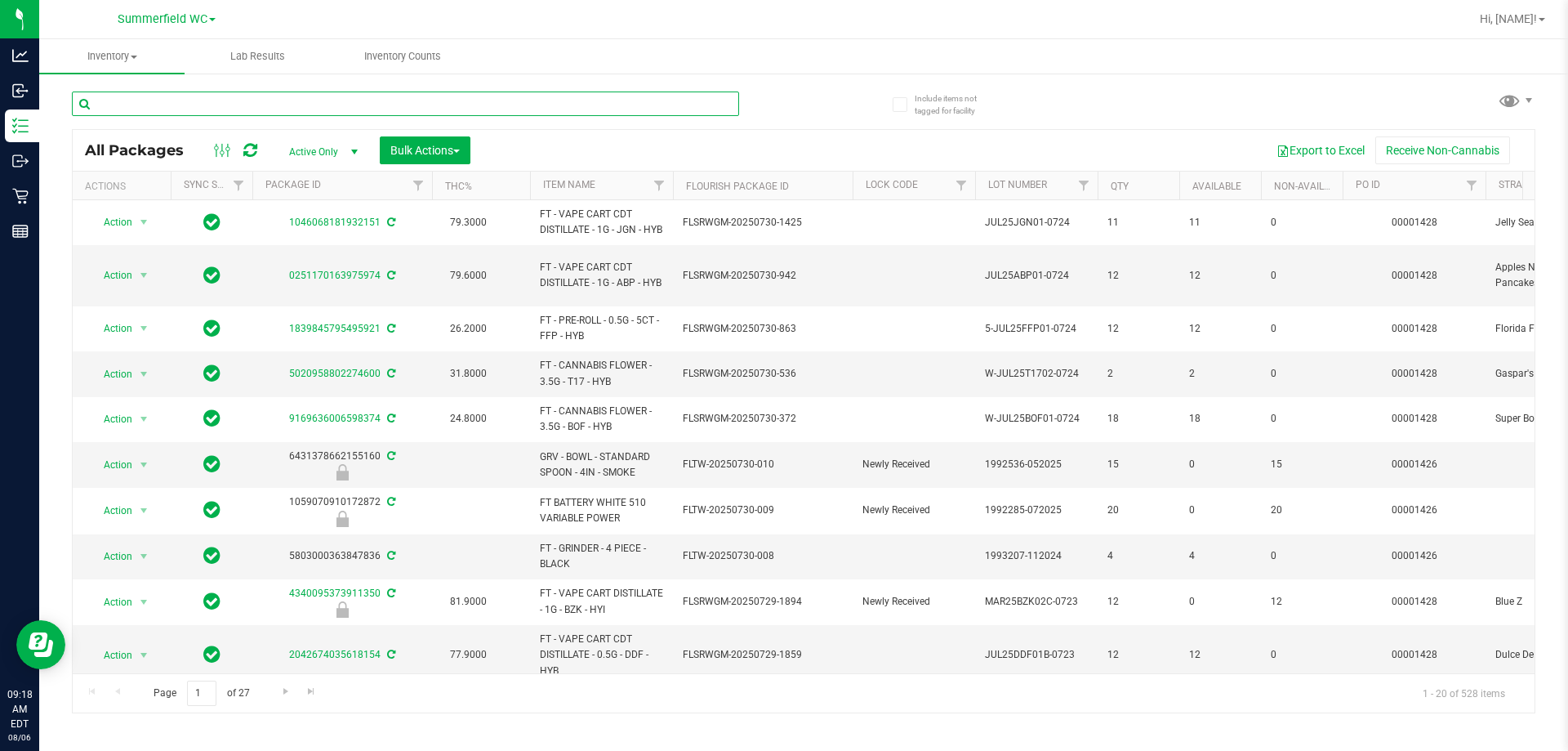 click at bounding box center [405, 104] 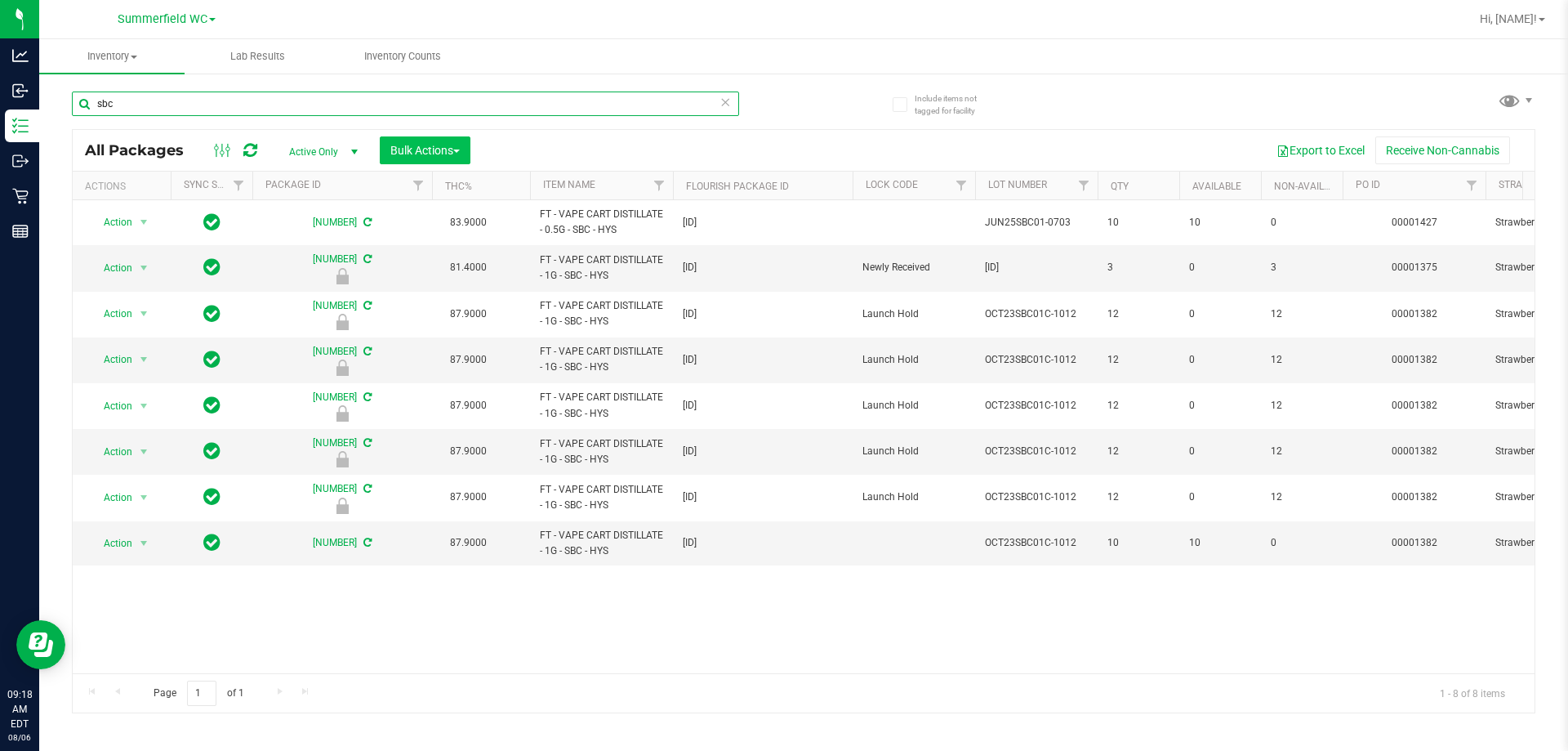 type on "sbc" 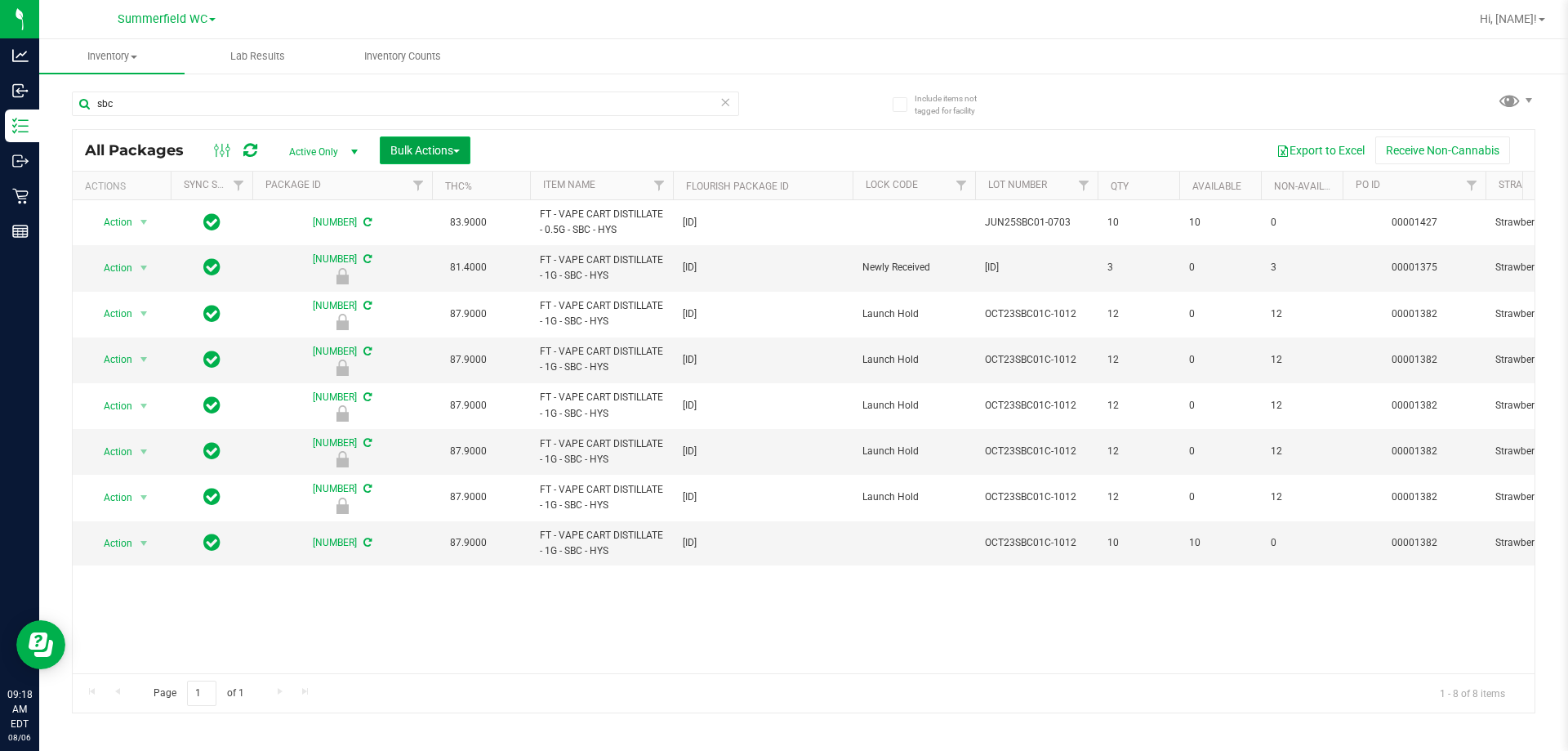 click on "Bulk Actions" at bounding box center (425, 150) 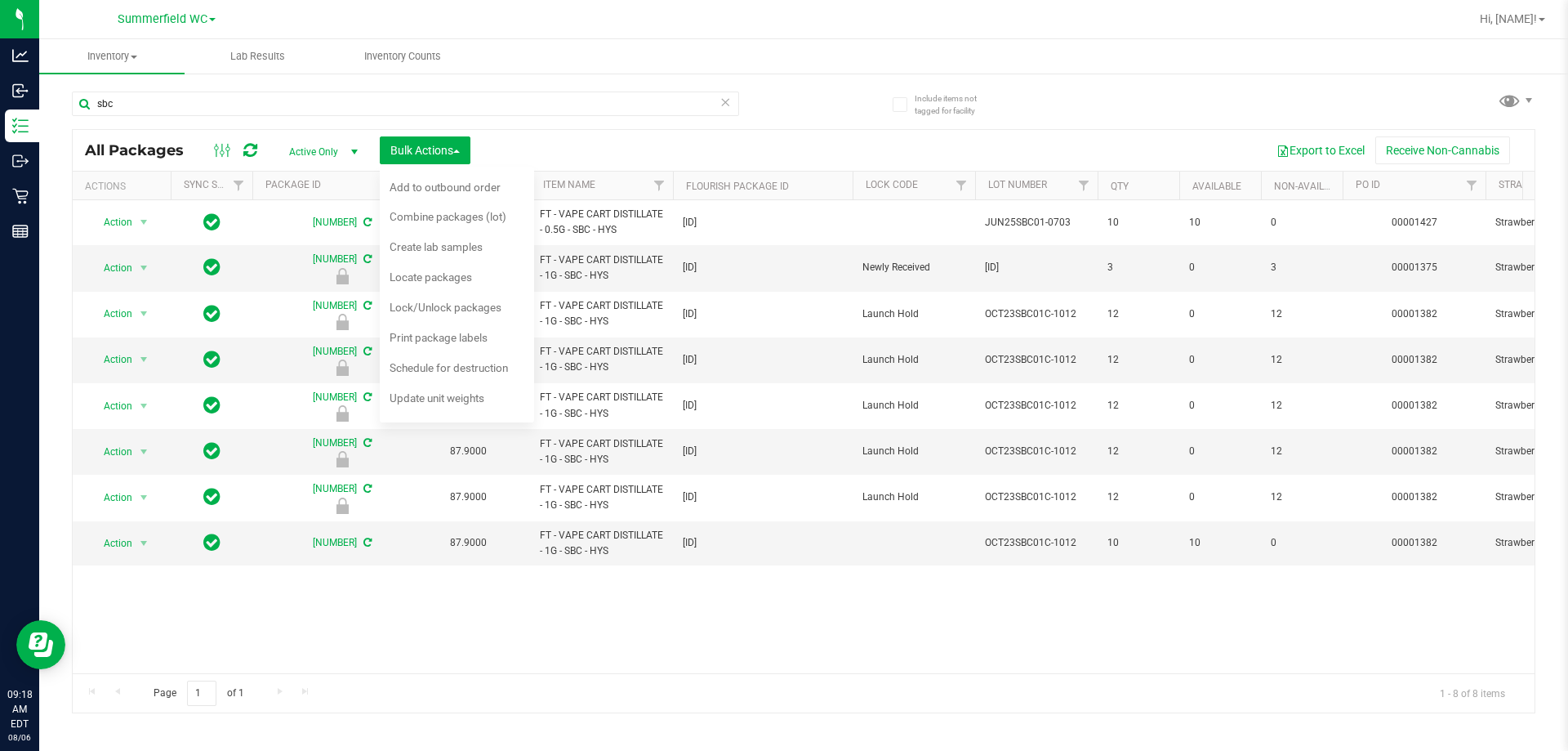 click on "Export to Excel
Receive Non-Cannabis" at bounding box center [1002, 150] 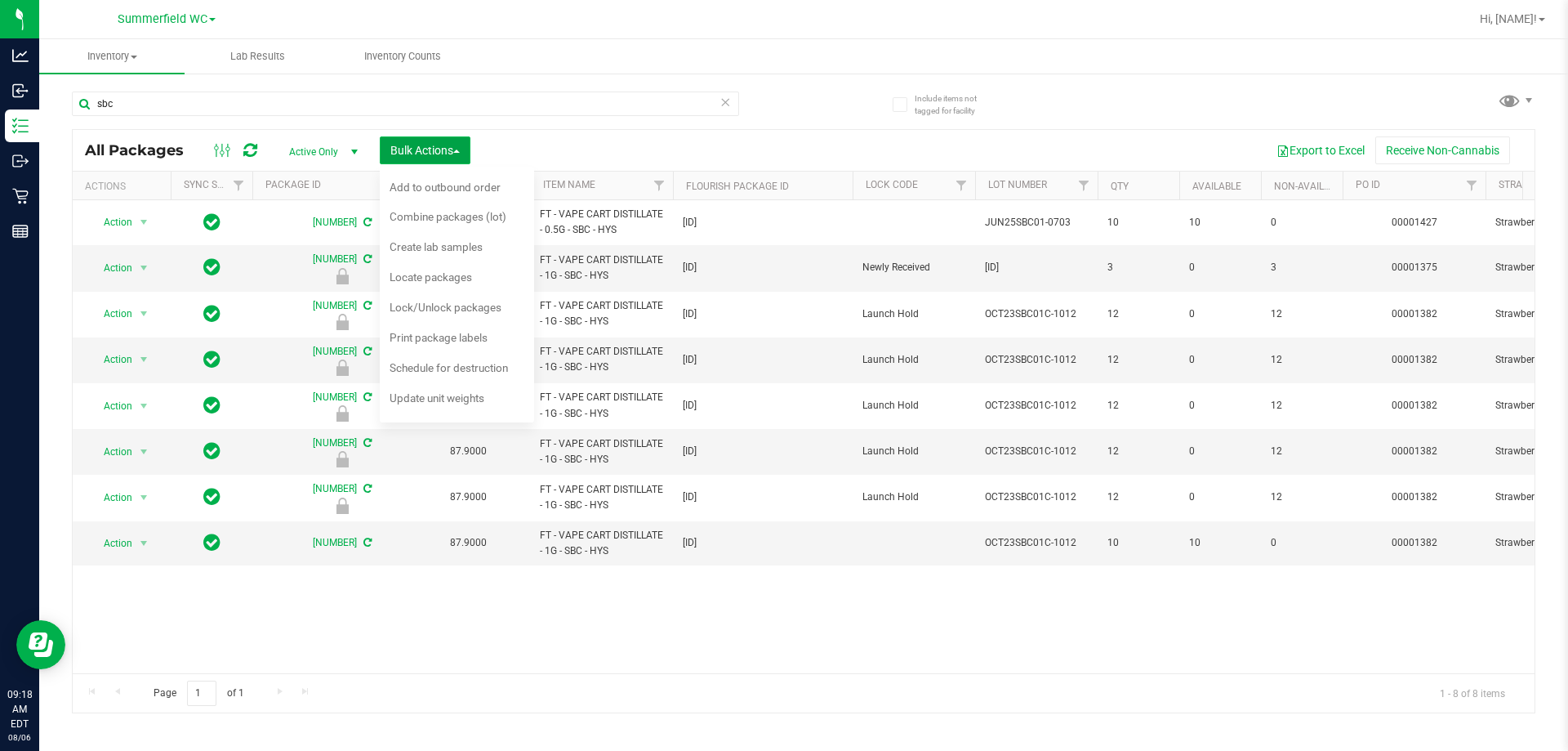 click on "Bulk Actions" at bounding box center [425, 150] 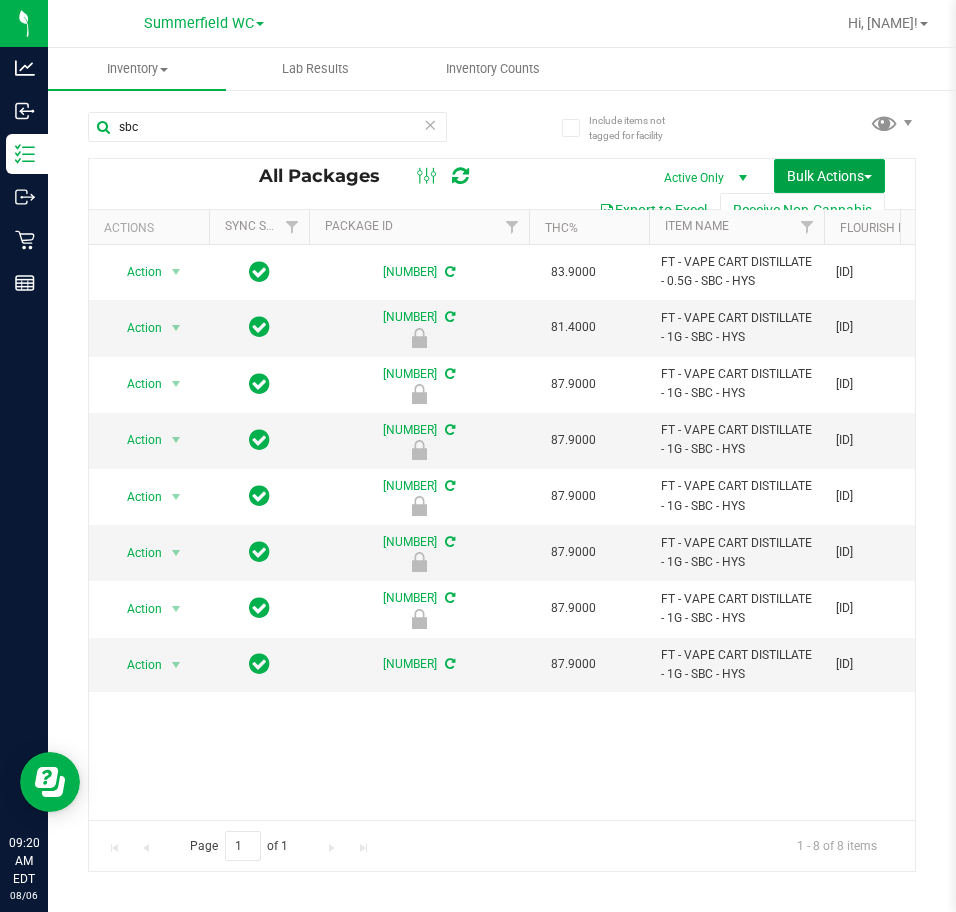 scroll, scrollTop: 0, scrollLeft: 142, axis: horizontal 